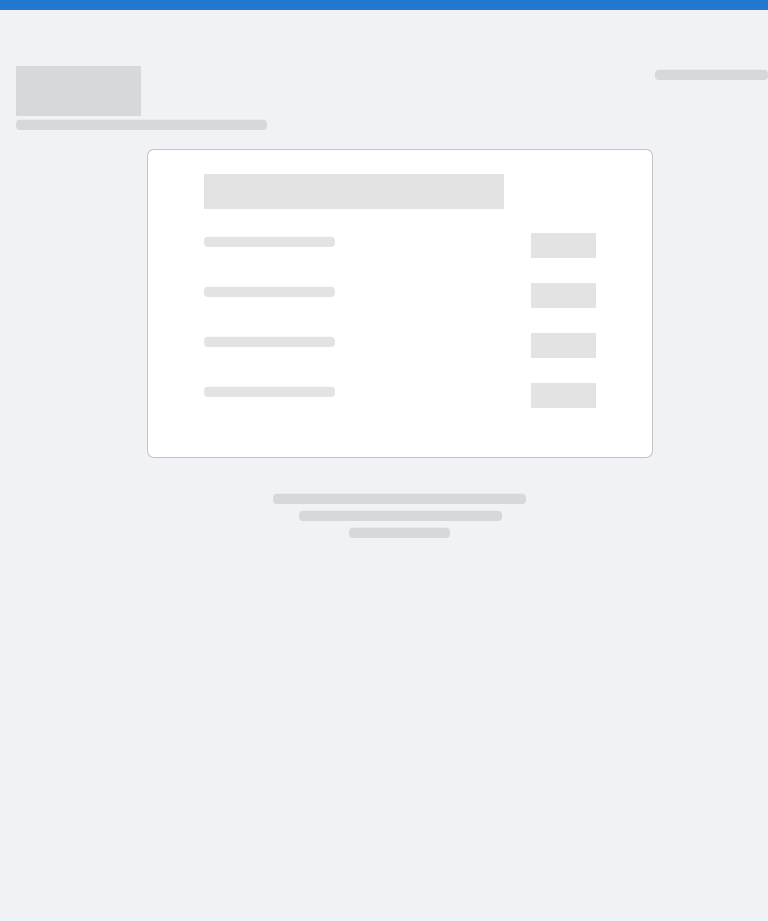 scroll, scrollTop: 0, scrollLeft: 0, axis: both 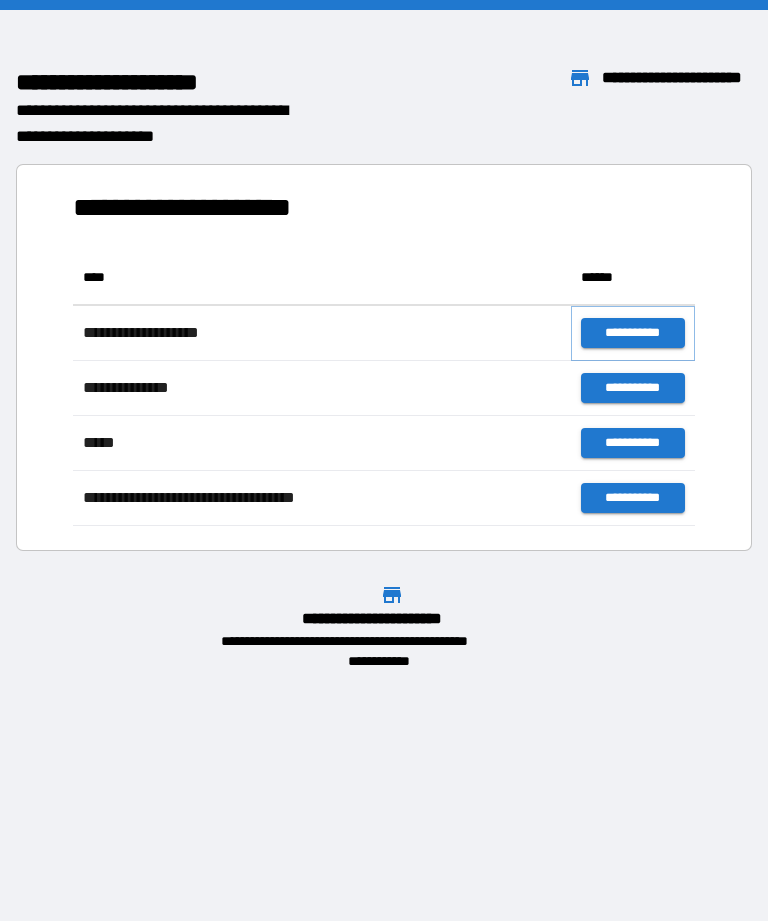 click on "**********" at bounding box center (633, 333) 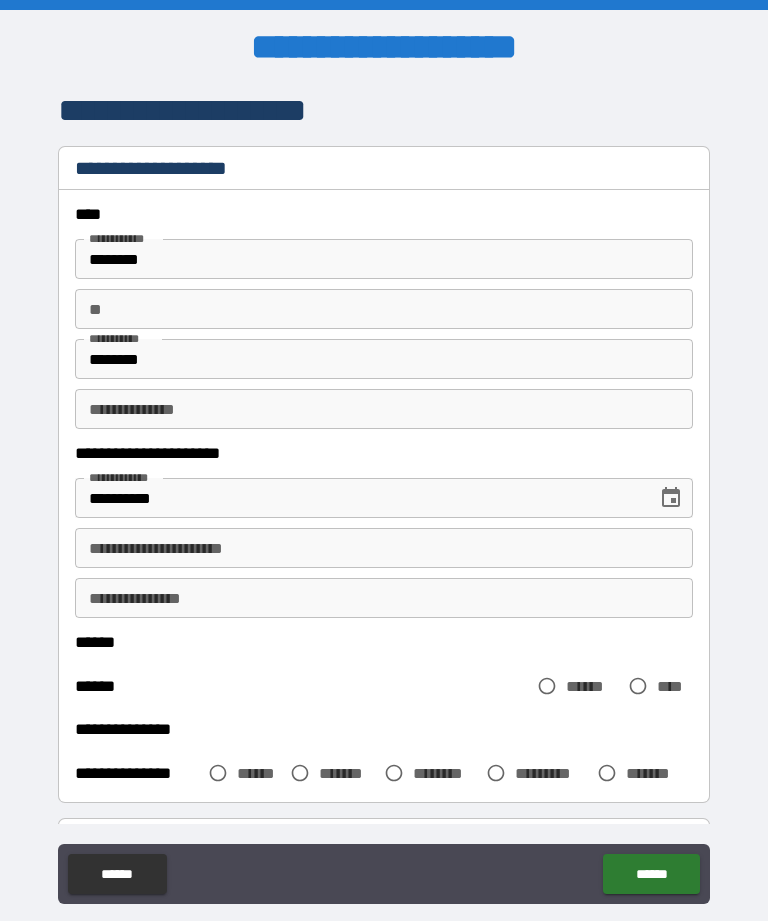 click on "**" at bounding box center [384, 309] 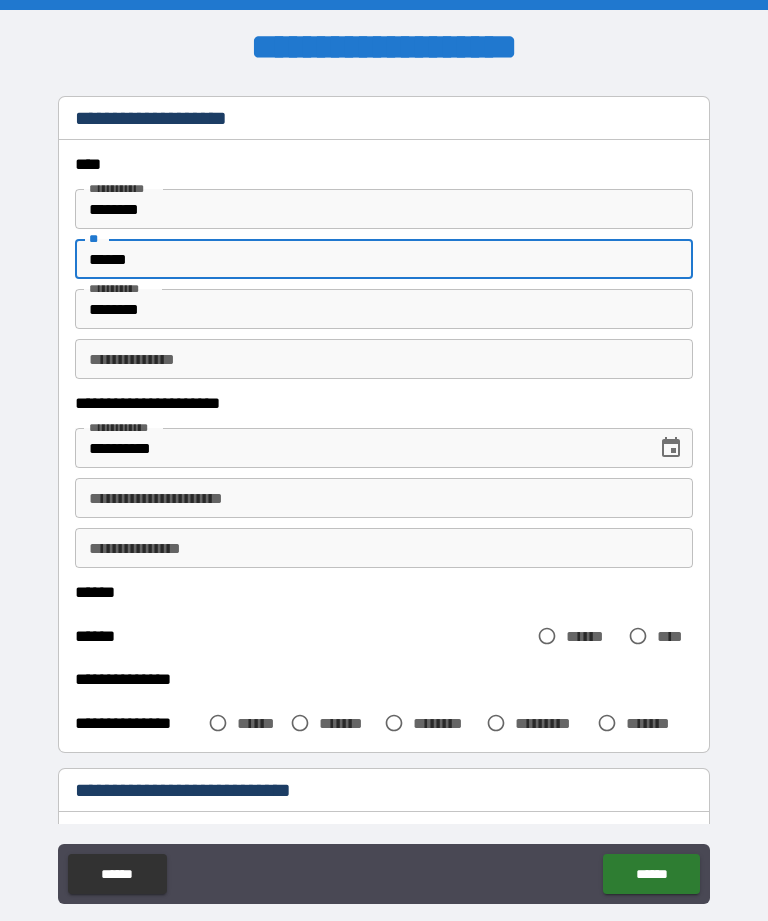 scroll, scrollTop: 69, scrollLeft: 0, axis: vertical 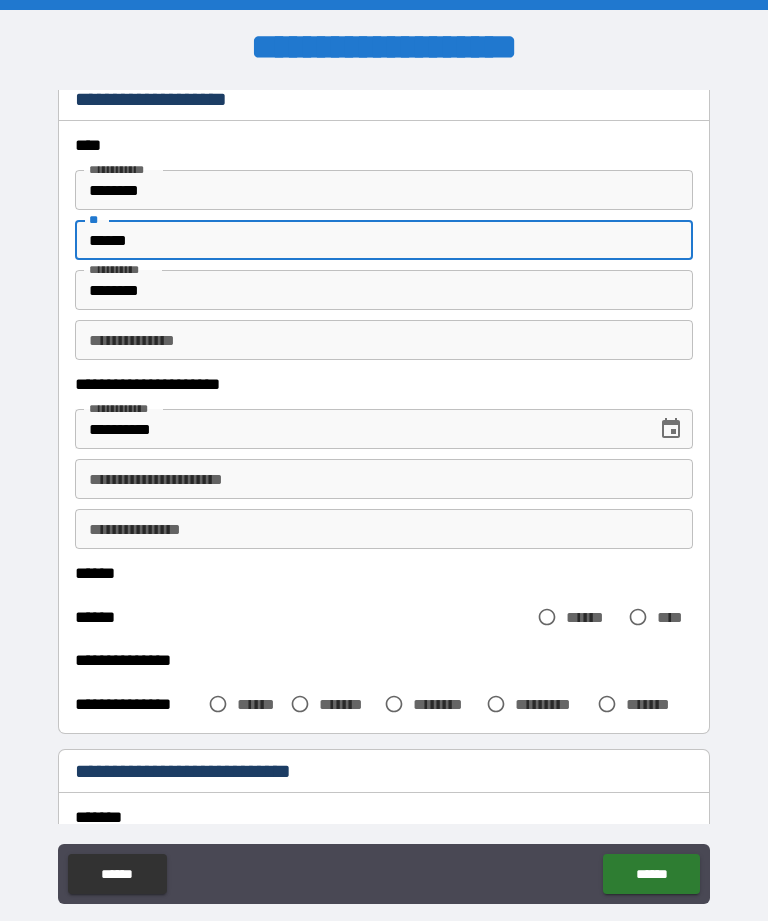 type on "******" 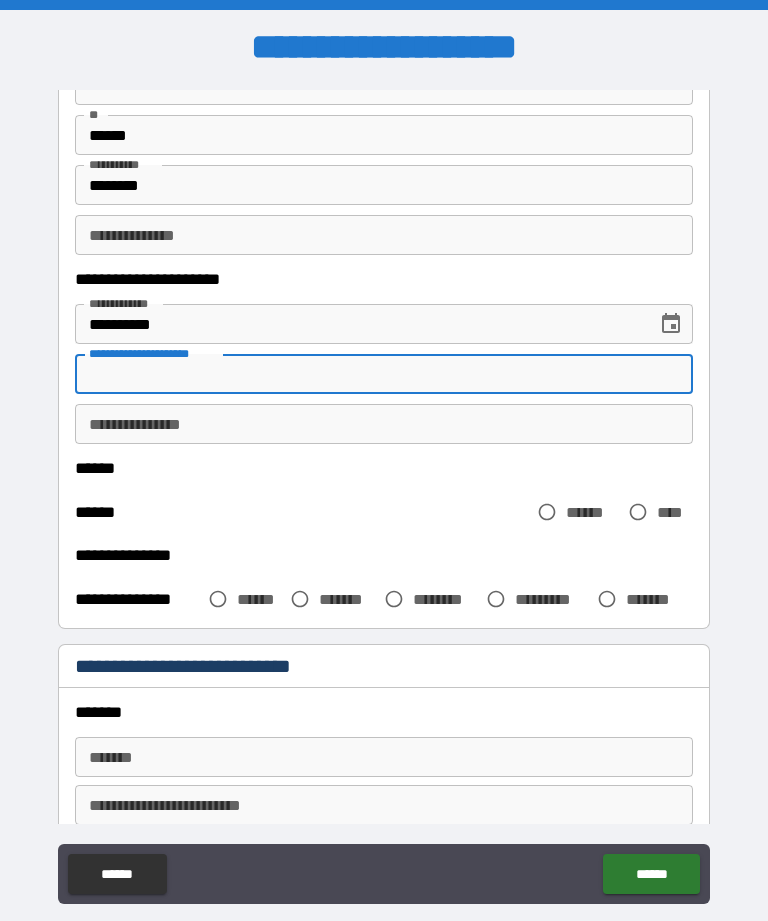 scroll, scrollTop: 182, scrollLeft: 0, axis: vertical 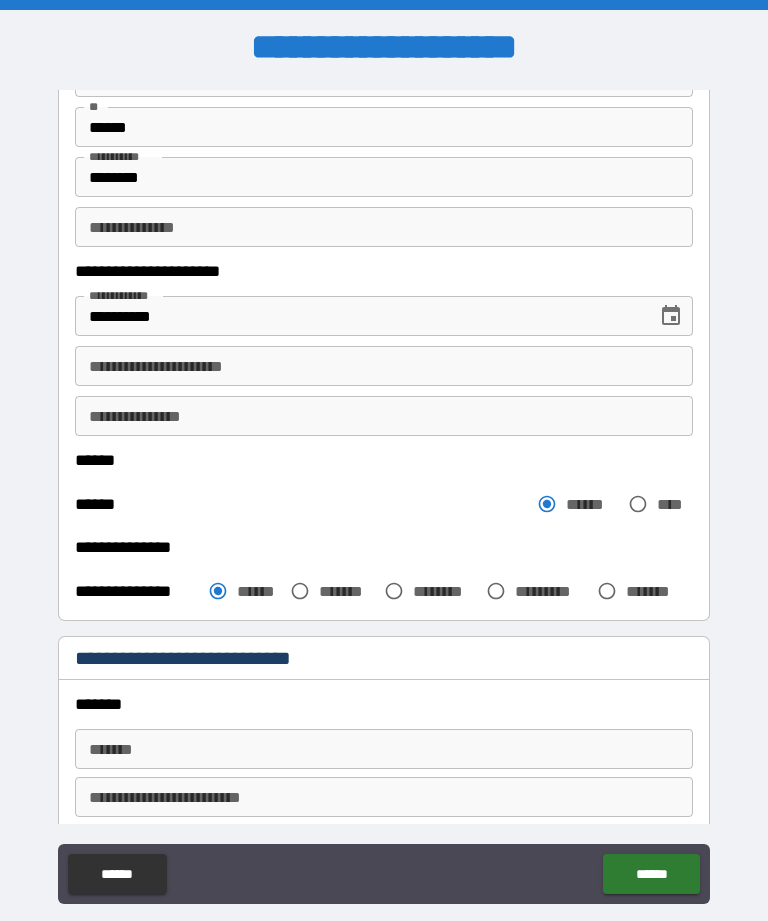click on "**********" at bounding box center [384, 227] 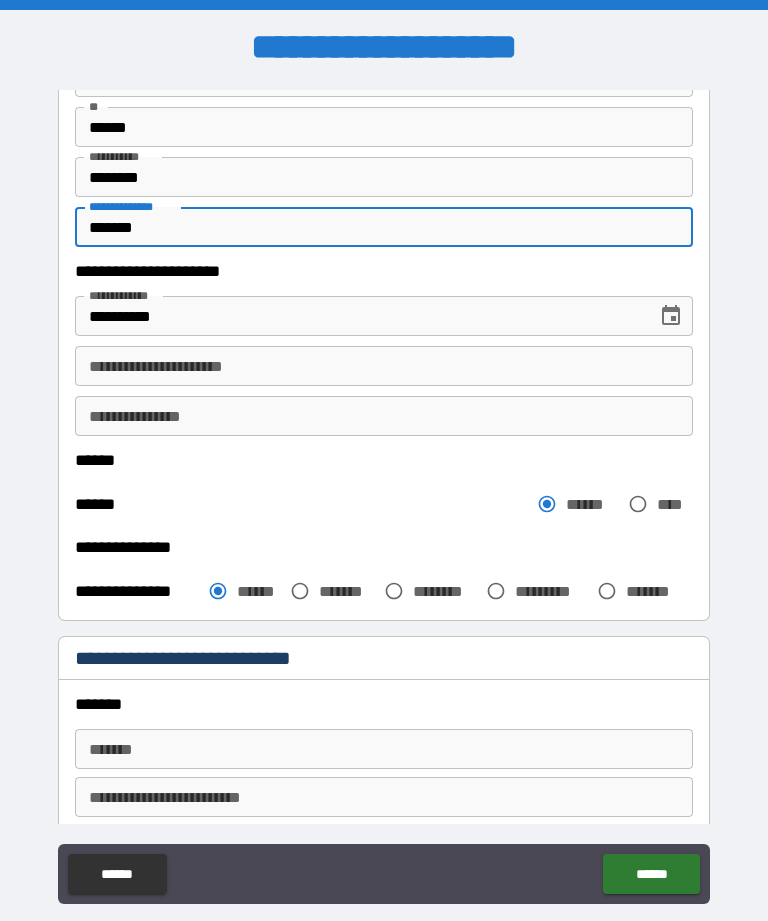 click on "**********" at bounding box center [132, 206] 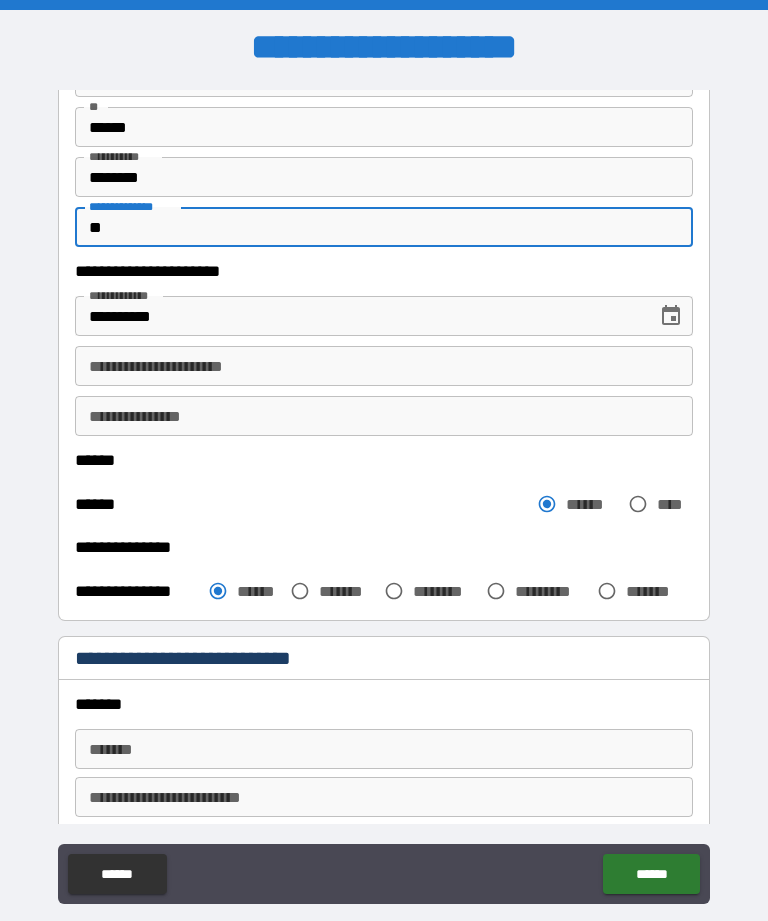 type on "*" 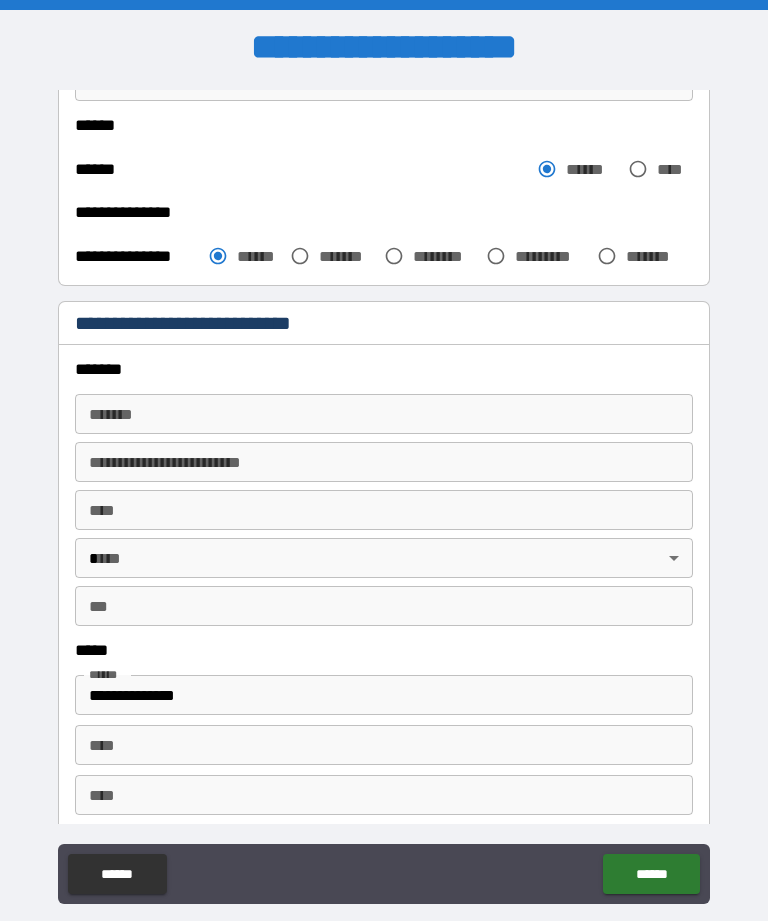 scroll, scrollTop: 527, scrollLeft: 0, axis: vertical 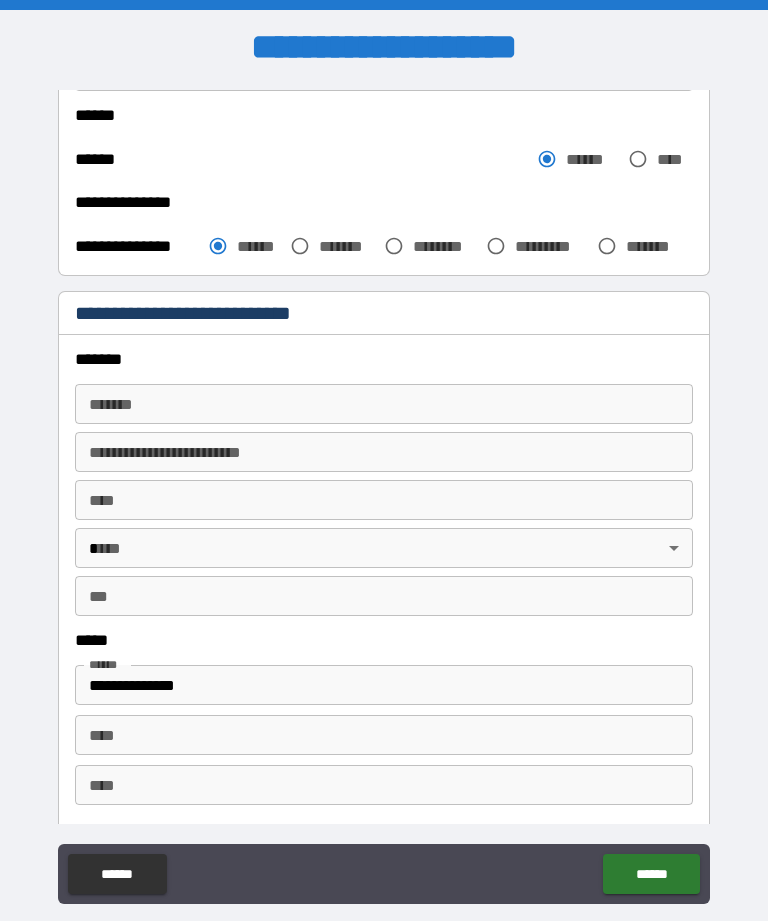 type on "****" 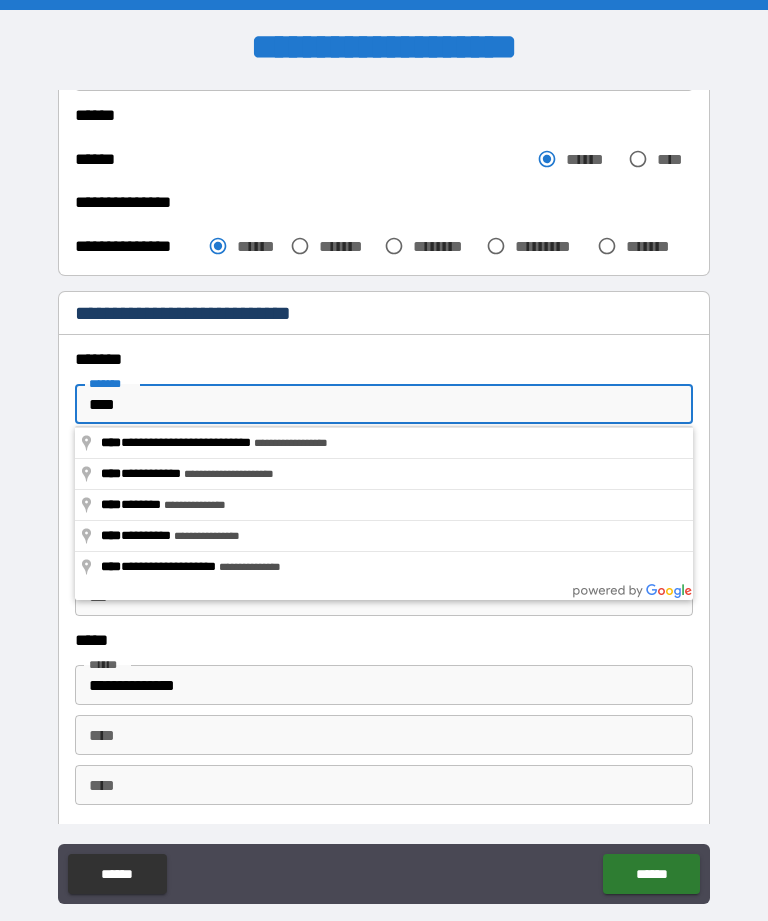 type on "**********" 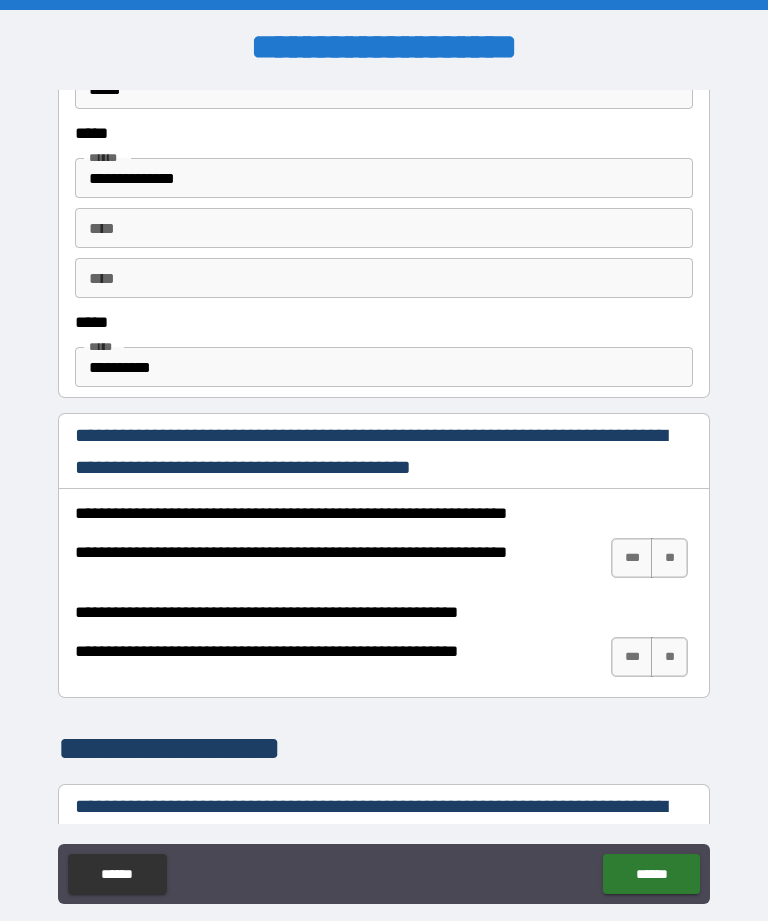 scroll, scrollTop: 1032, scrollLeft: 0, axis: vertical 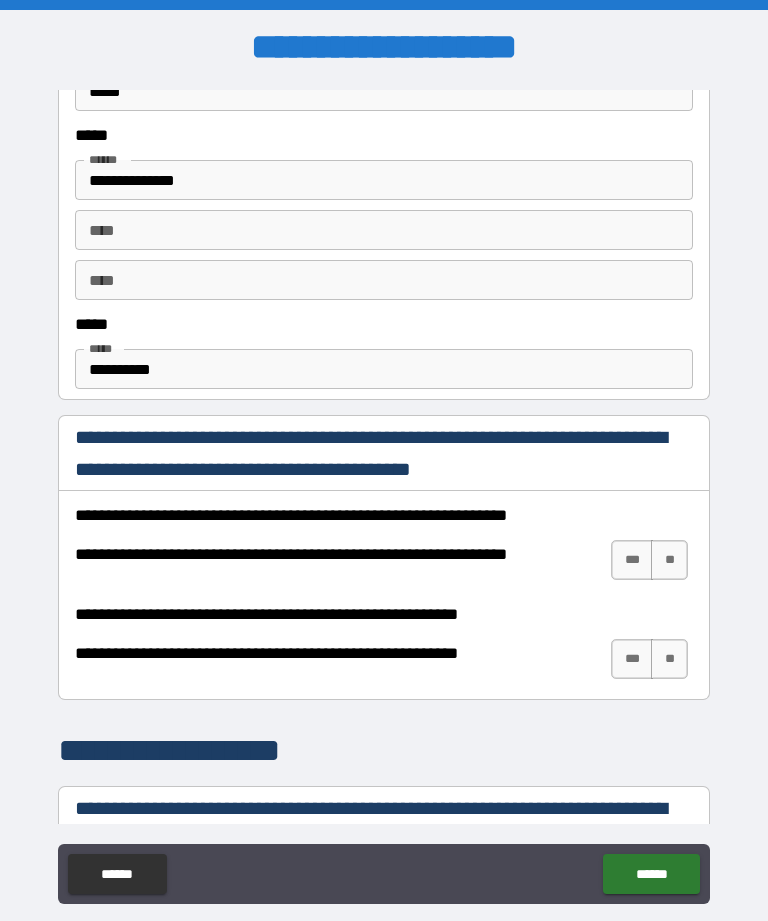 click on "***" at bounding box center [632, 560] 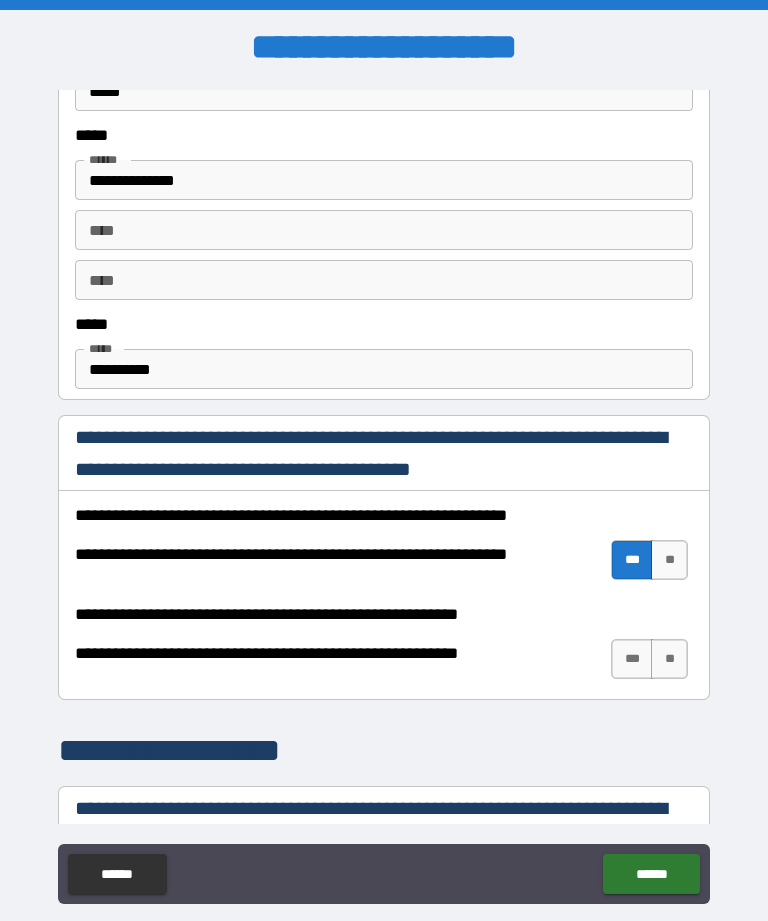 click on "***" at bounding box center (632, 659) 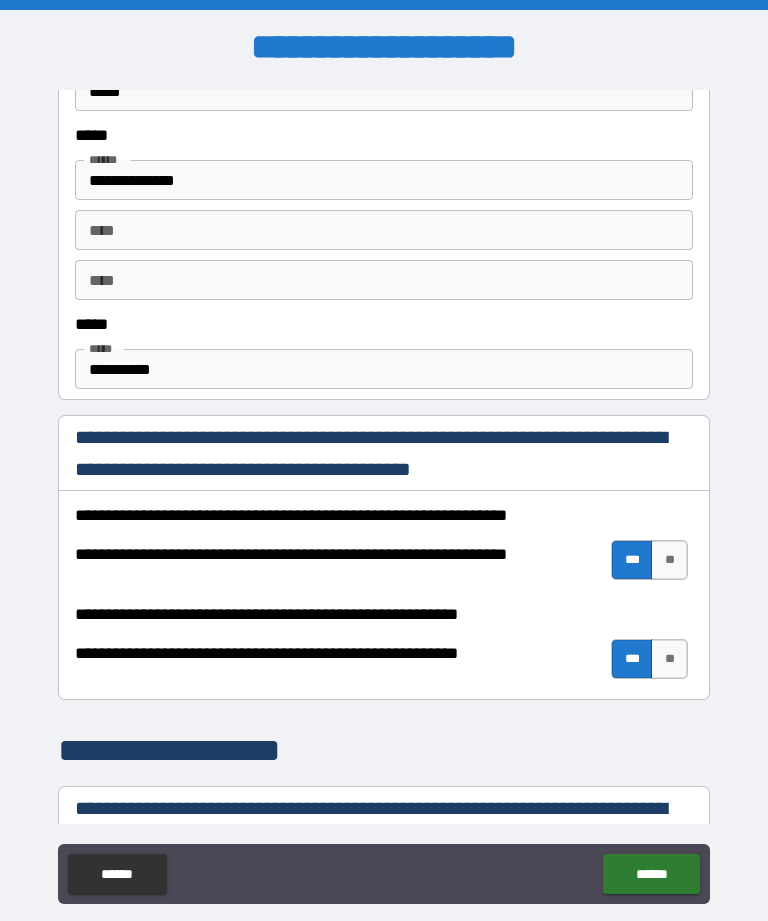 click on "***" at bounding box center [632, 560] 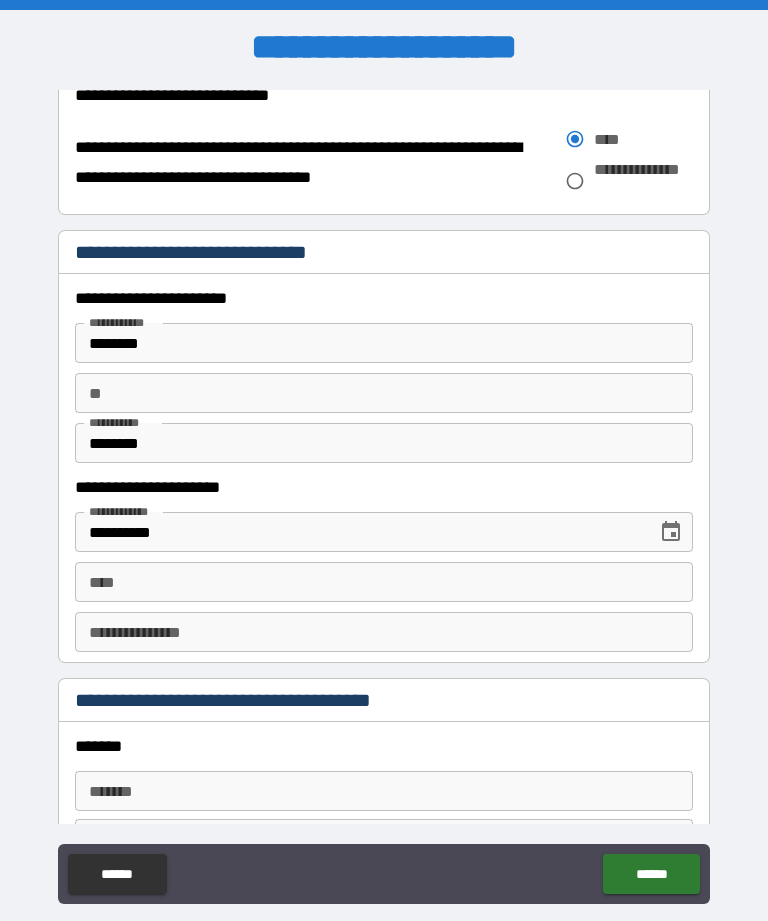 scroll, scrollTop: 1825, scrollLeft: 0, axis: vertical 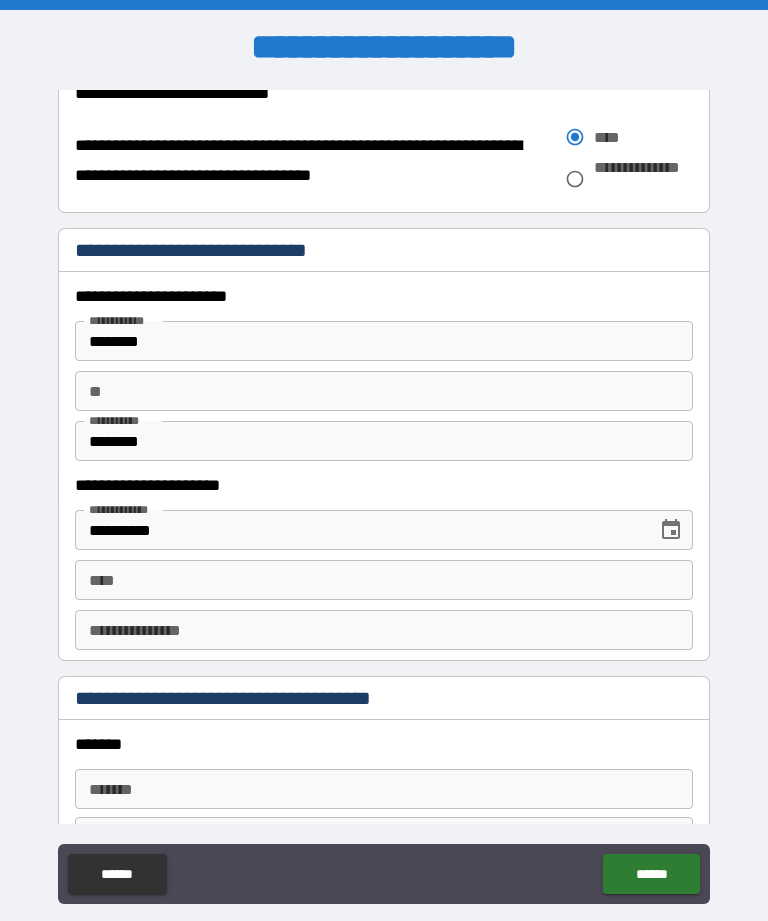 click on "****" at bounding box center (384, 580) 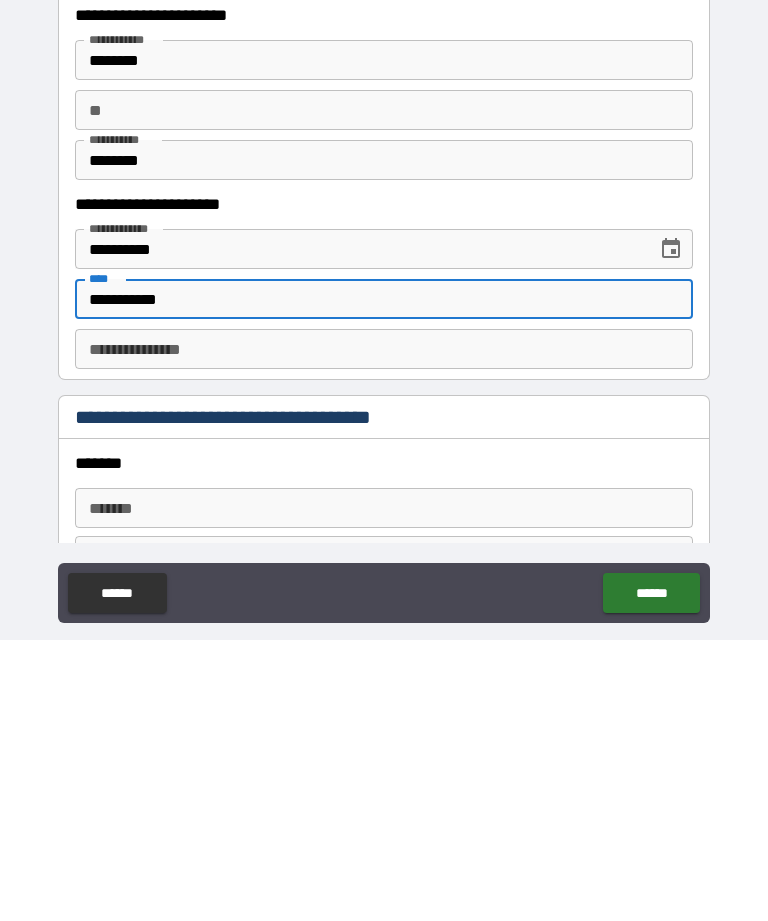 type on "**********" 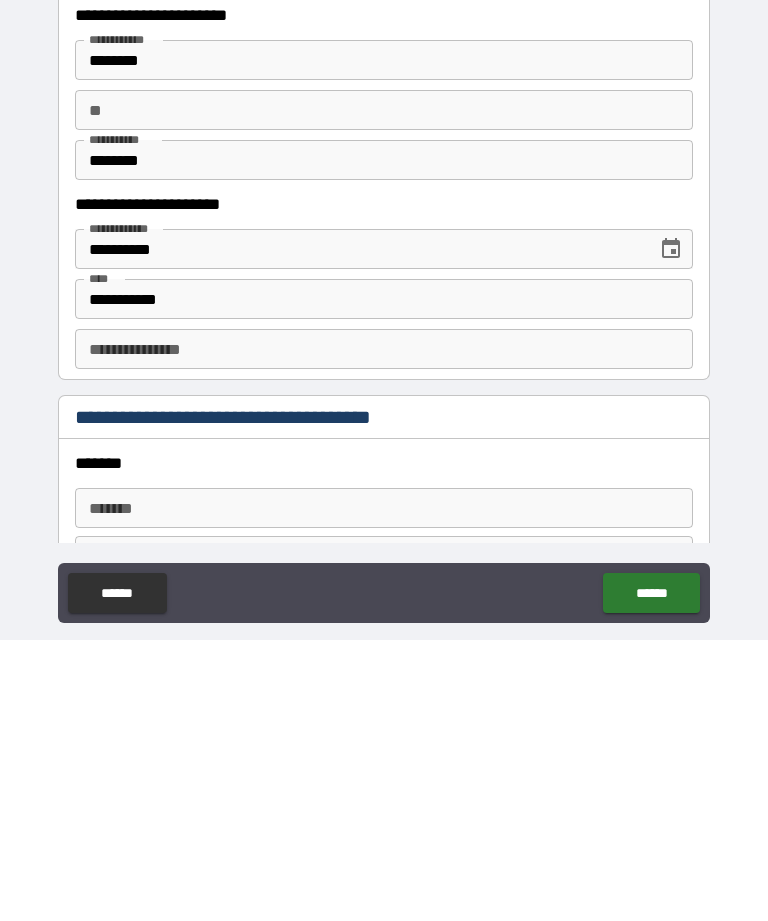 scroll, scrollTop: 64, scrollLeft: 0, axis: vertical 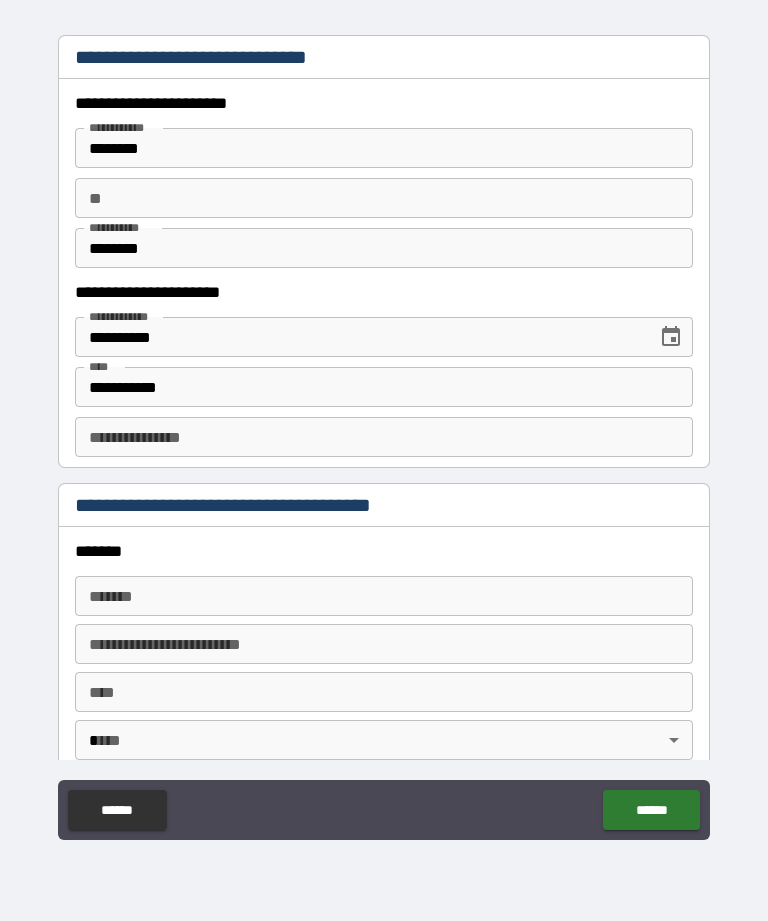 click on "*******" at bounding box center (384, 596) 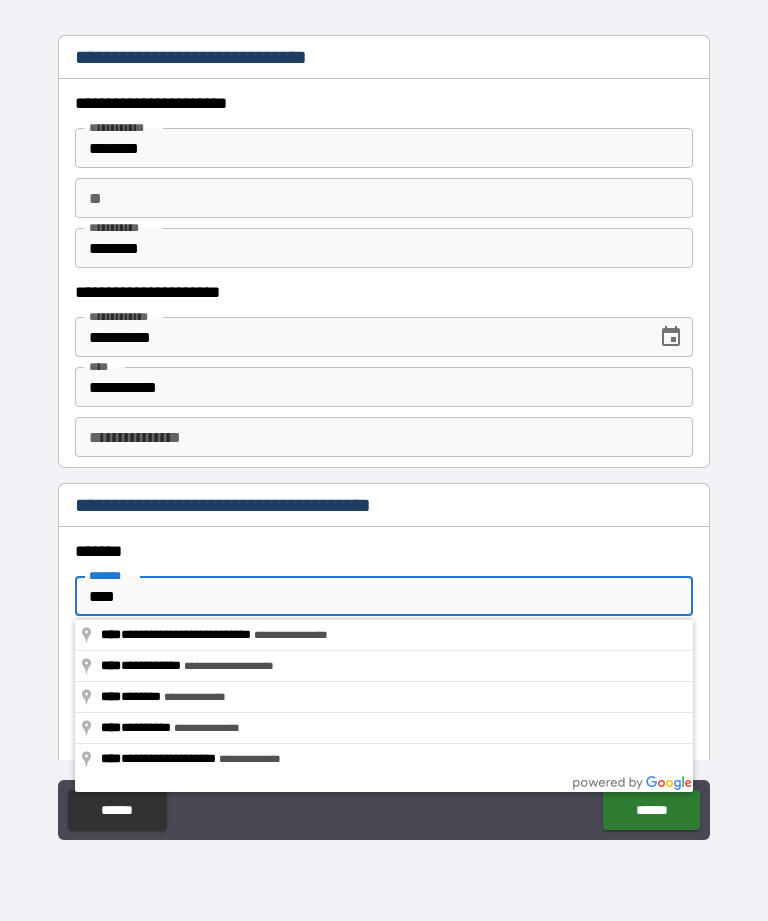 type on "**********" 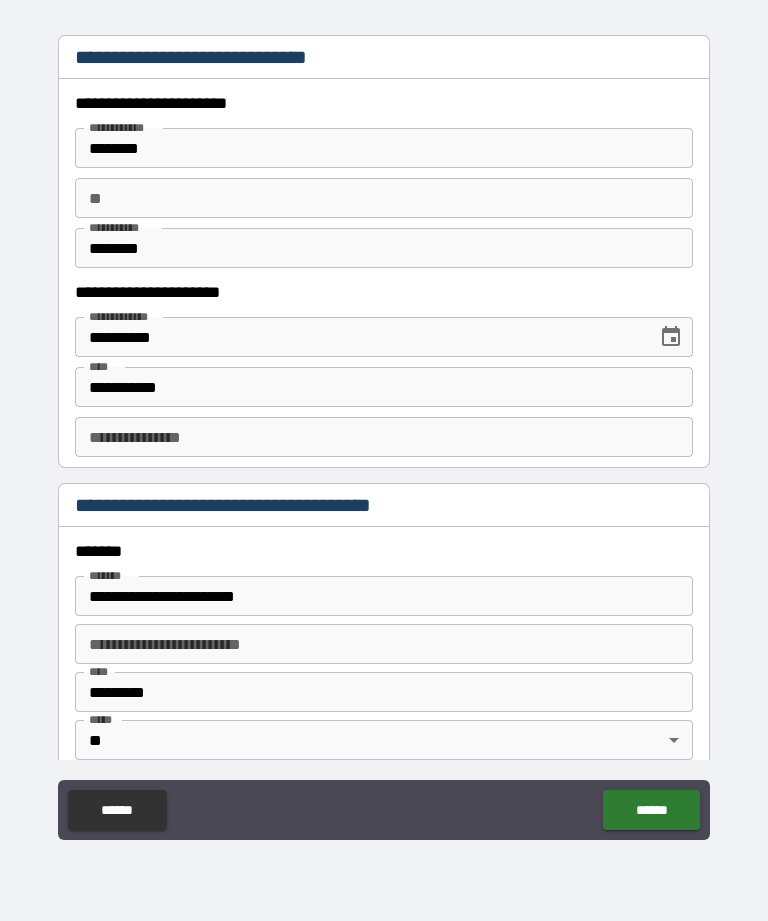 click on "******" at bounding box center [651, 810] 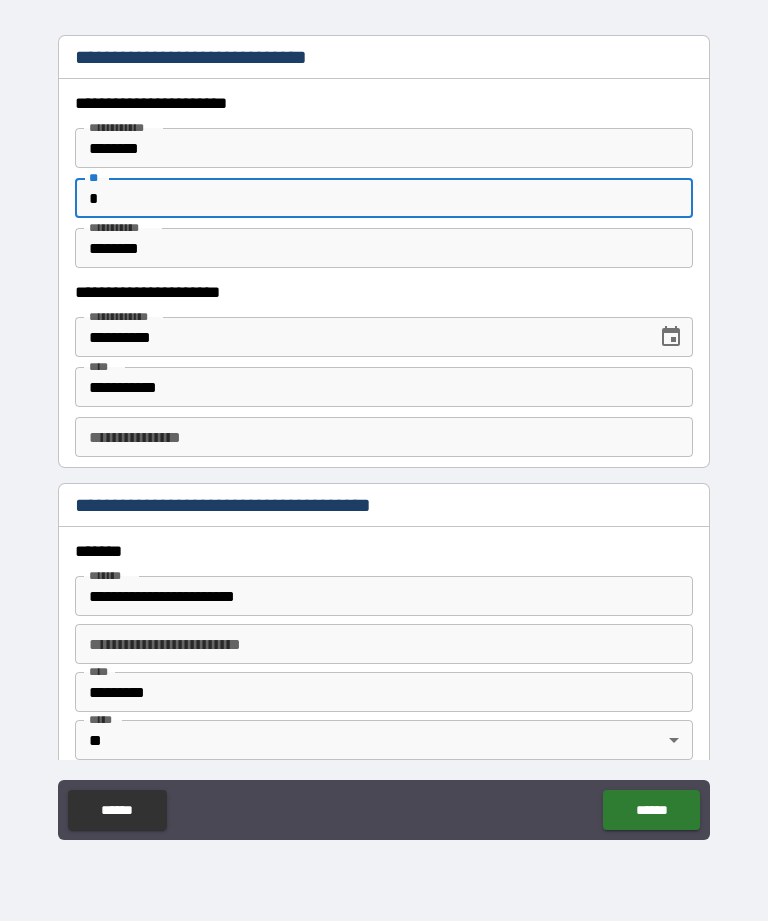type on "*" 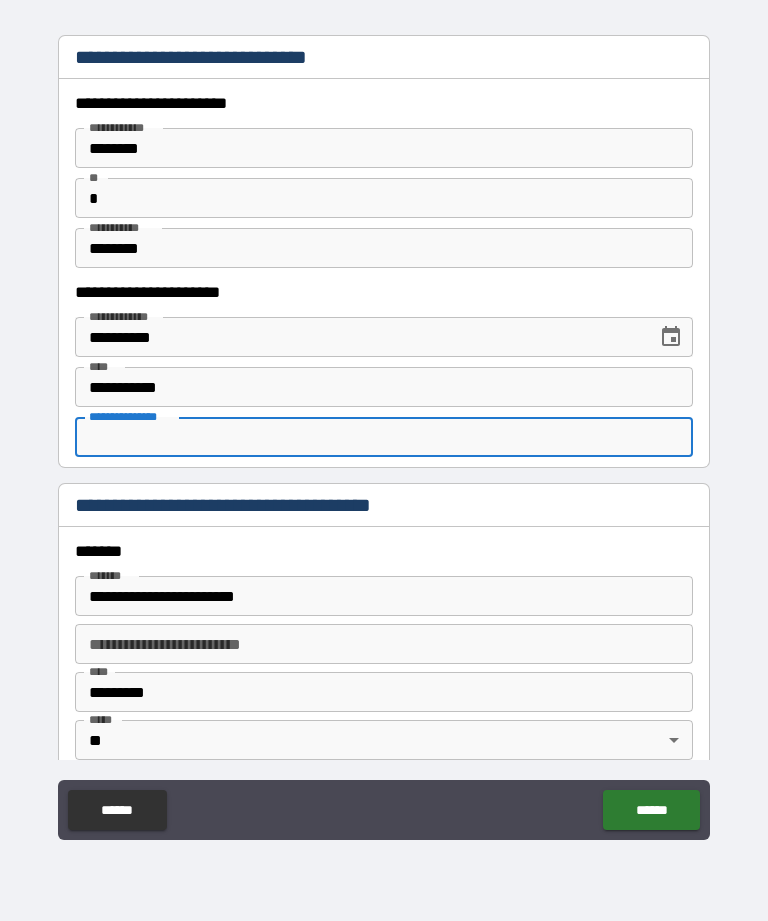 click on "**********" at bounding box center (384, 437) 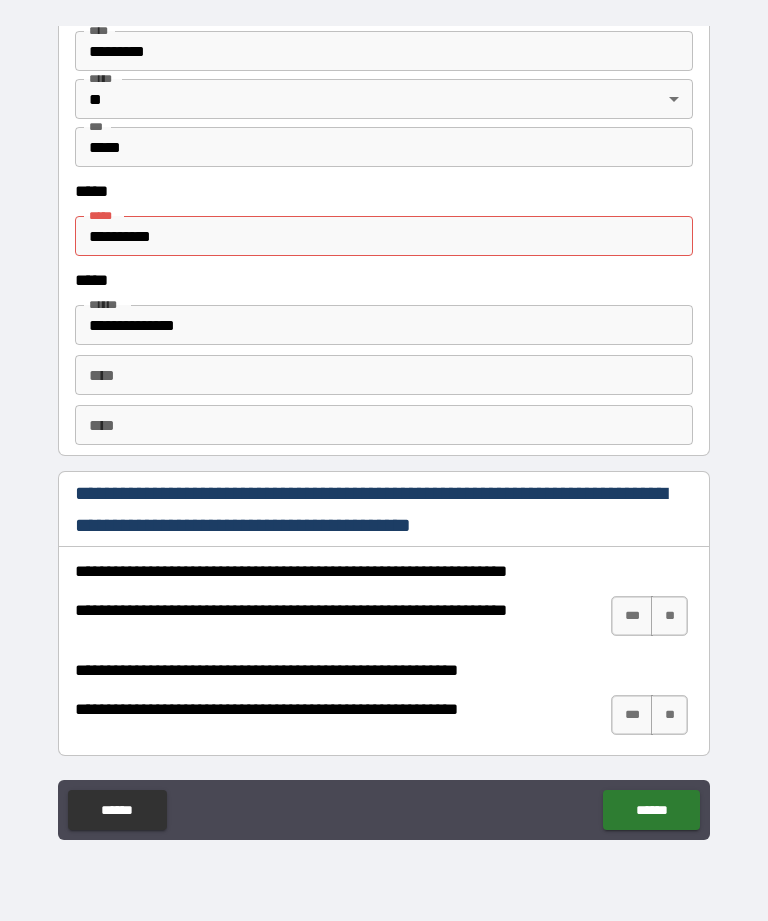scroll, scrollTop: 2595, scrollLeft: 0, axis: vertical 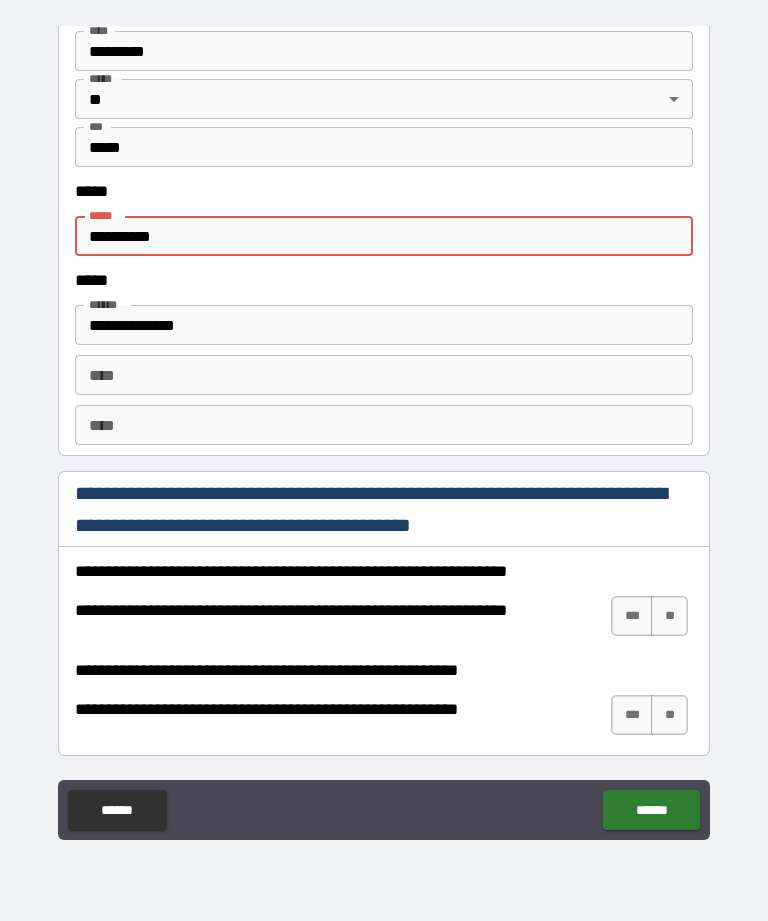 click on "**********" at bounding box center (384, 236) 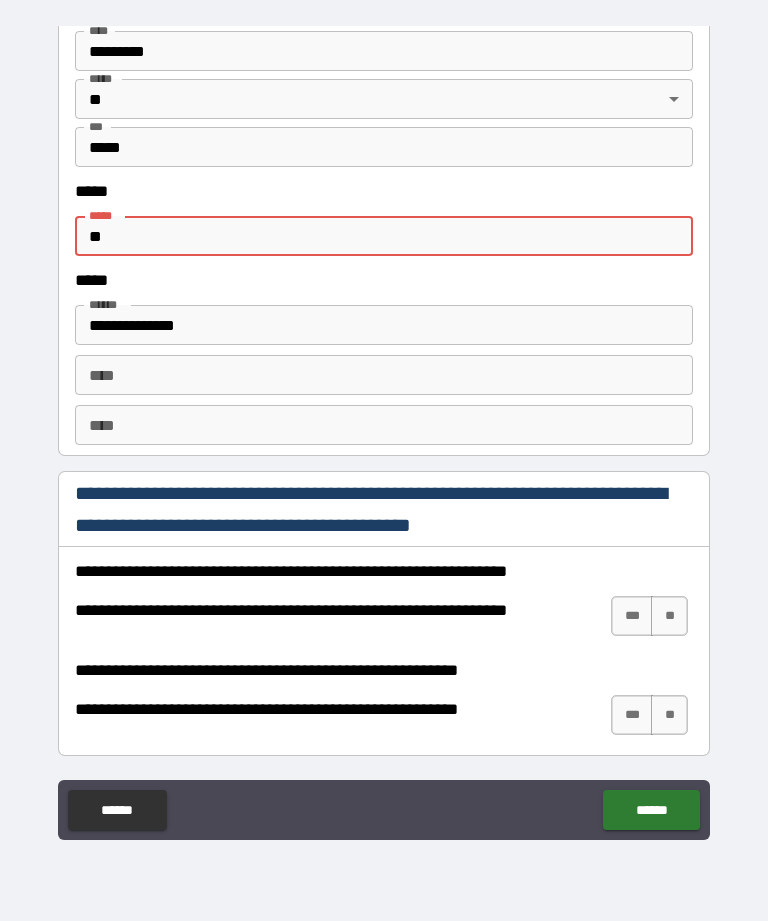 type on "*" 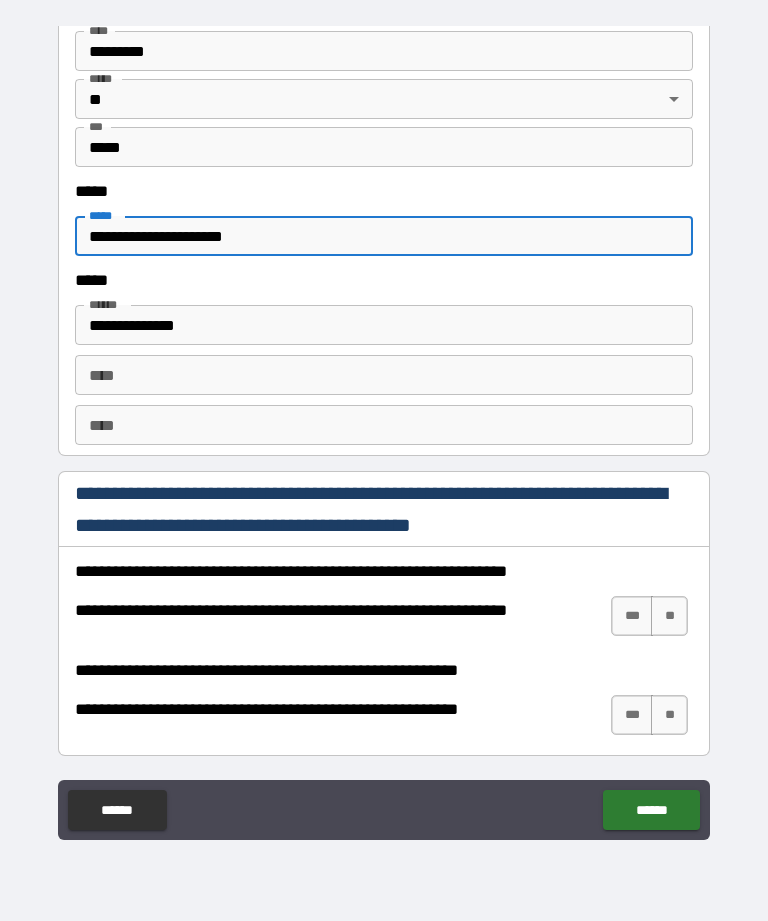 click on "*****" at bounding box center (104, 215) 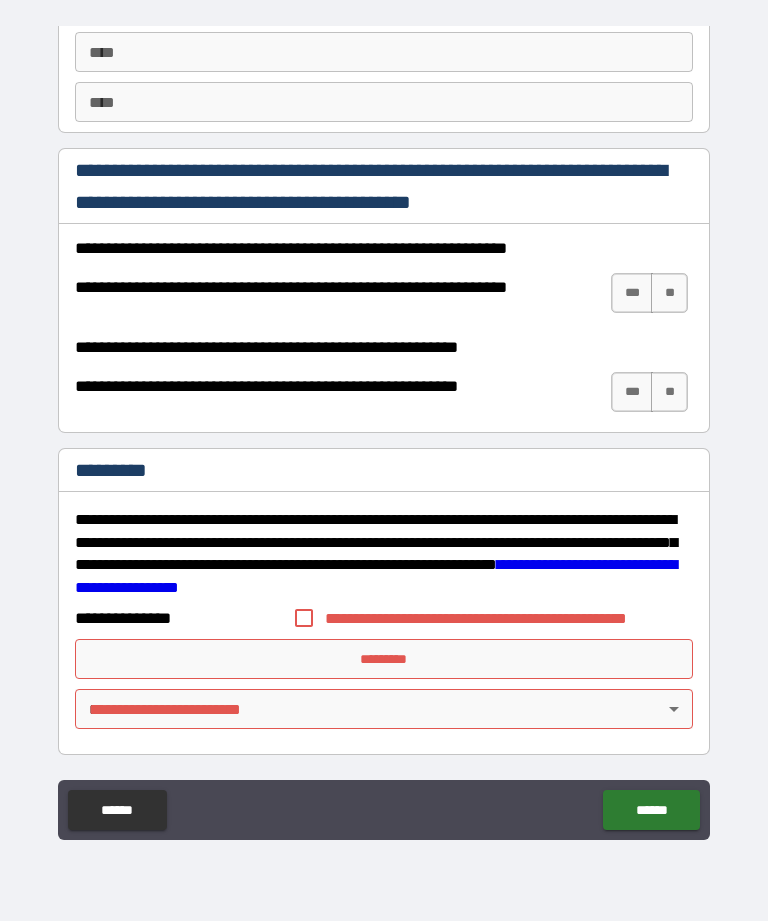 scroll, scrollTop: 2918, scrollLeft: 0, axis: vertical 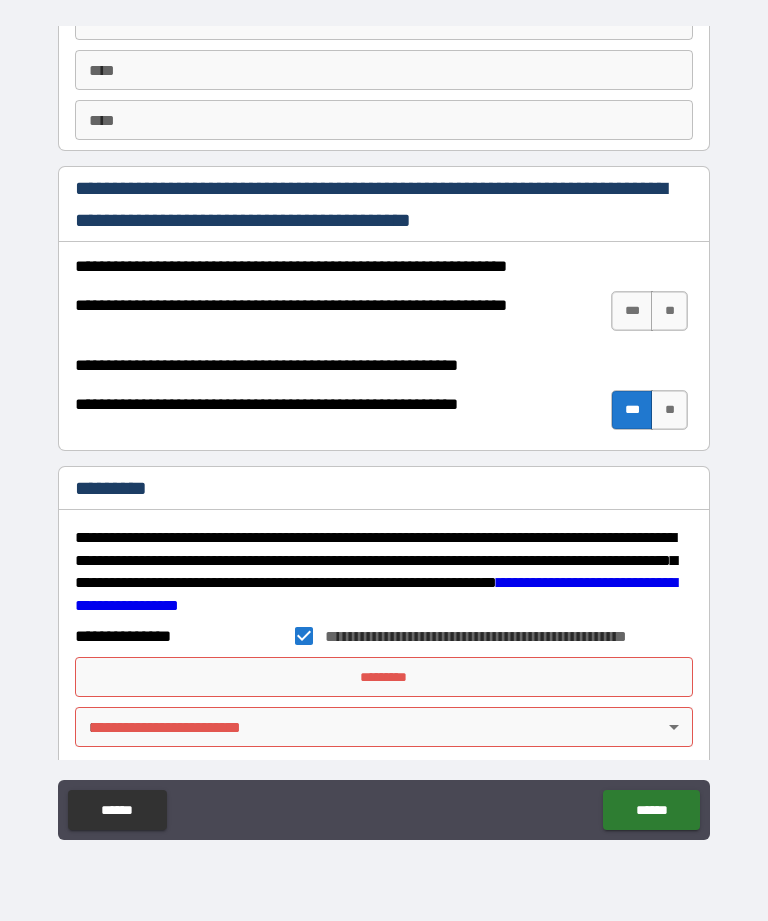 click on "**********" at bounding box center (384, 428) 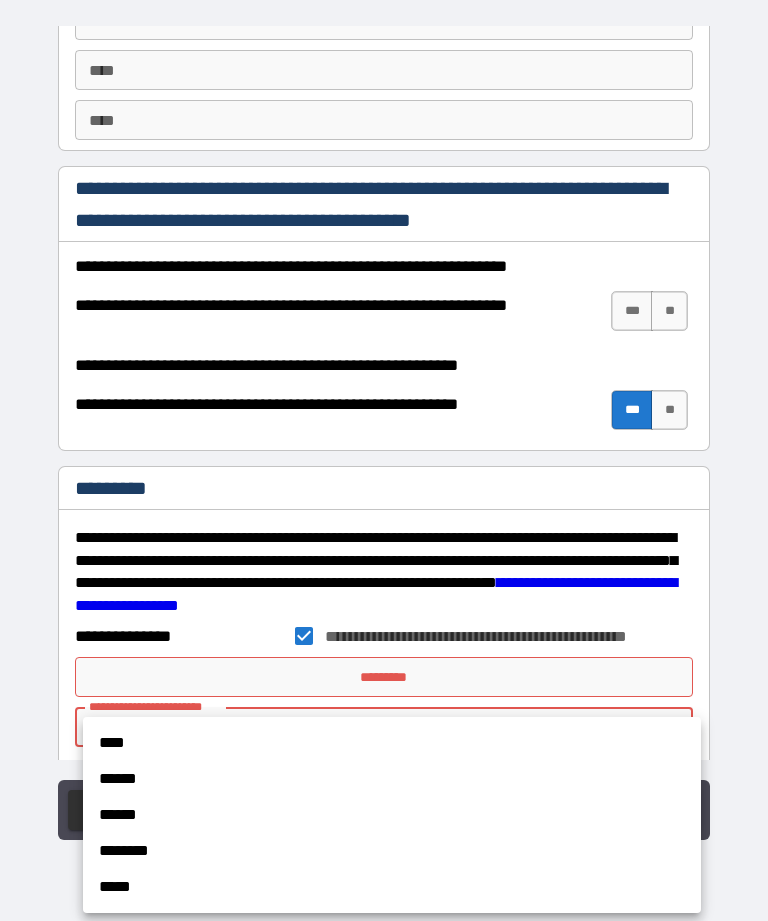 click on "********" at bounding box center (392, 851) 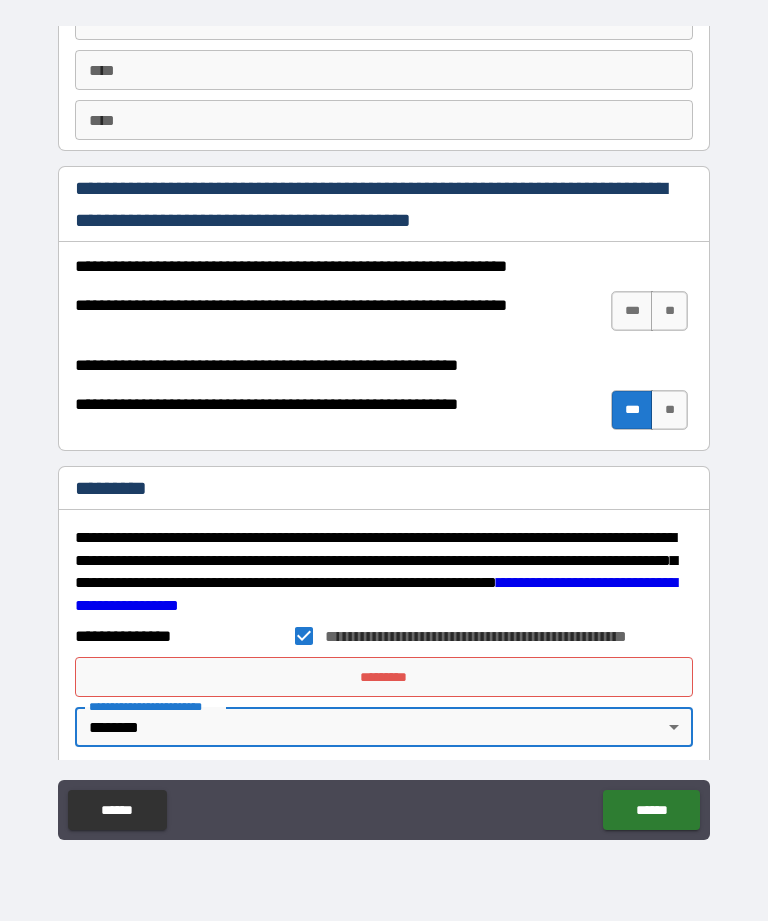 click on "******" at bounding box center [651, 810] 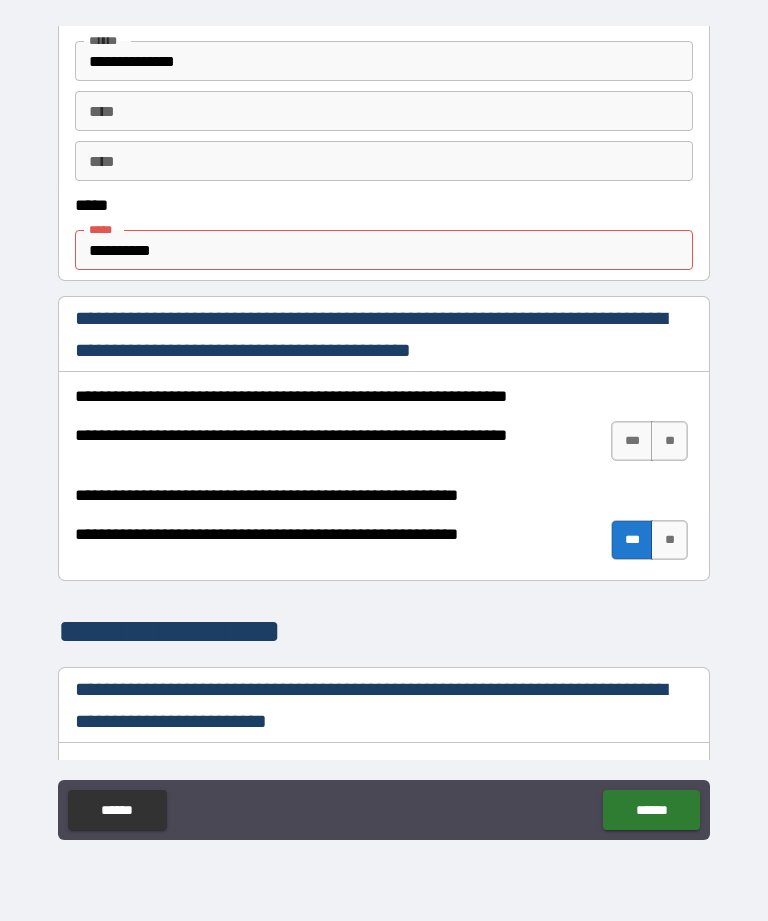 scroll, scrollTop: 1078, scrollLeft: 0, axis: vertical 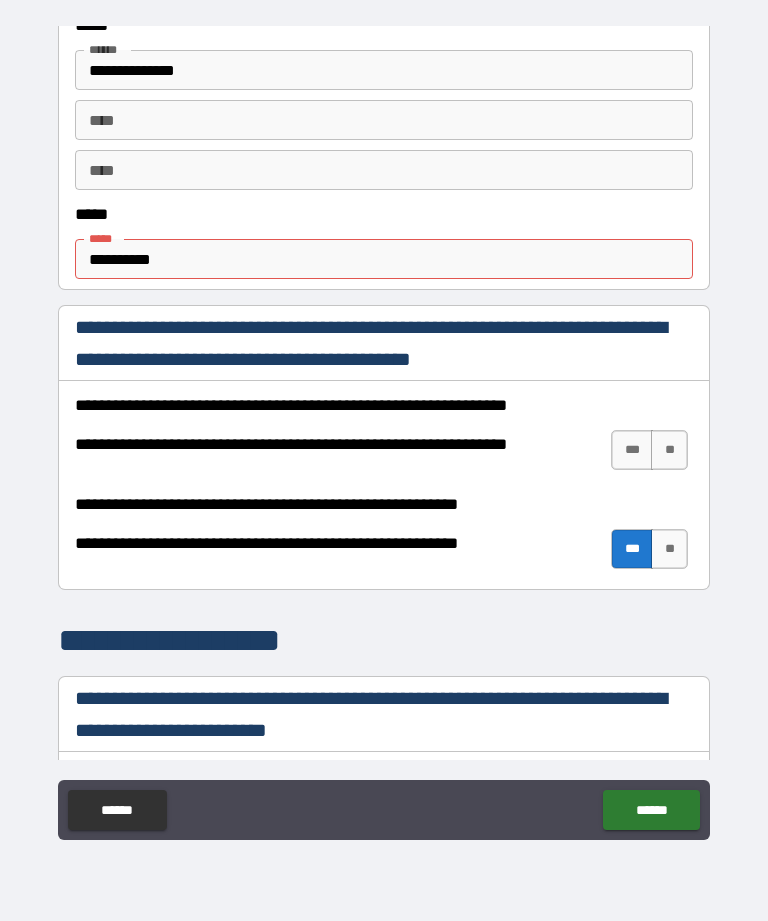 click on "**********" at bounding box center [384, 259] 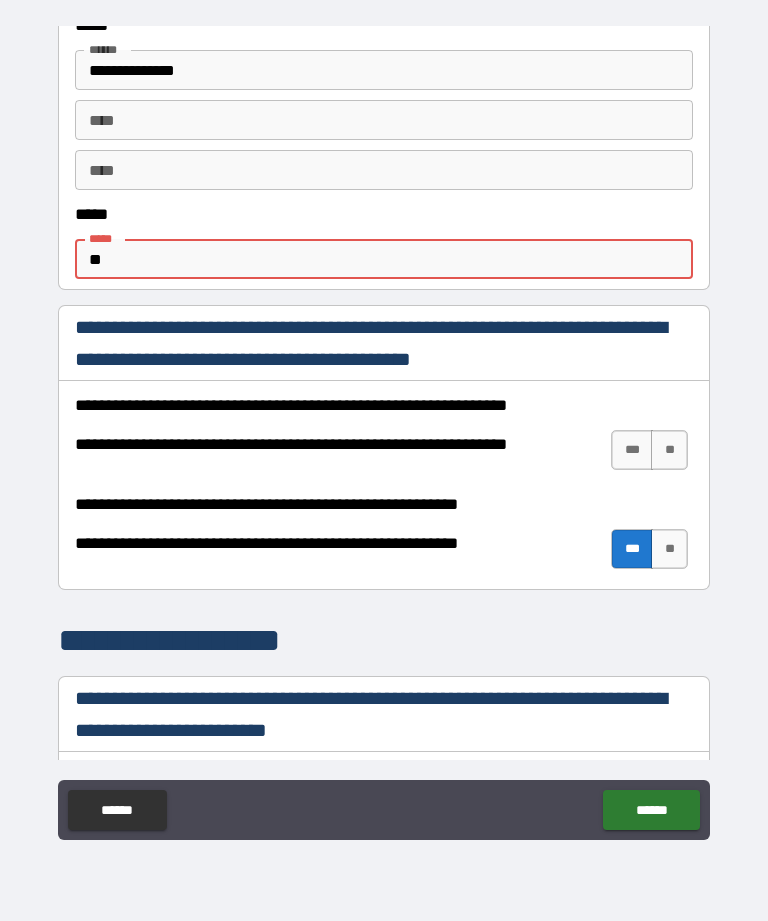 type on "*" 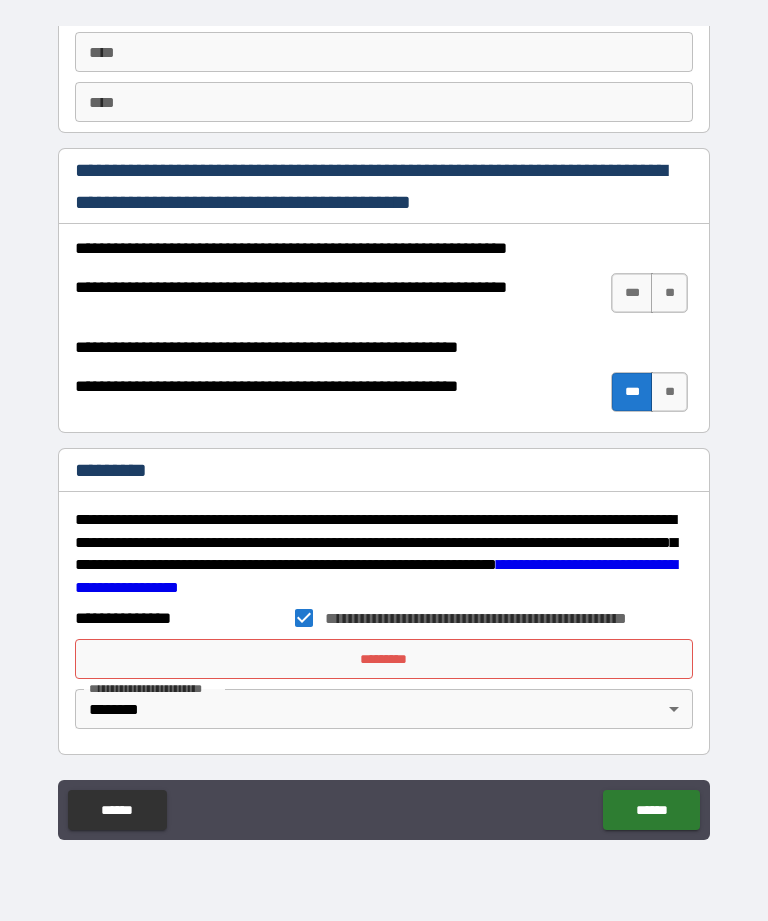 scroll, scrollTop: 2918, scrollLeft: 0, axis: vertical 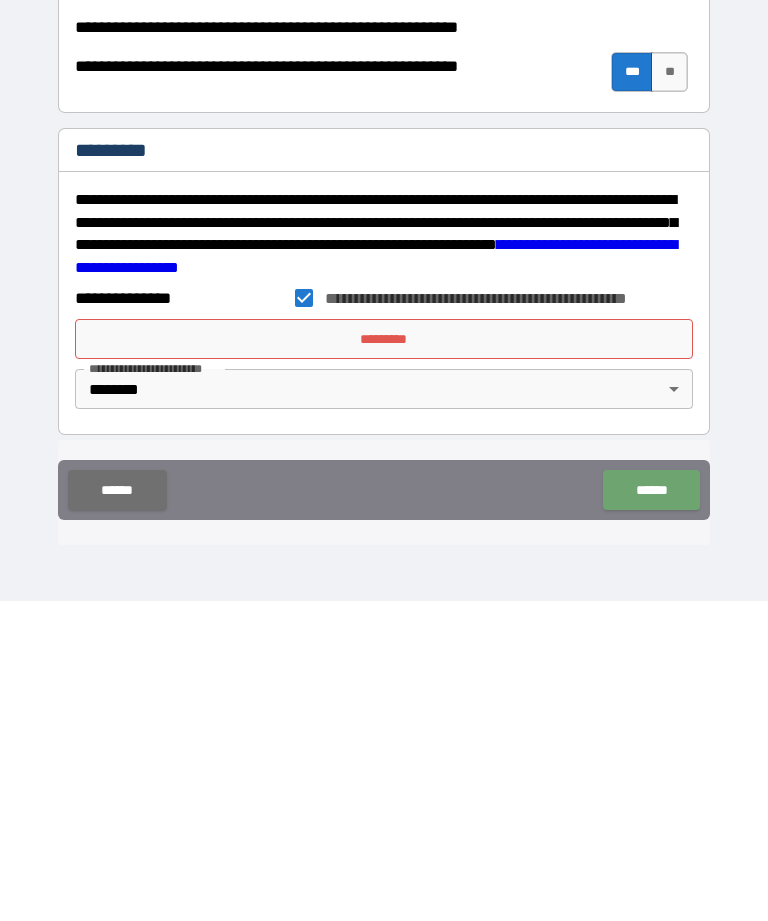 type on "**********" 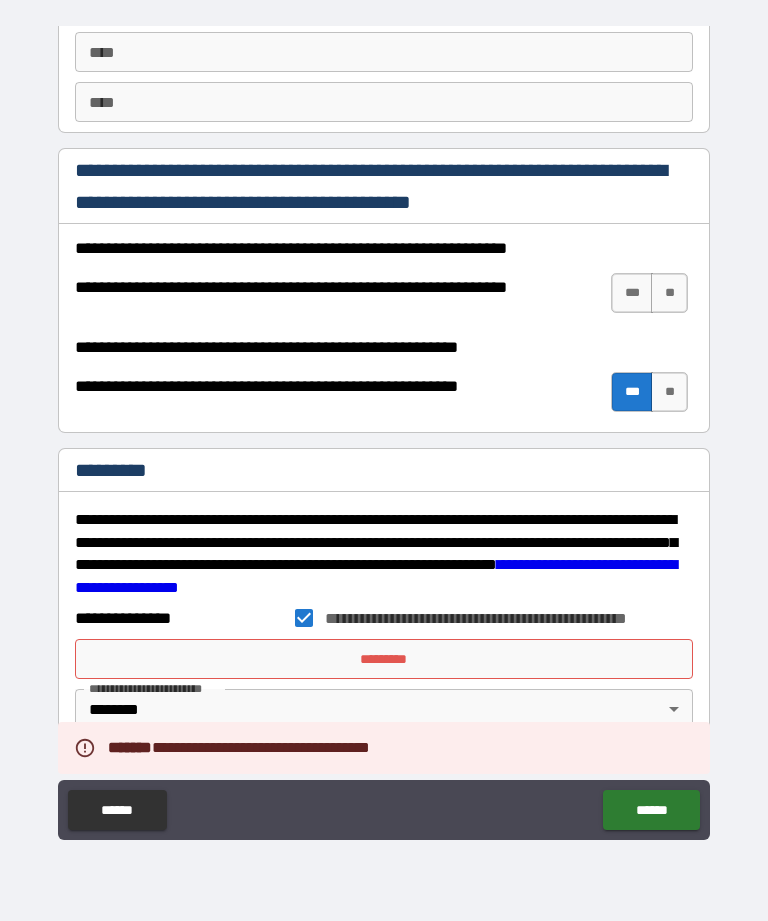 click on "*********" at bounding box center [384, 659] 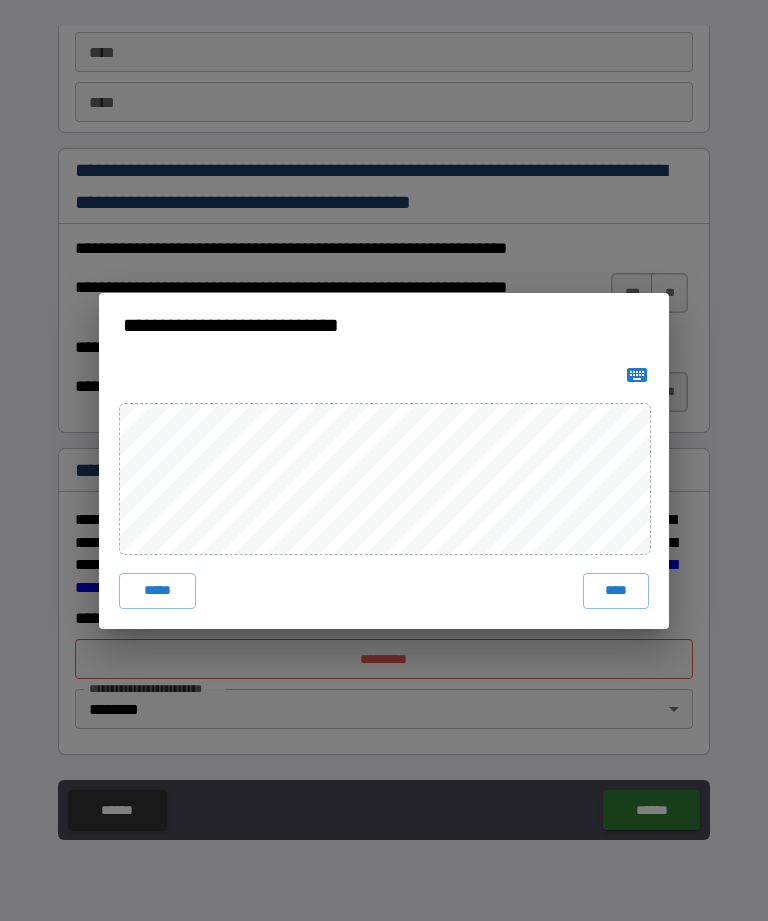 click on "****" at bounding box center [616, 591] 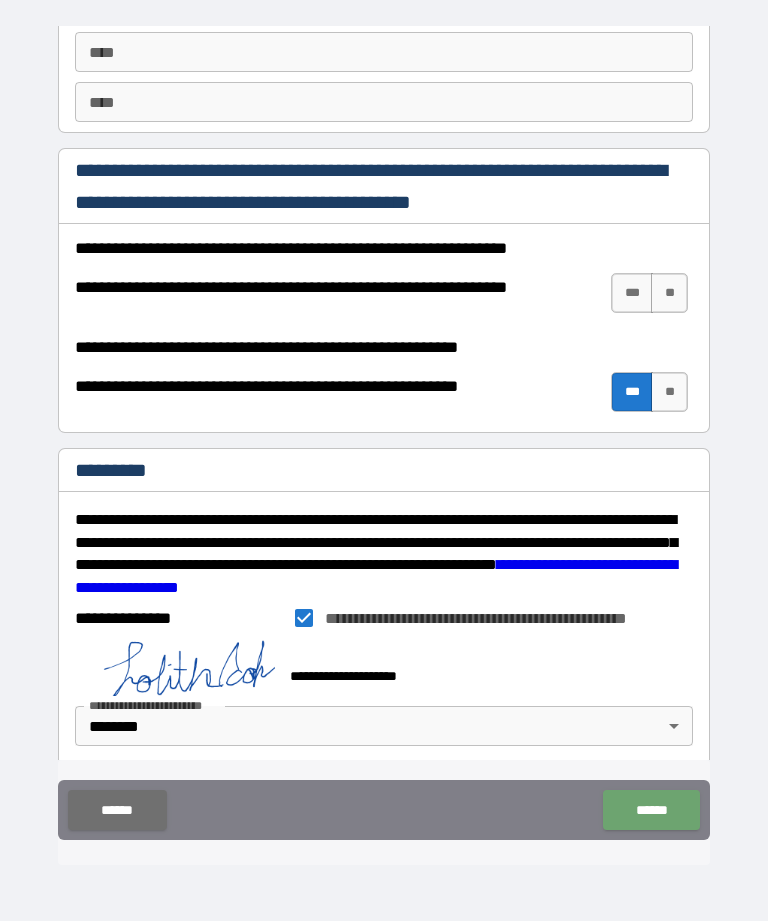 click on "******" at bounding box center (651, 810) 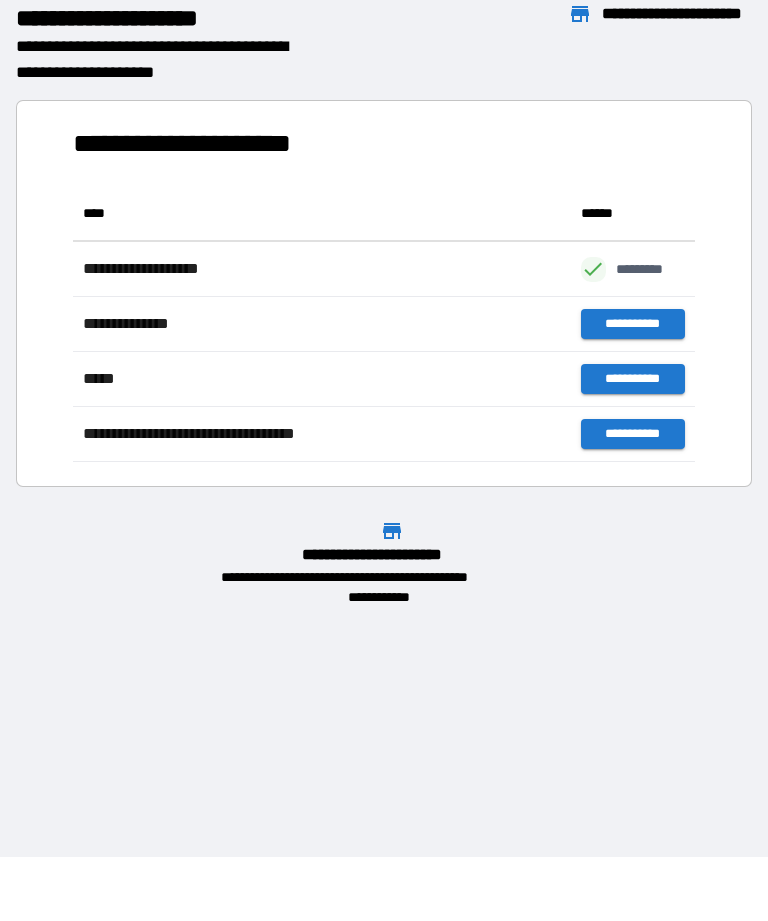scroll, scrollTop: 1, scrollLeft: 1, axis: both 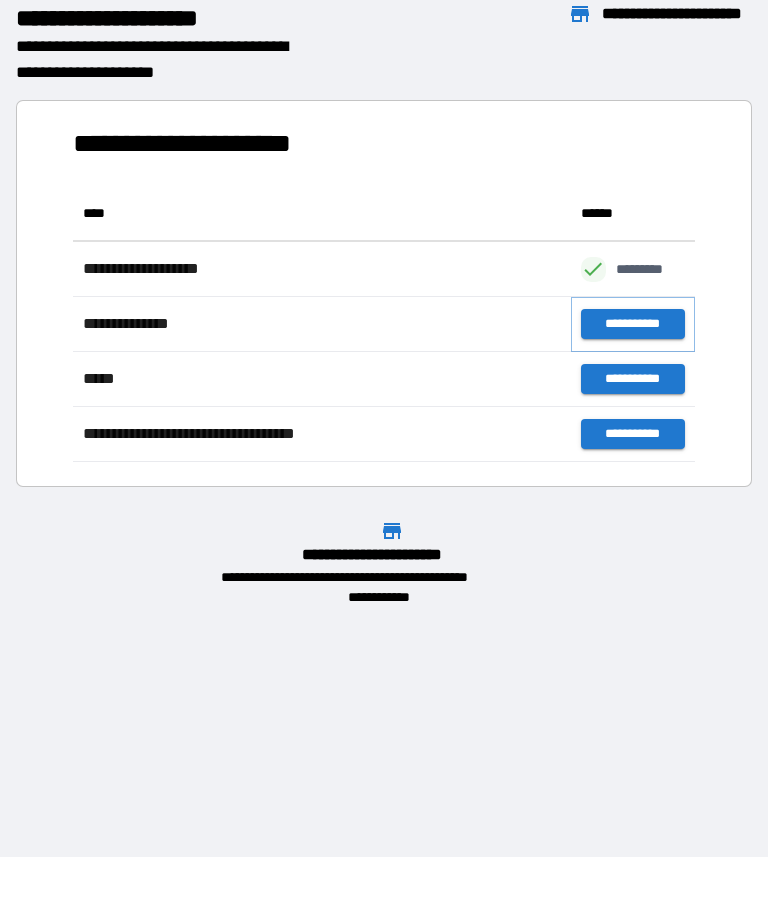 click on "**********" at bounding box center (633, 324) 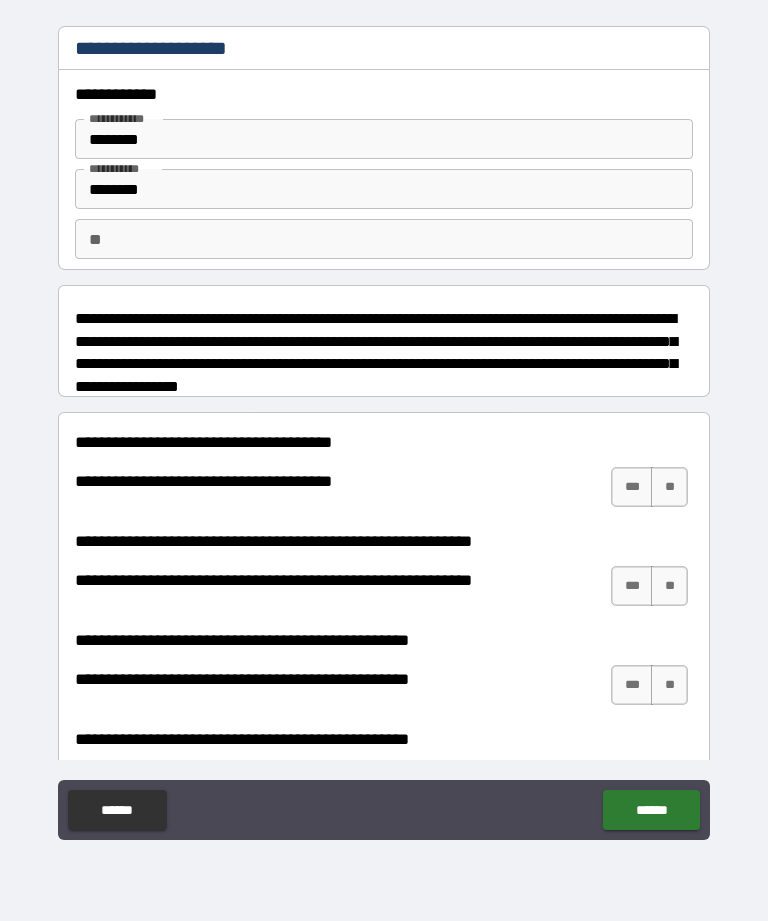 click on "**" at bounding box center (669, 487) 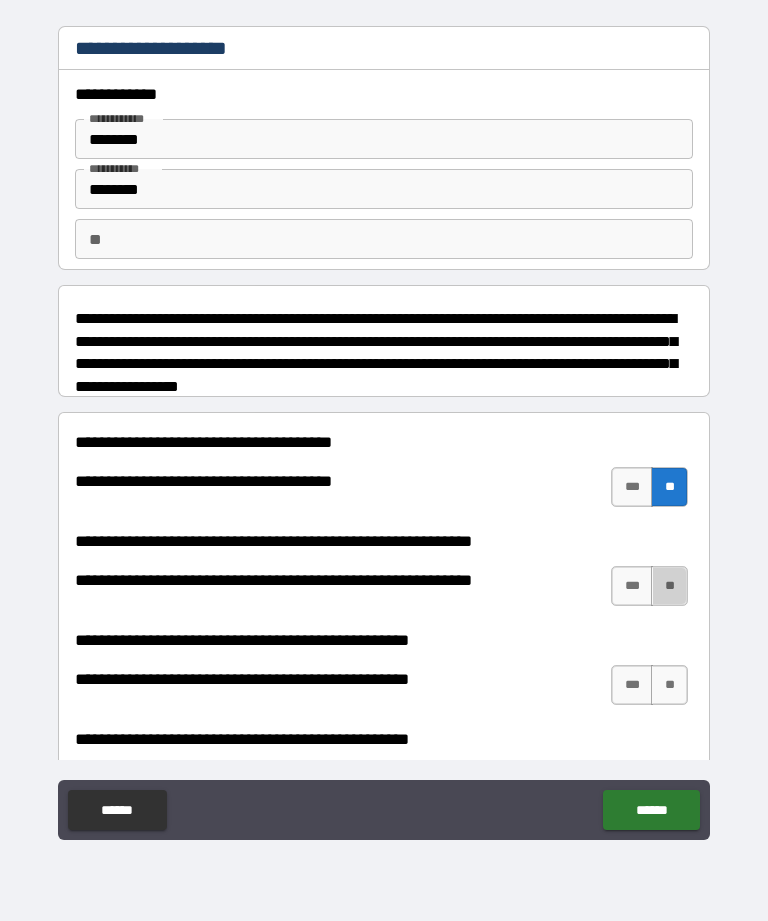 click on "**" at bounding box center (669, 586) 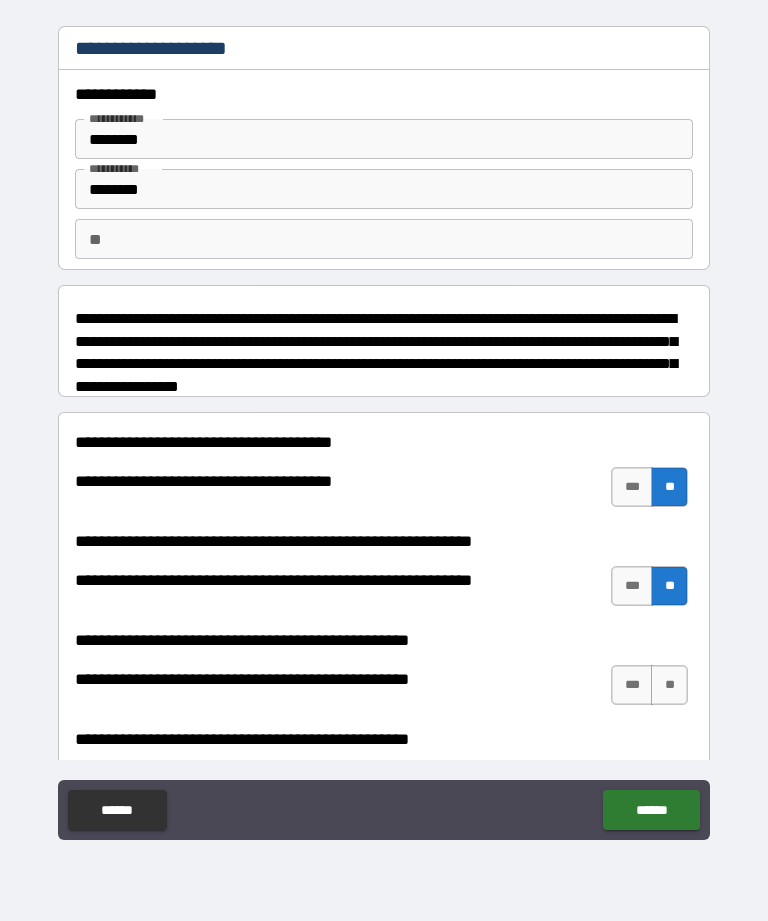 click on "**" at bounding box center [669, 685] 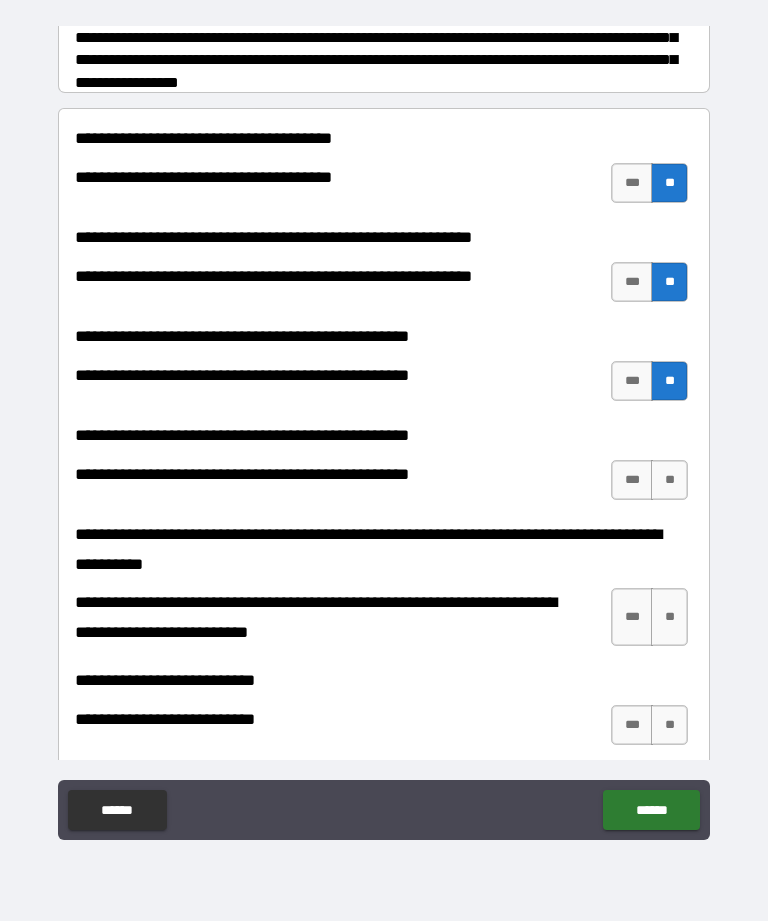 scroll, scrollTop: 306, scrollLeft: 0, axis: vertical 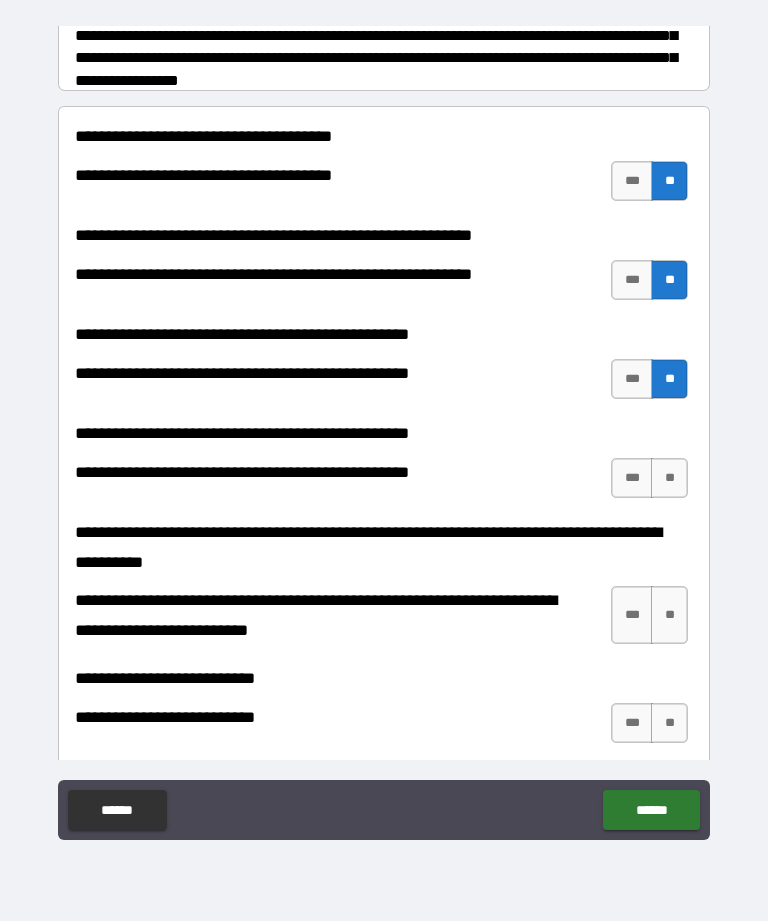 click on "**" at bounding box center [669, 478] 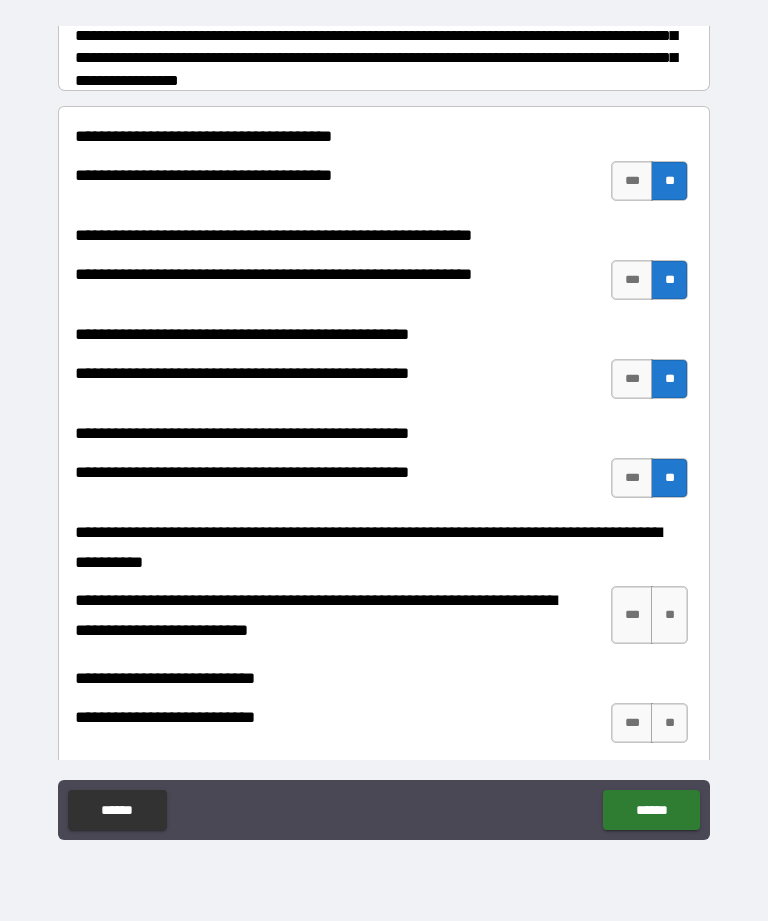 click on "**" at bounding box center [669, 478] 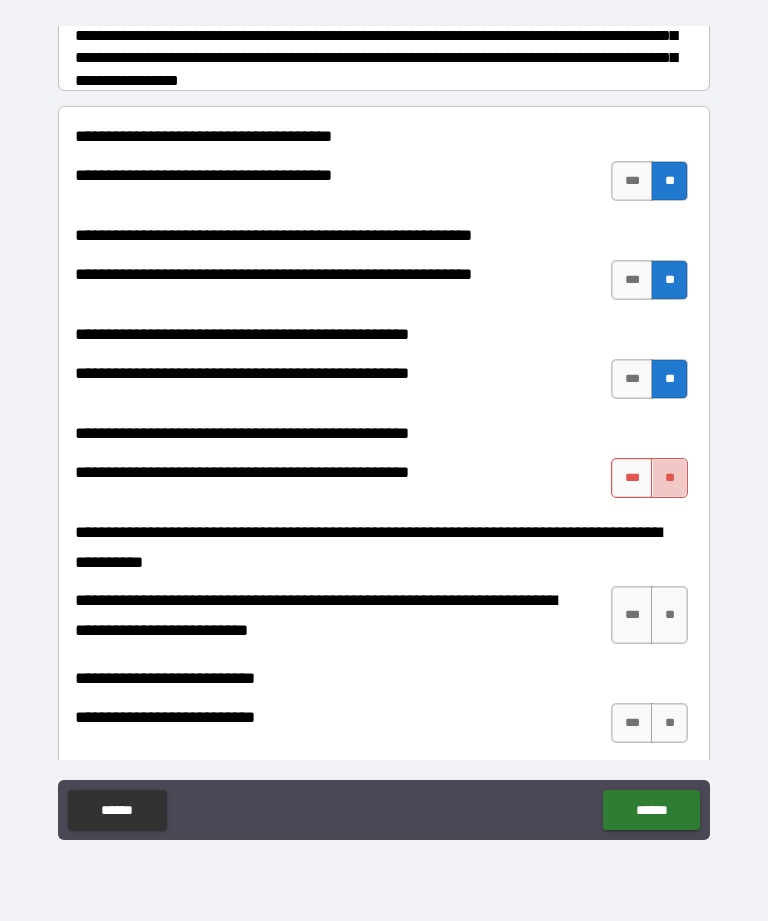 click on "**" at bounding box center (669, 478) 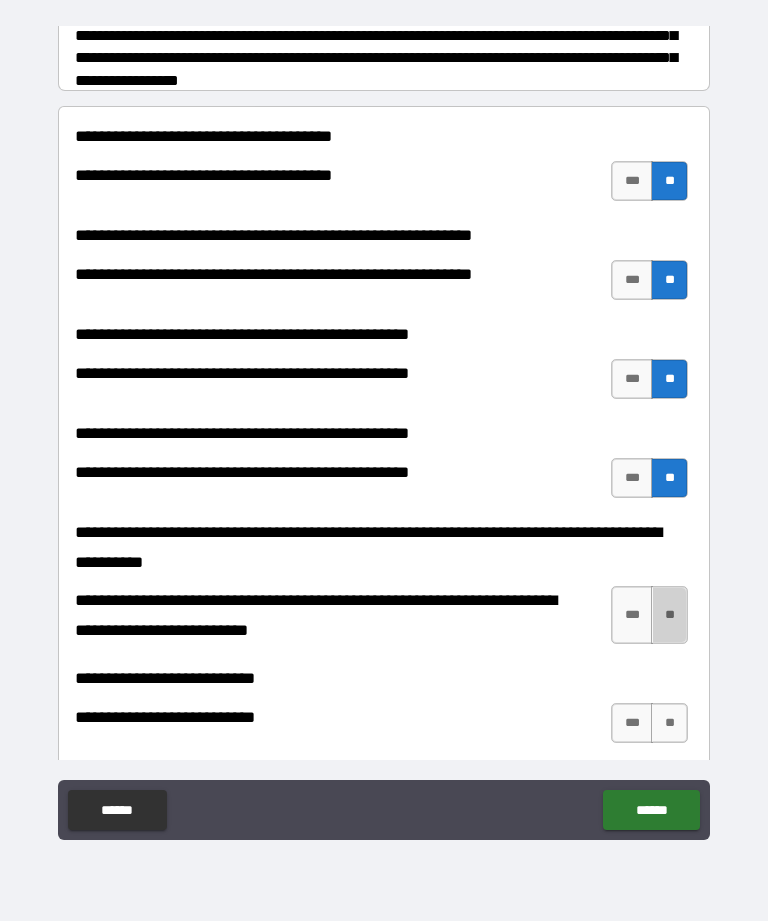 click on "**" at bounding box center (669, 615) 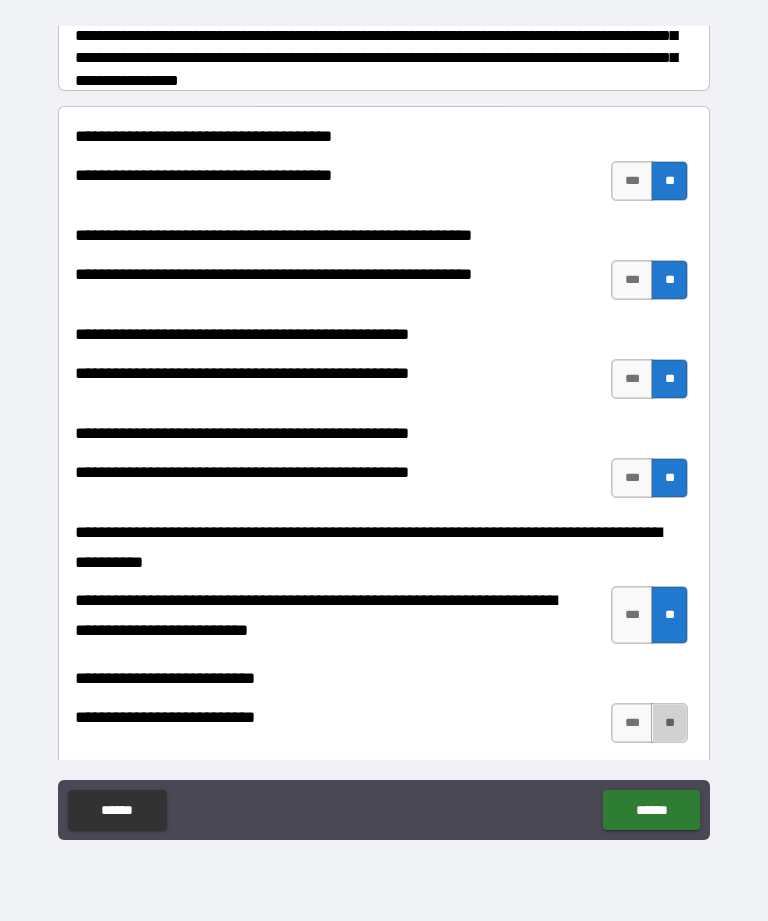 click on "**" at bounding box center (669, 723) 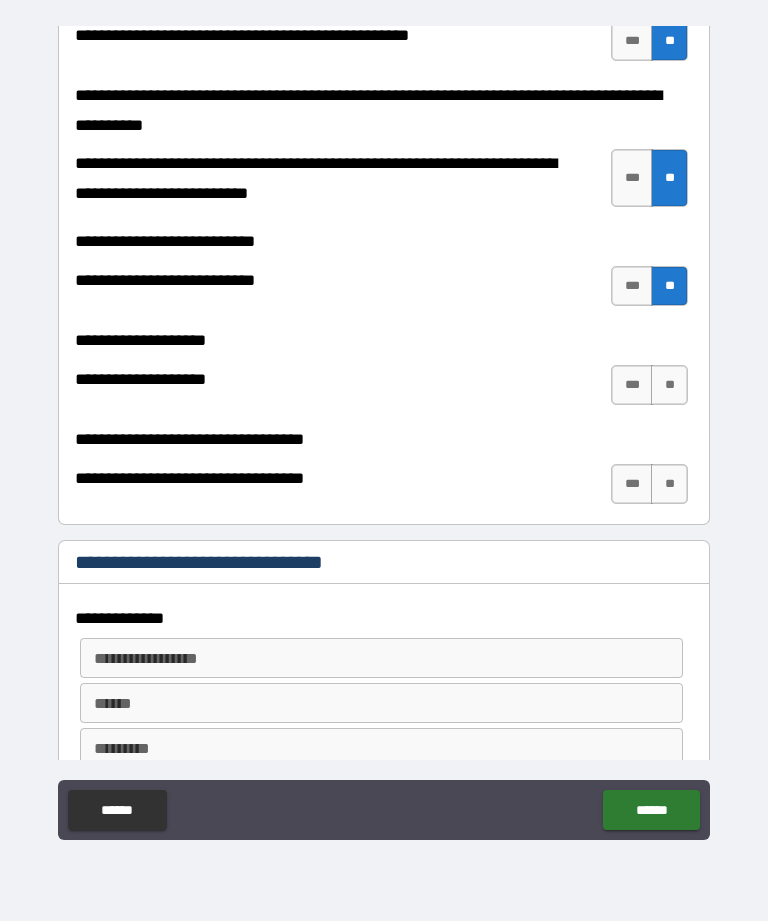 scroll, scrollTop: 744, scrollLeft: 0, axis: vertical 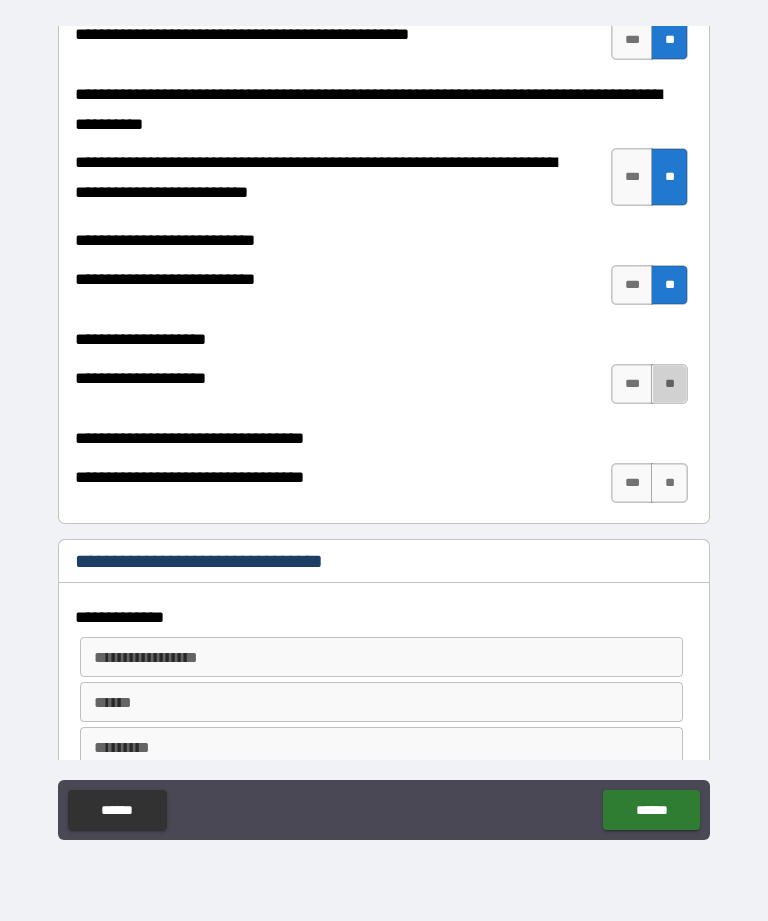 click on "**" at bounding box center (669, 384) 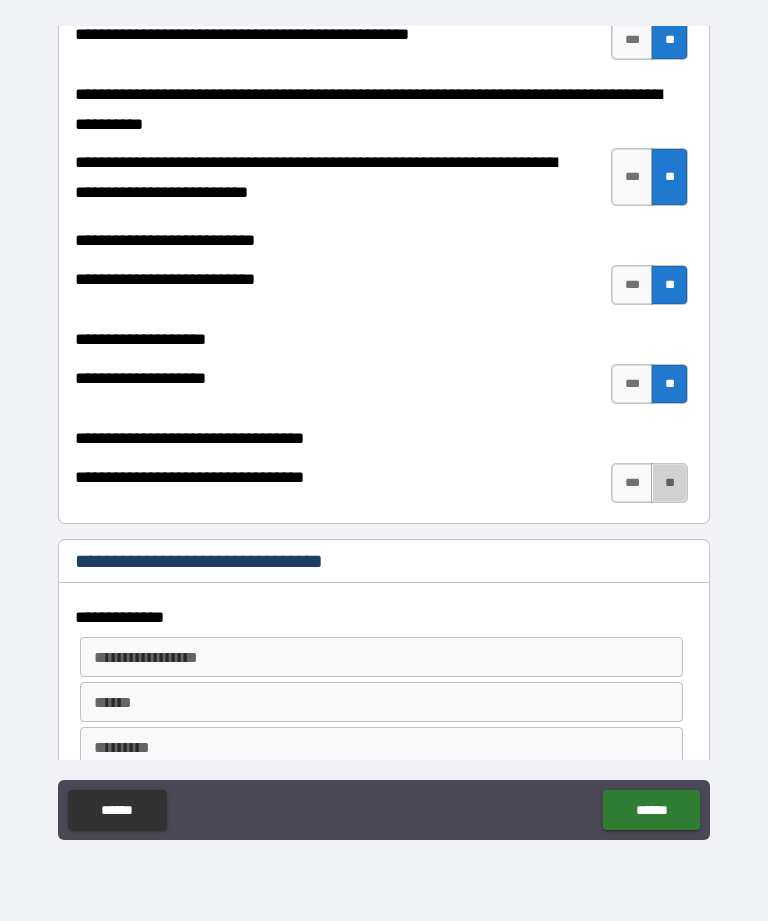 click on "**" at bounding box center (669, 483) 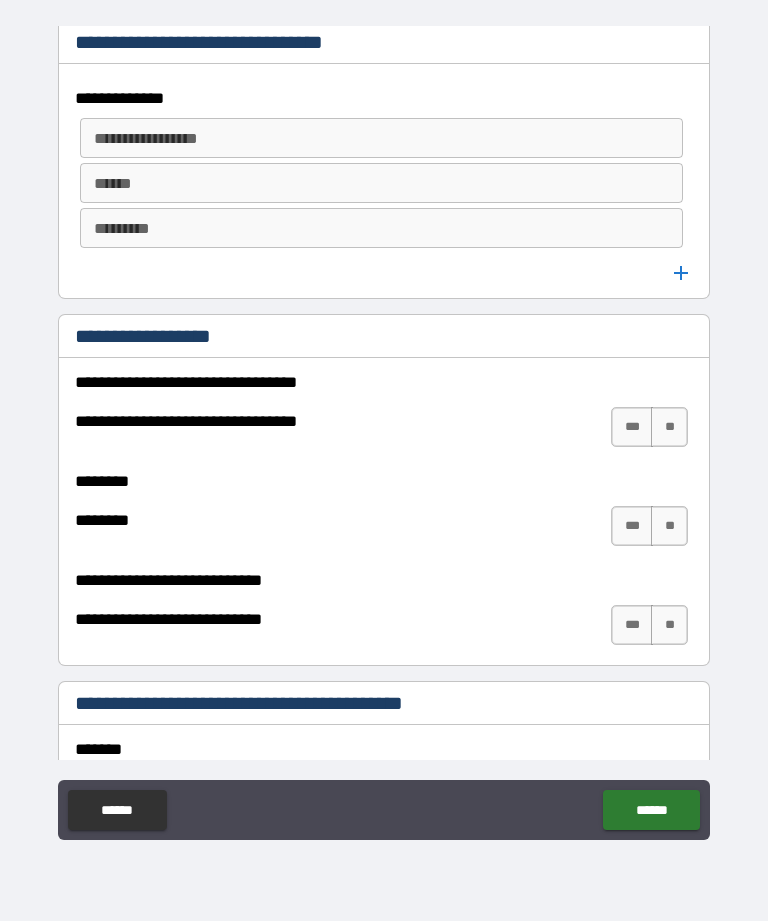 scroll, scrollTop: 1264, scrollLeft: 0, axis: vertical 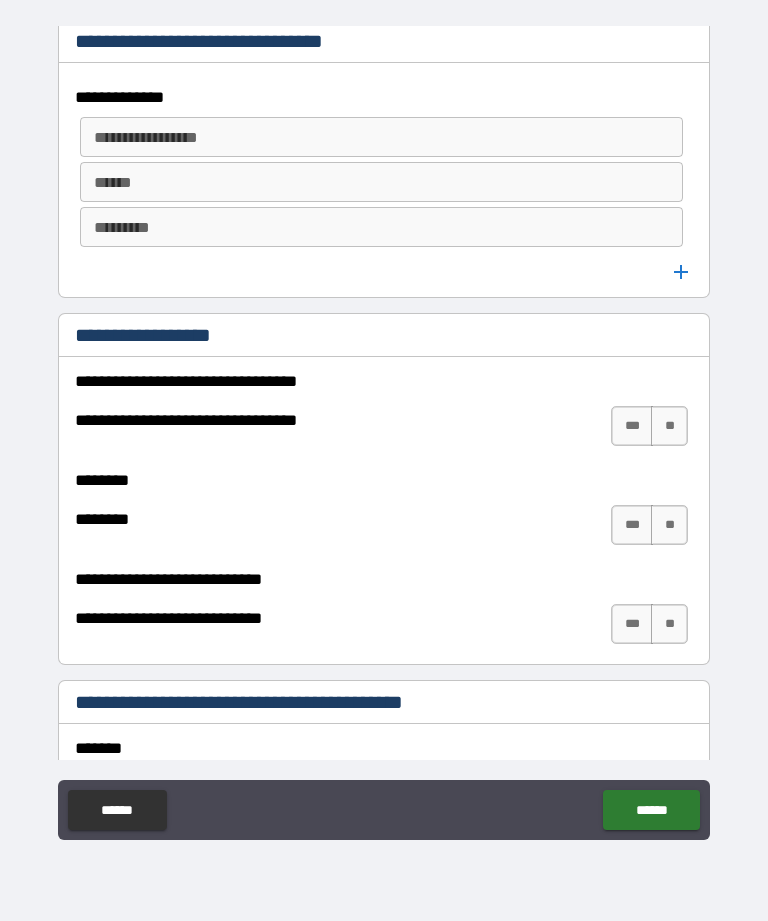 click on "**" at bounding box center (669, 426) 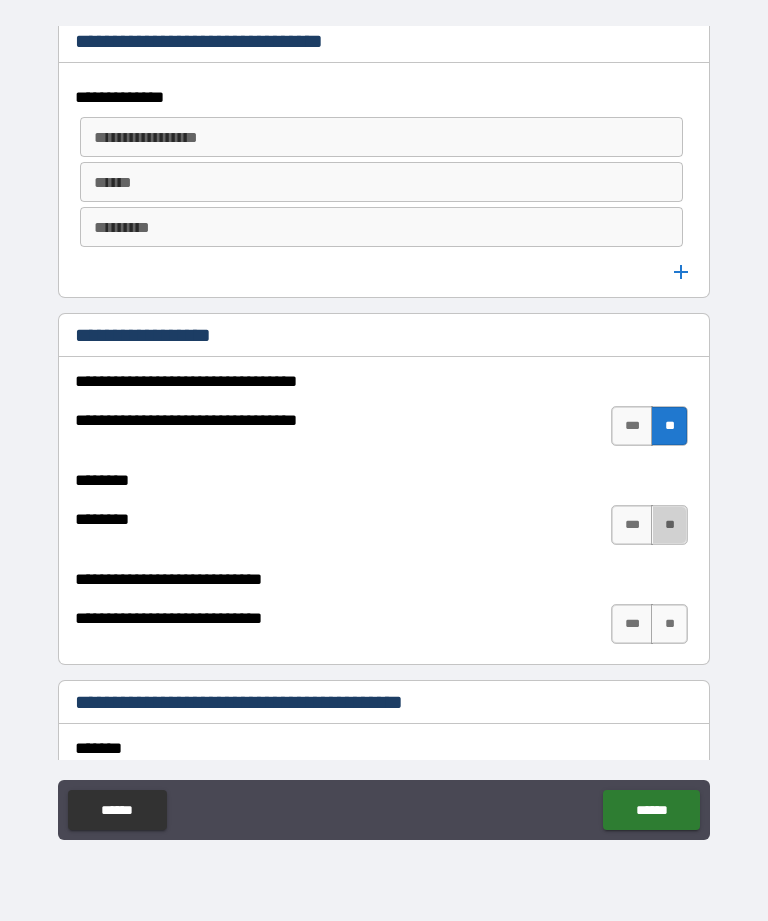 click on "**" at bounding box center [669, 525] 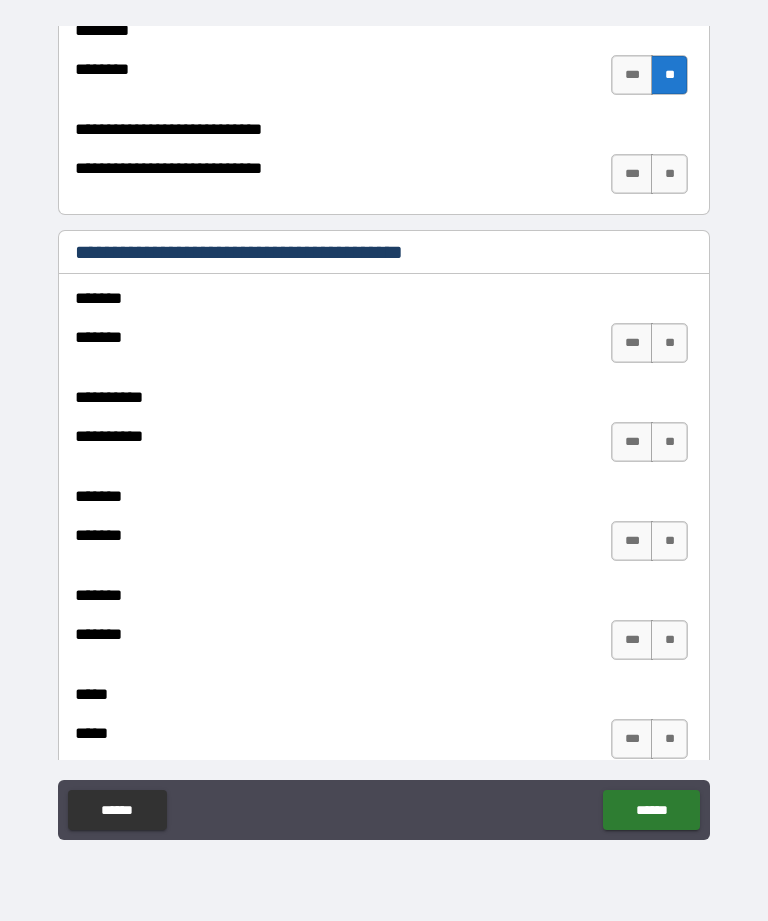 scroll, scrollTop: 1715, scrollLeft: 0, axis: vertical 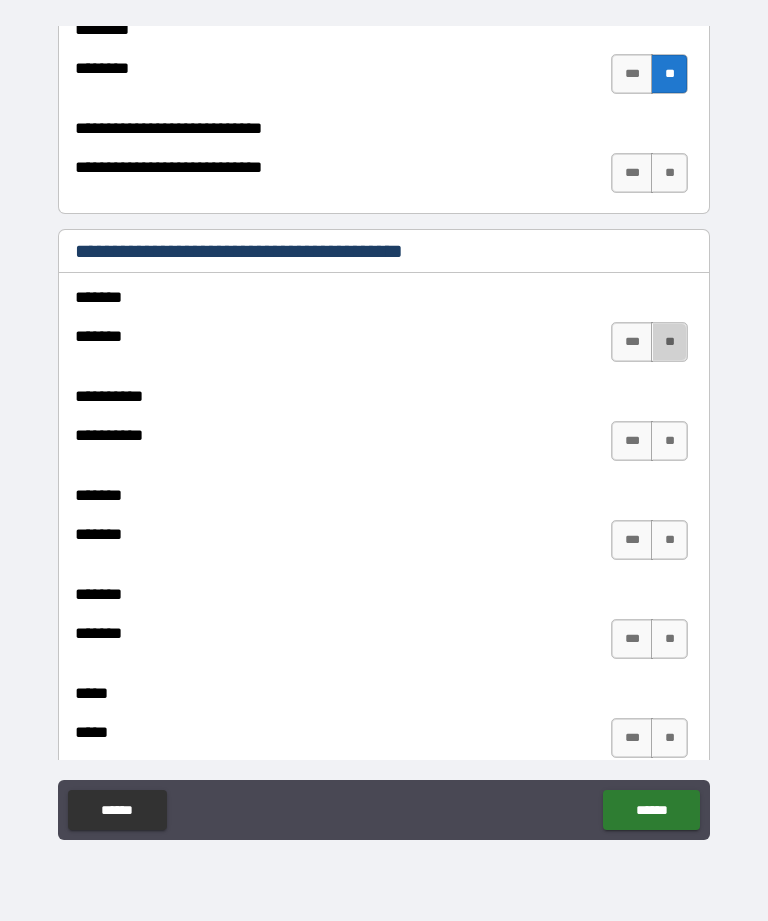 click on "**" at bounding box center [669, 342] 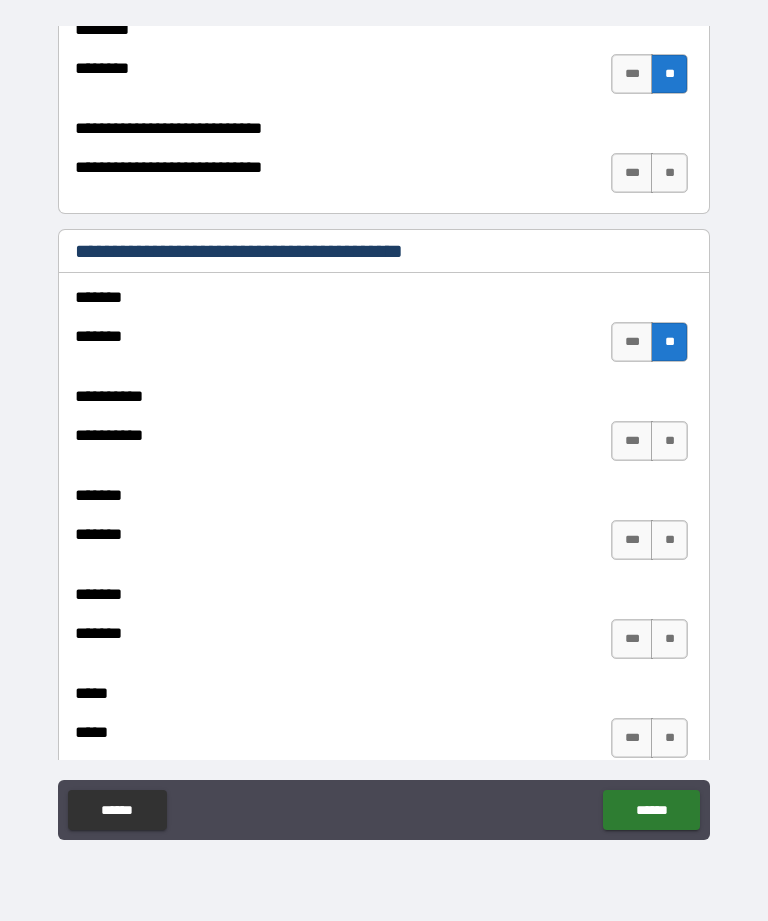 click on "**" at bounding box center (669, 173) 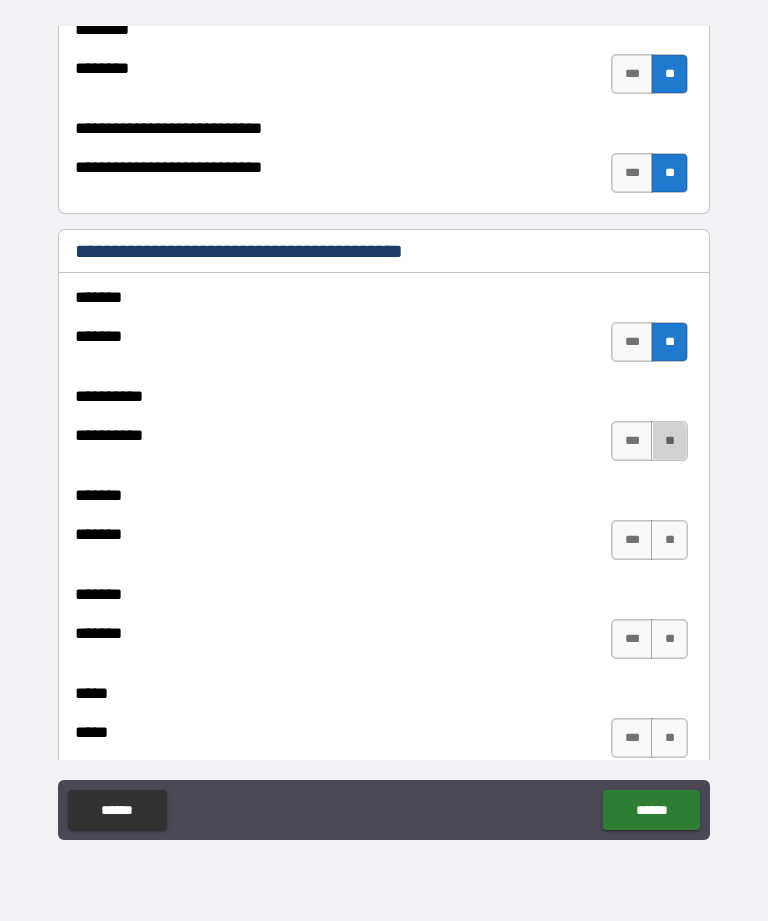click on "**" at bounding box center (669, 441) 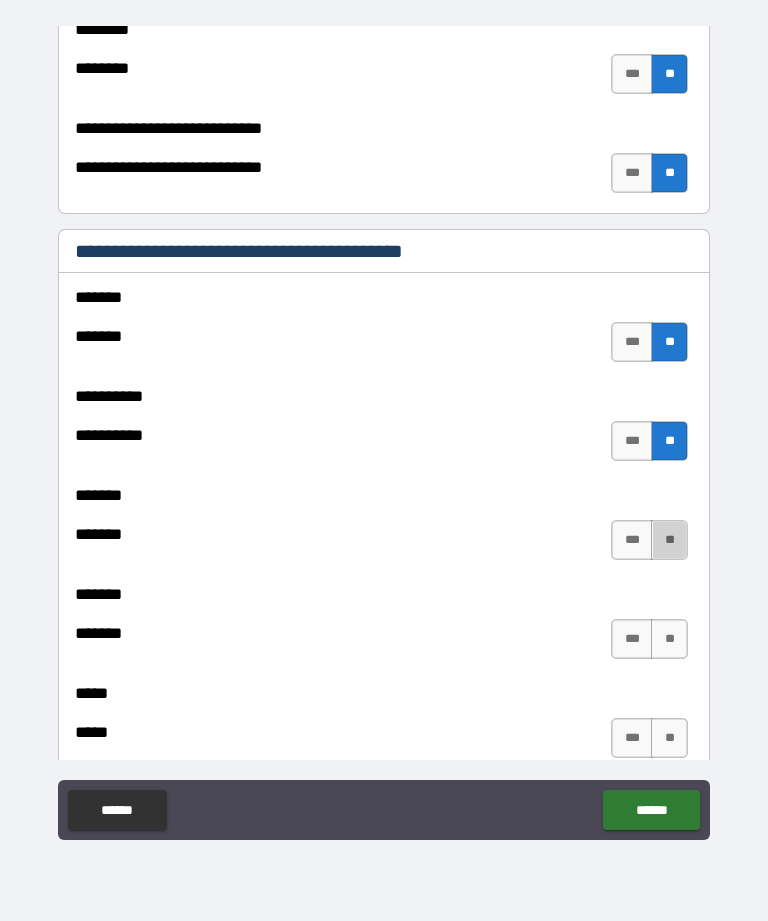 click on "**" at bounding box center [669, 540] 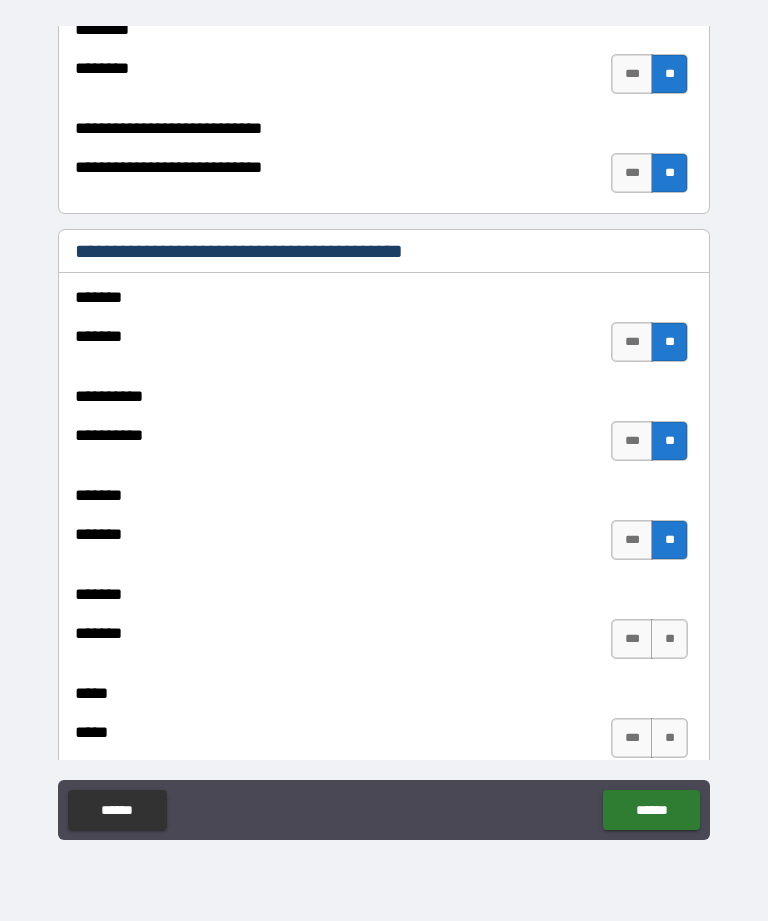 click on "**" at bounding box center (669, 639) 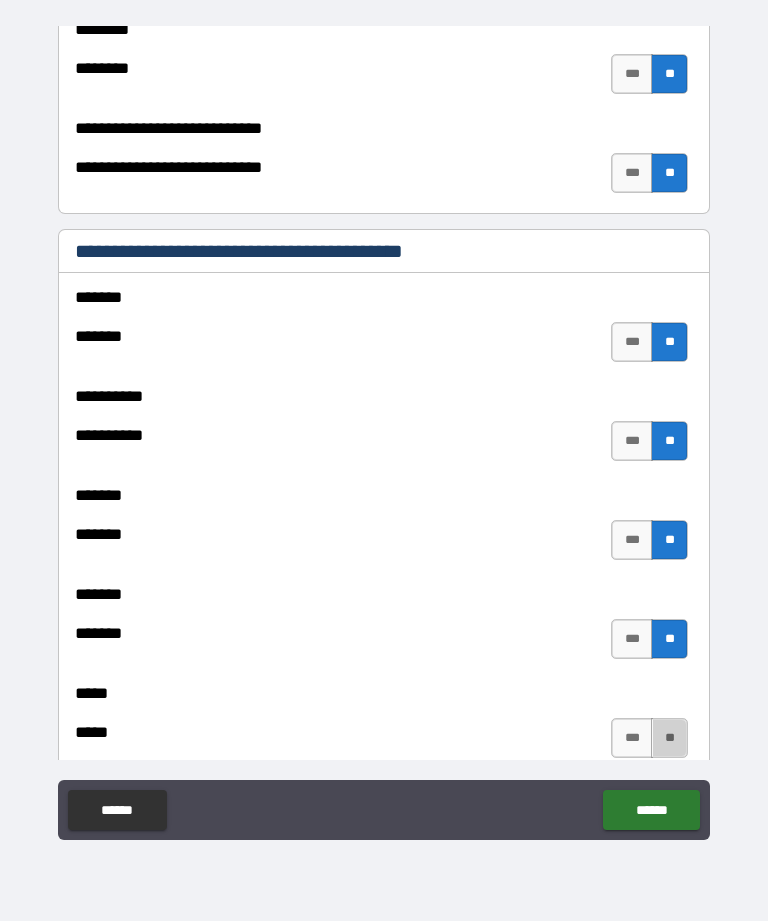click on "**" at bounding box center (669, 738) 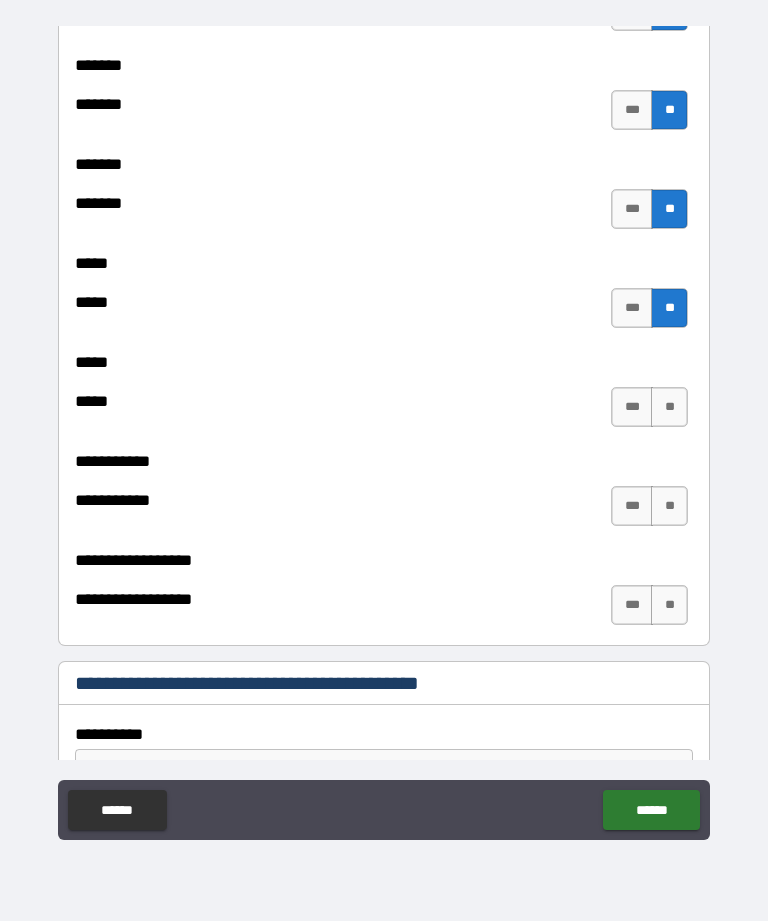 scroll, scrollTop: 2145, scrollLeft: 0, axis: vertical 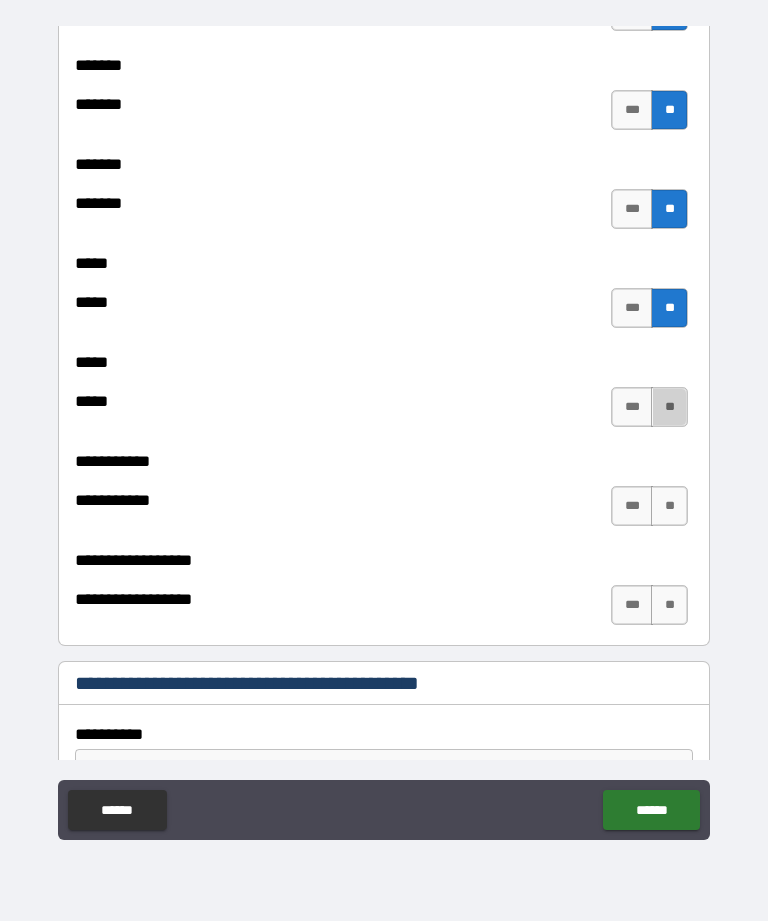 click on "**" at bounding box center [669, 407] 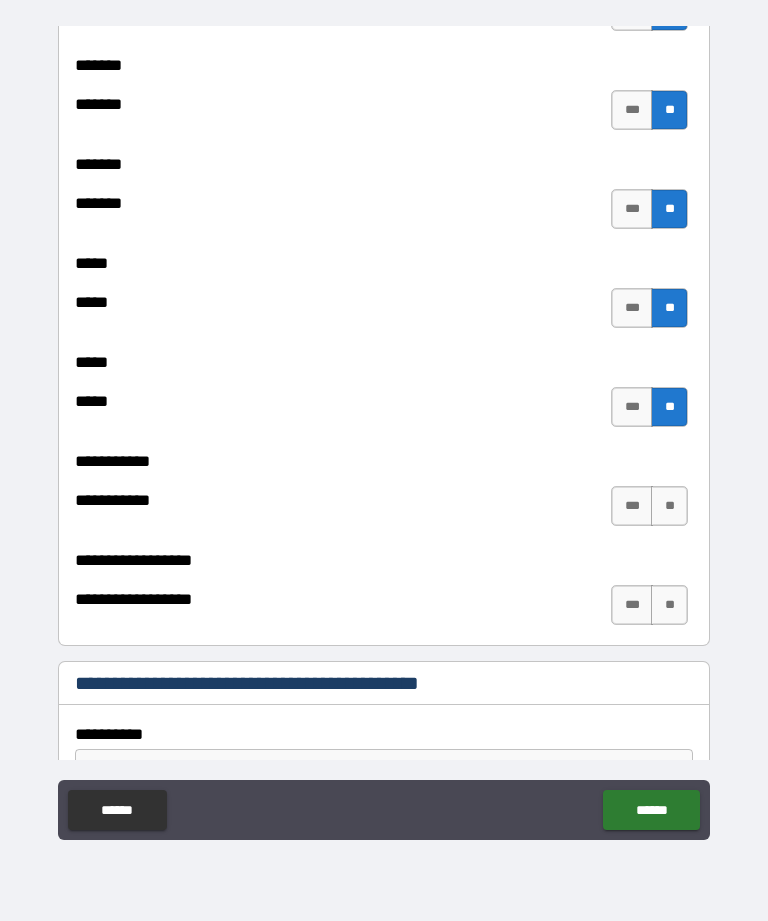 click on "**" at bounding box center (669, 506) 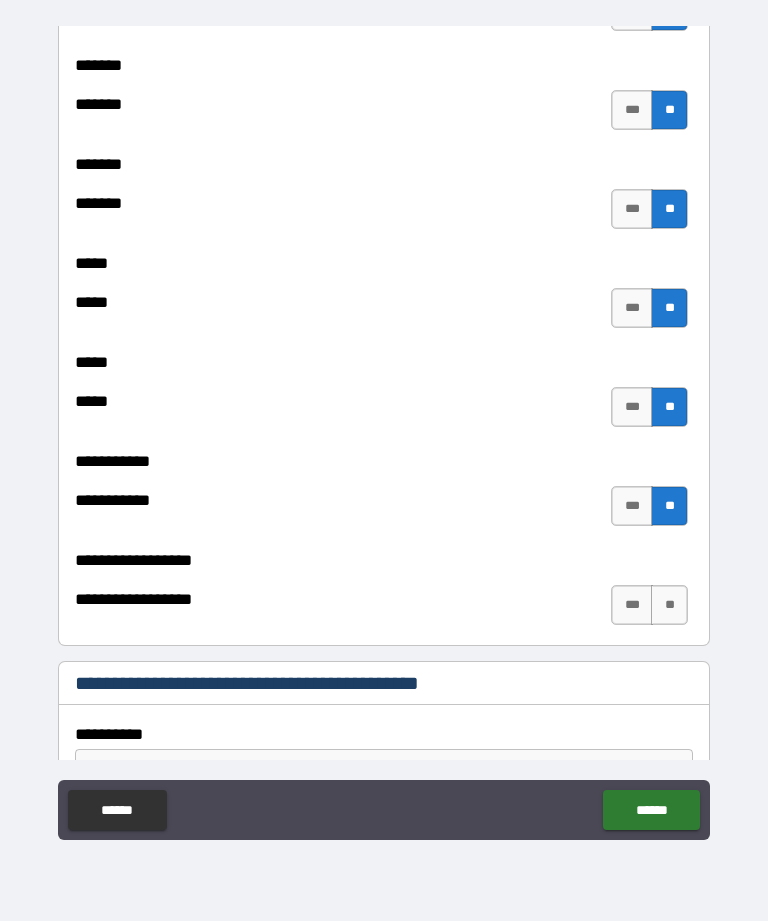 click on "**" at bounding box center [669, 605] 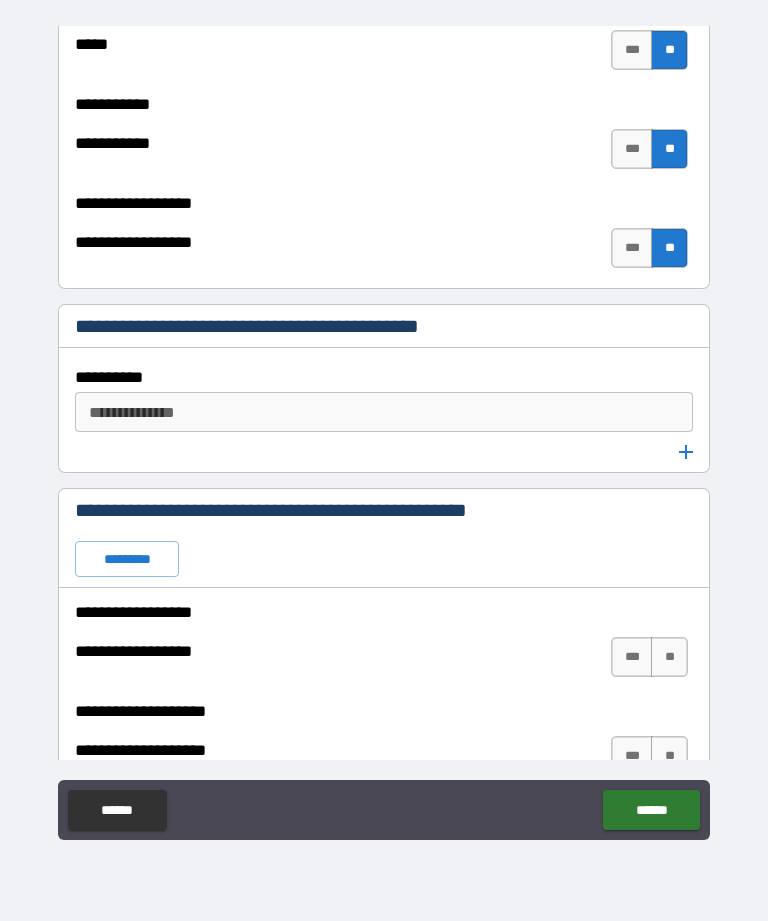 scroll, scrollTop: 2508, scrollLeft: 0, axis: vertical 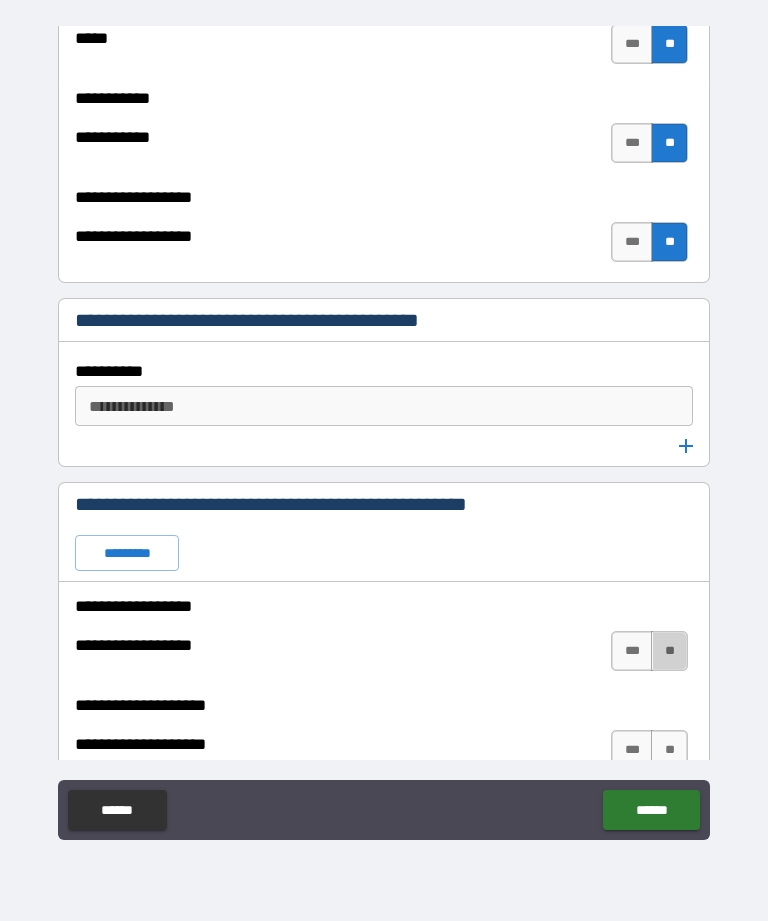click on "**" at bounding box center (669, 651) 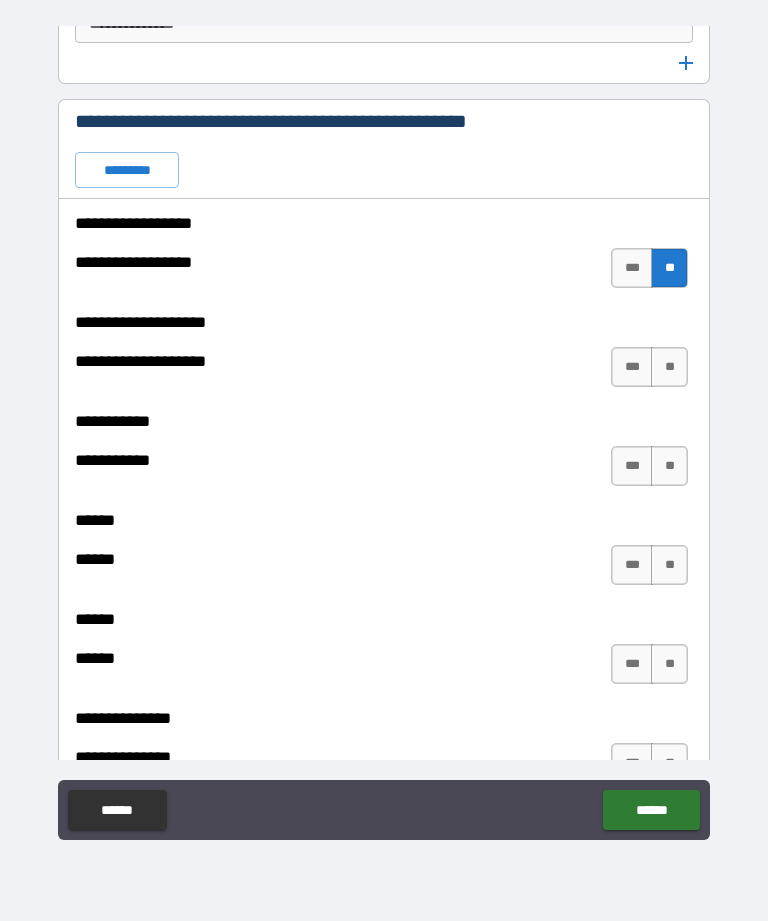 scroll, scrollTop: 2892, scrollLeft: 0, axis: vertical 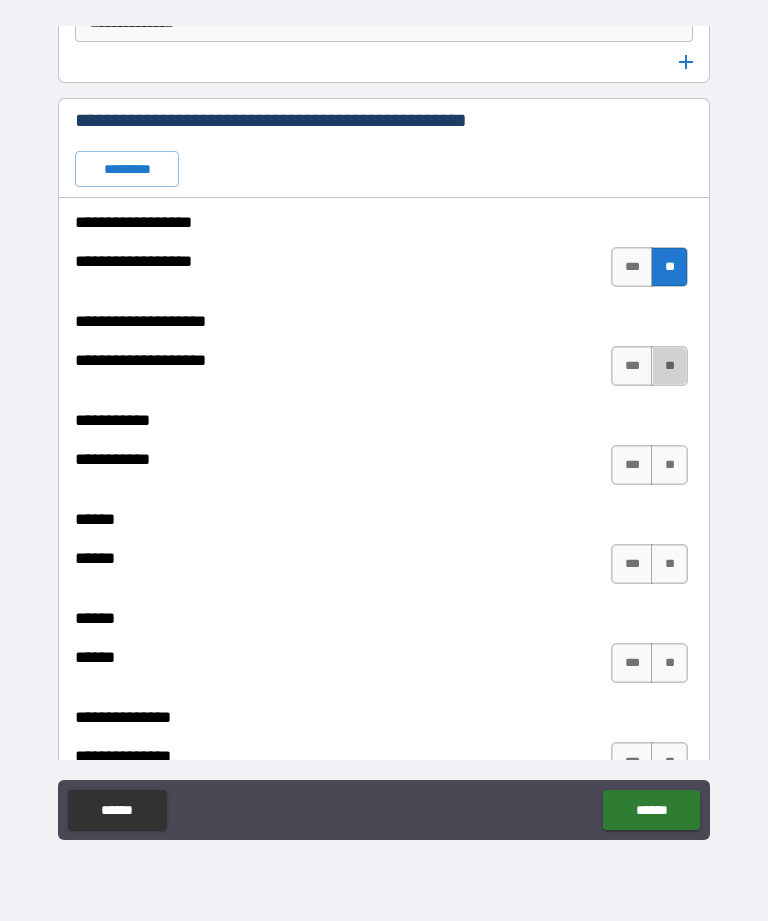 click on "**" at bounding box center [669, 366] 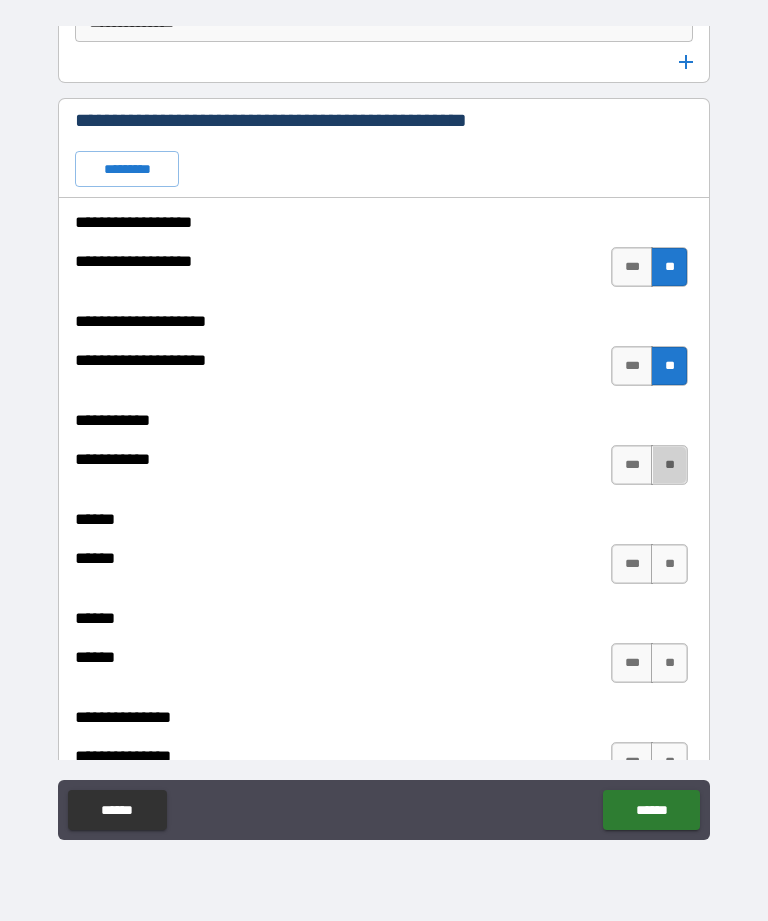 click on "**" at bounding box center [669, 465] 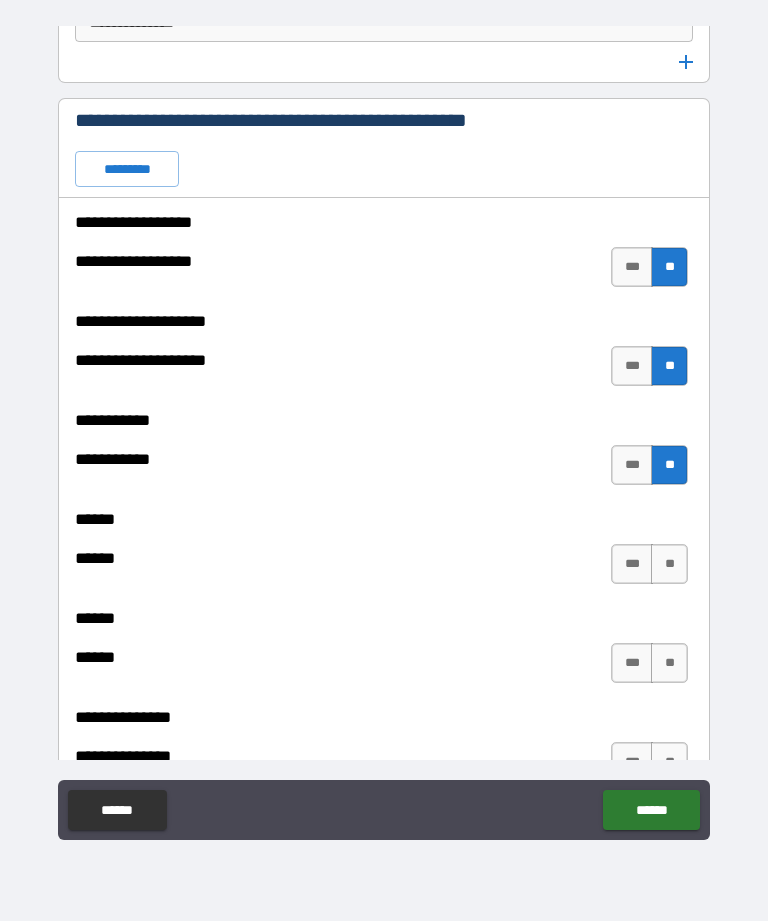 click on "**" at bounding box center [669, 564] 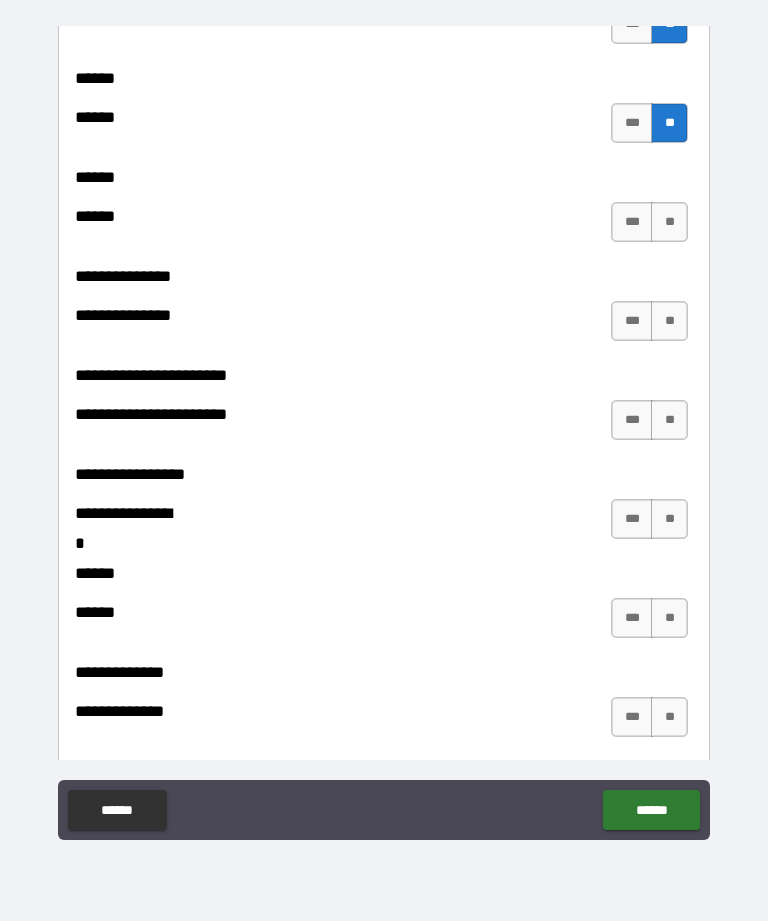 scroll, scrollTop: 3332, scrollLeft: 0, axis: vertical 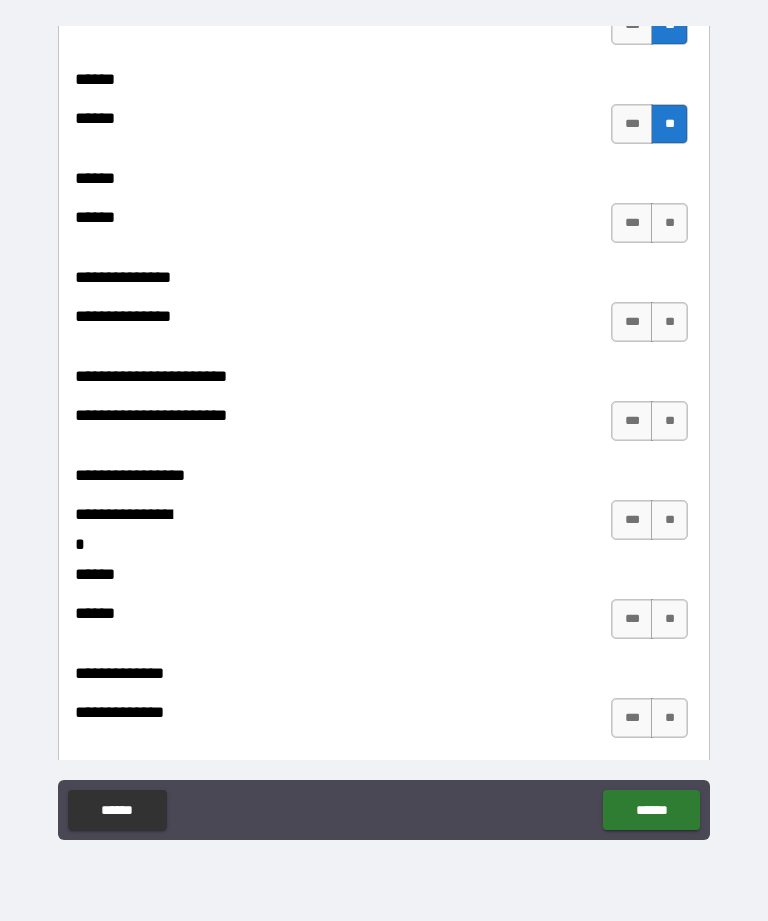 click on "**" at bounding box center (669, 223) 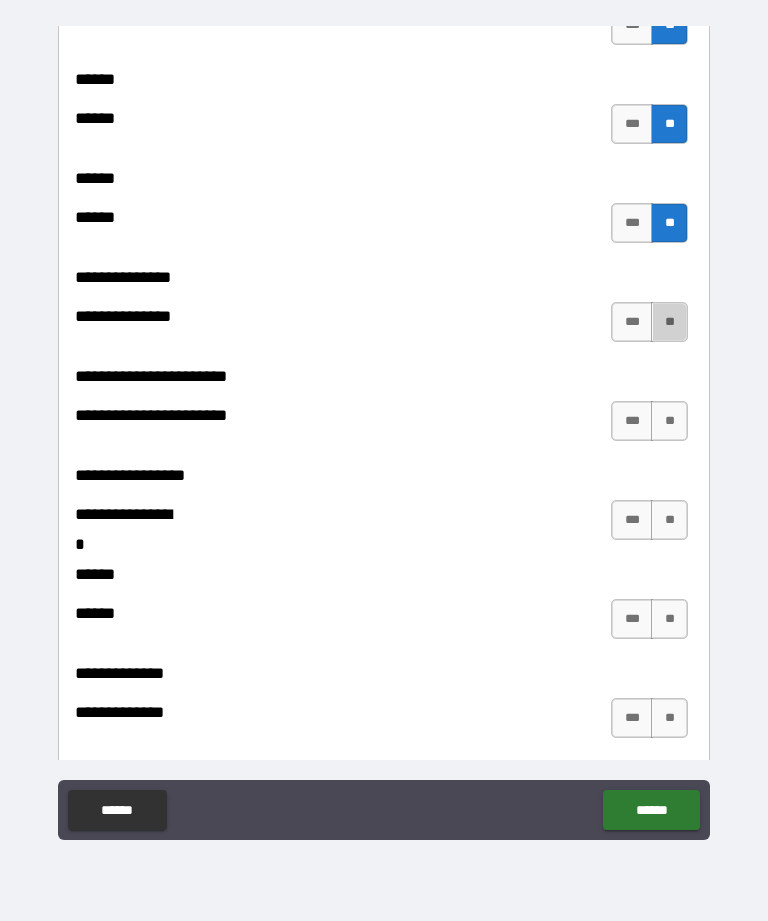click on "**" at bounding box center (669, 322) 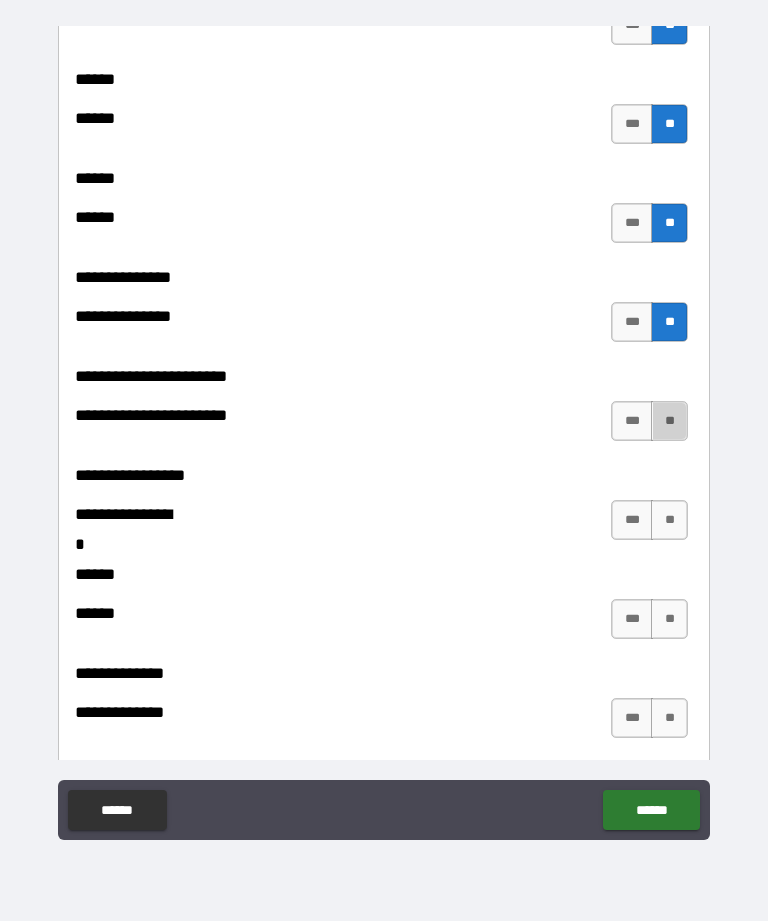 click on "**" at bounding box center (669, 421) 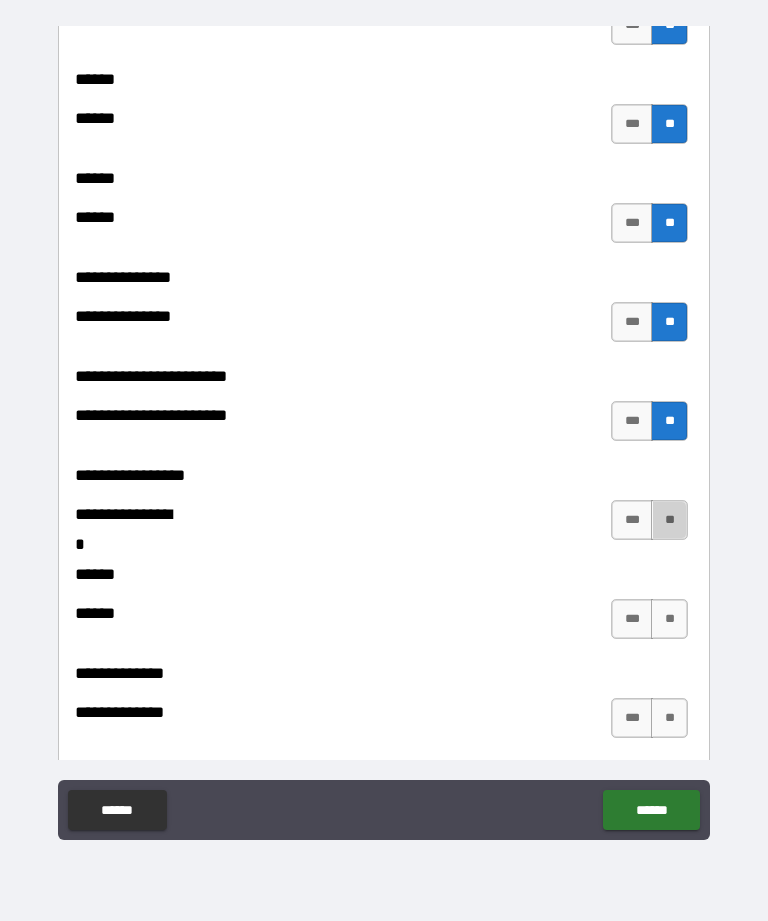 click on "**" at bounding box center (669, 520) 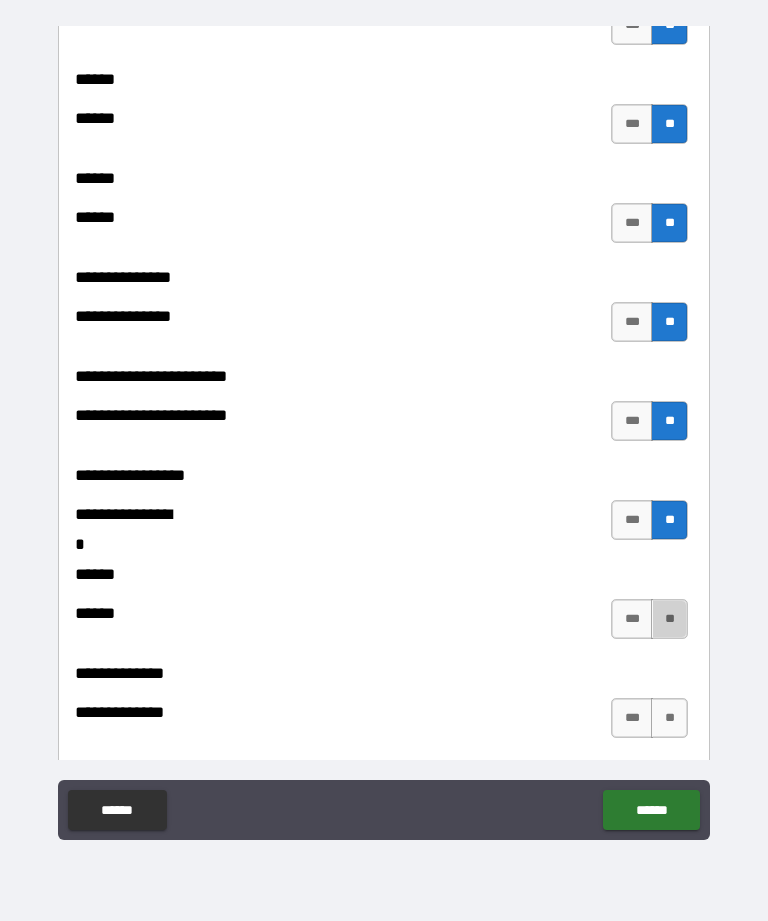 click on "**" at bounding box center [669, 619] 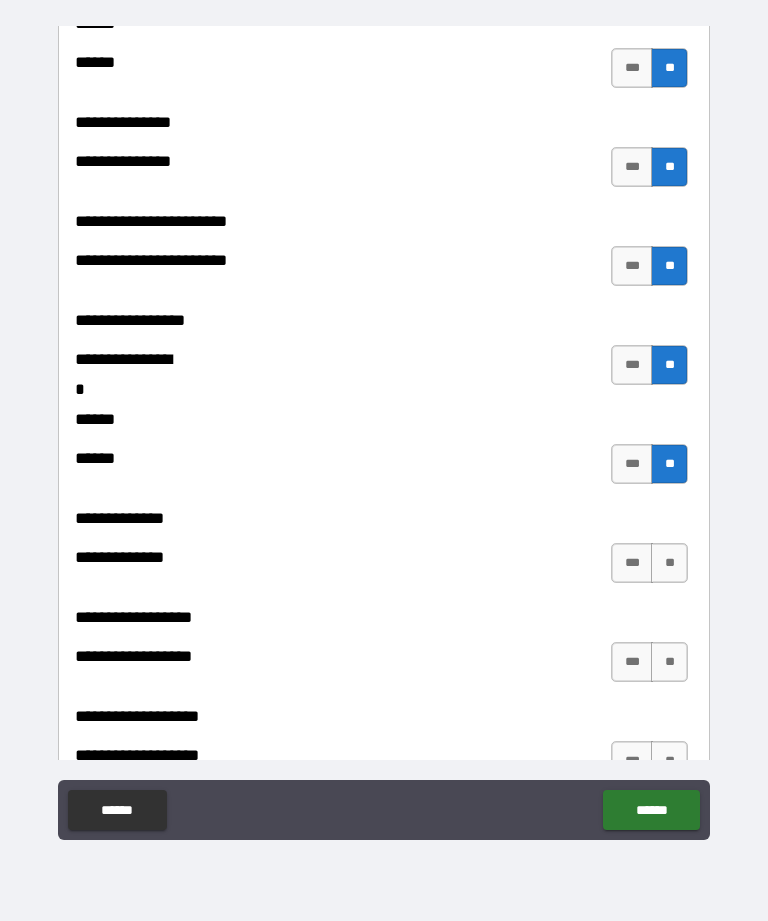 scroll, scrollTop: 3501, scrollLeft: 0, axis: vertical 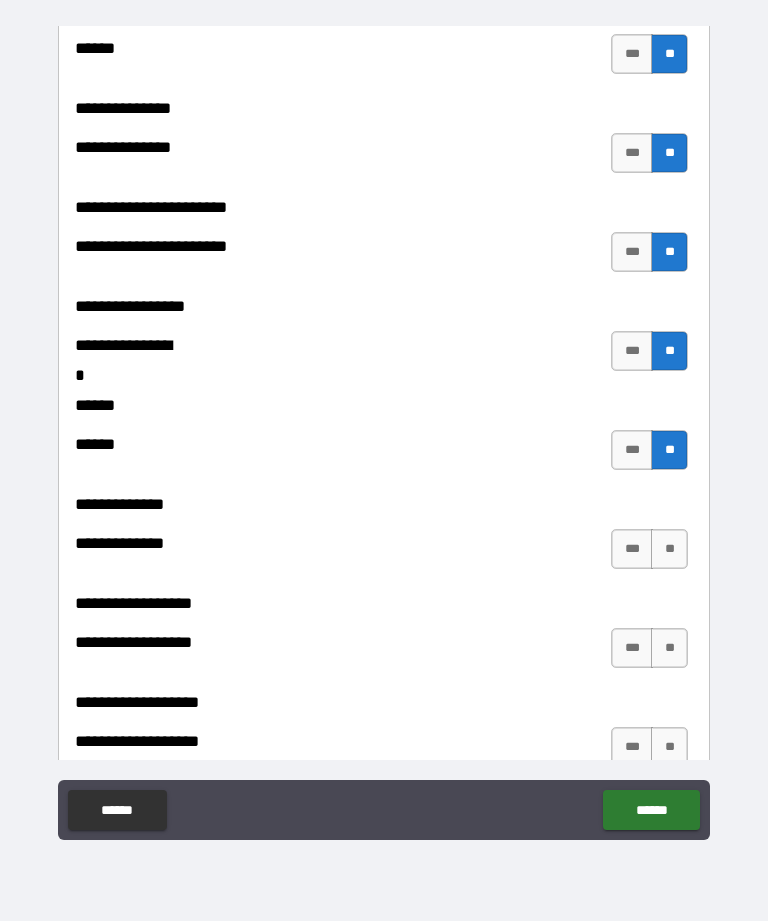 click on "**" at bounding box center (669, 549) 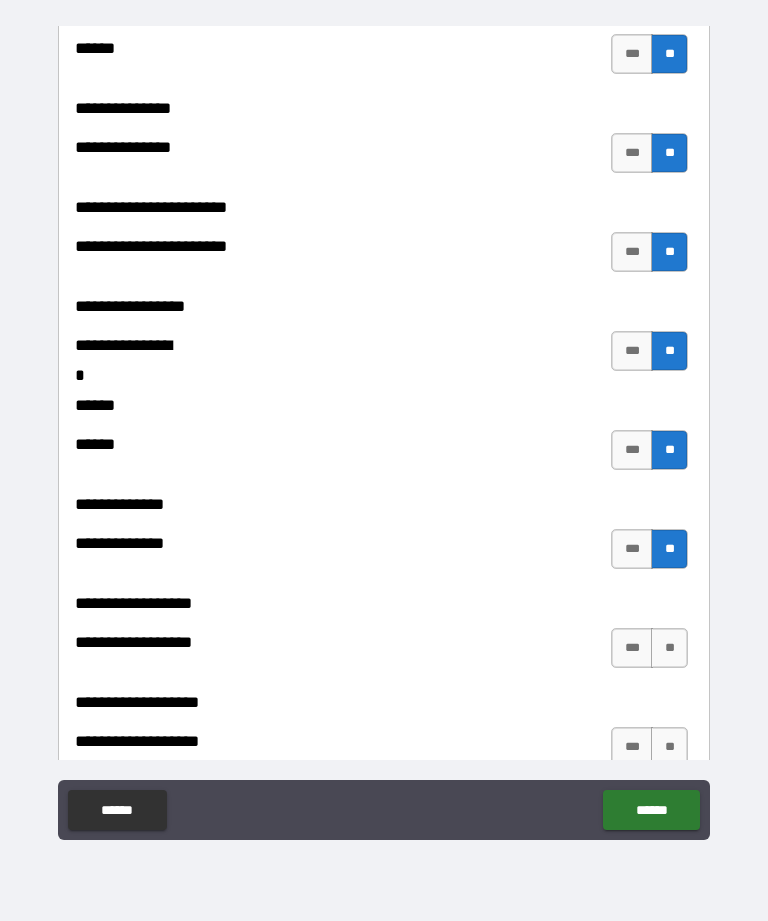 click on "**" at bounding box center [669, 648] 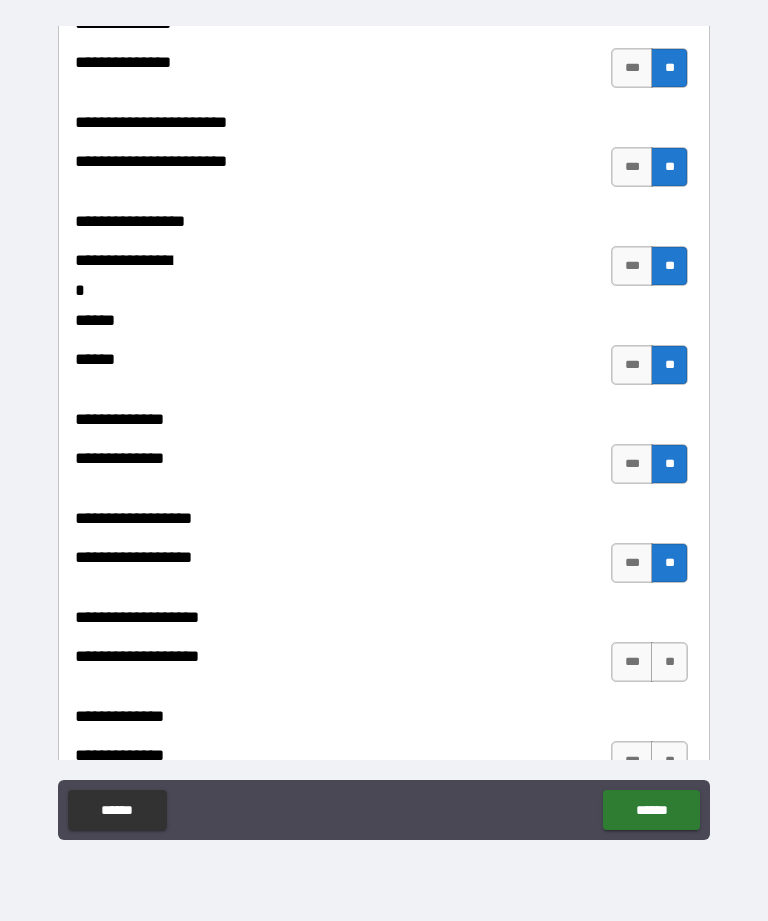 scroll, scrollTop: 3589, scrollLeft: 0, axis: vertical 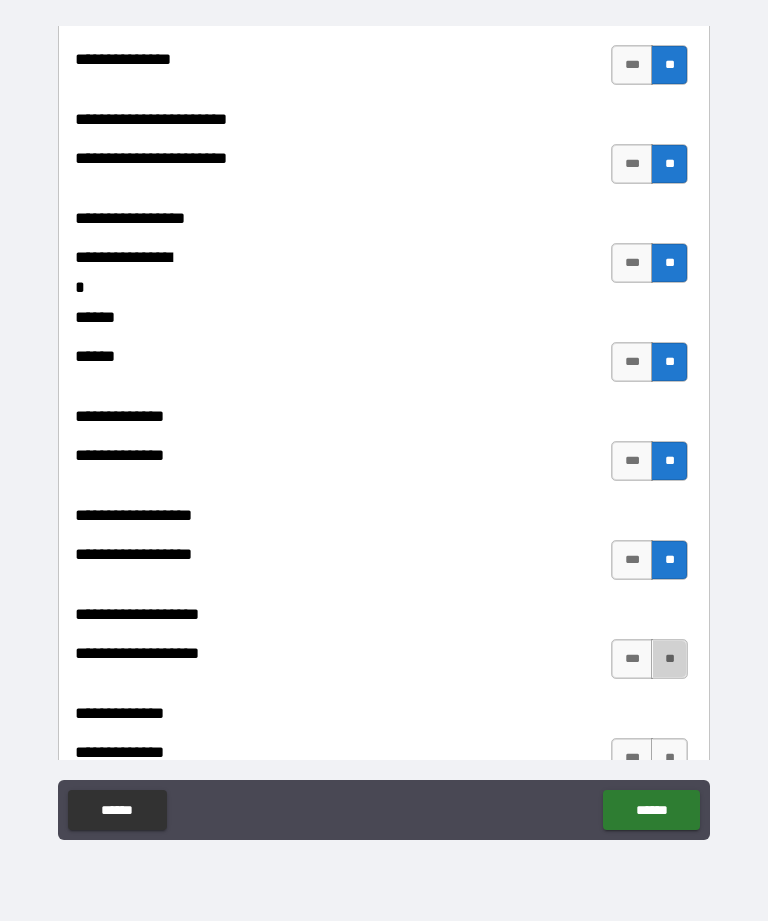 click on "**" at bounding box center (669, 659) 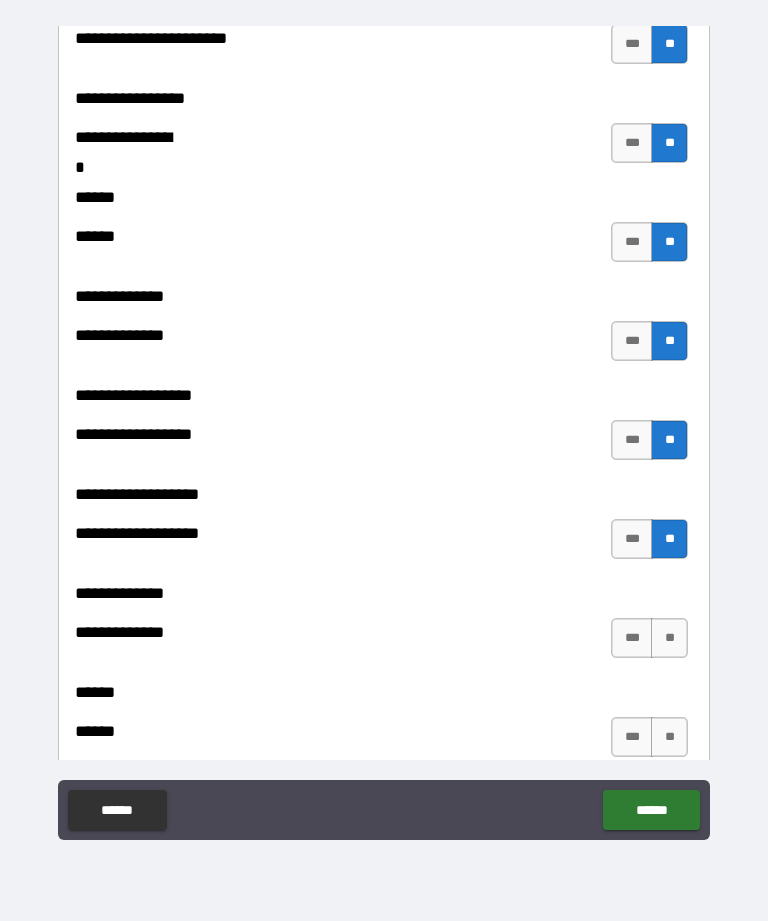 scroll, scrollTop: 3717, scrollLeft: 0, axis: vertical 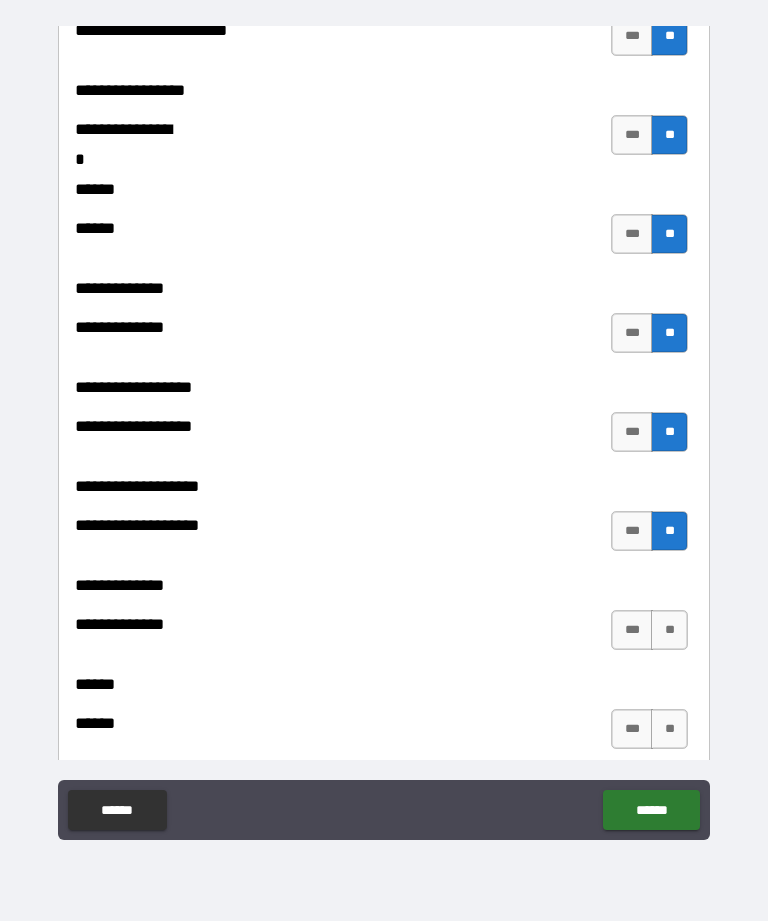 click on "**" at bounding box center [669, 630] 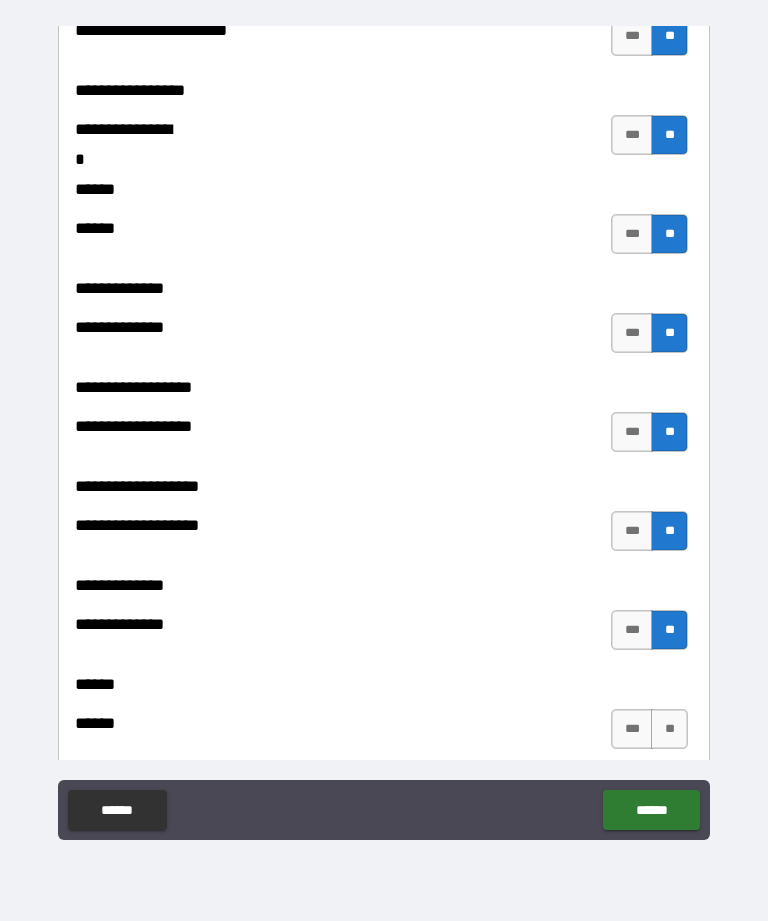 click on "**" at bounding box center [669, 729] 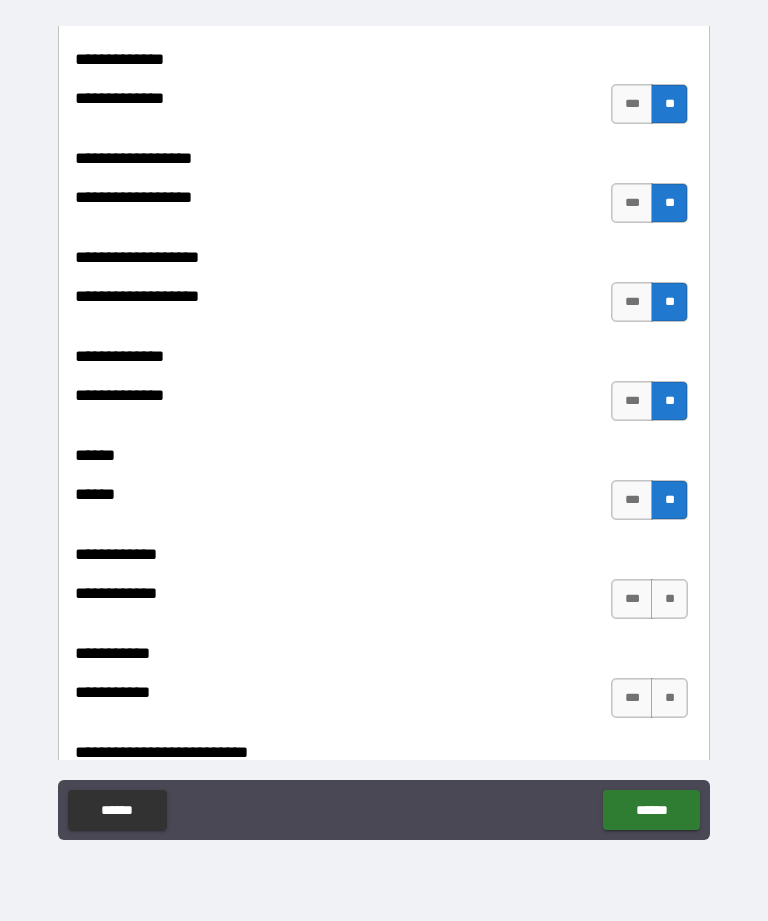 scroll, scrollTop: 3946, scrollLeft: 0, axis: vertical 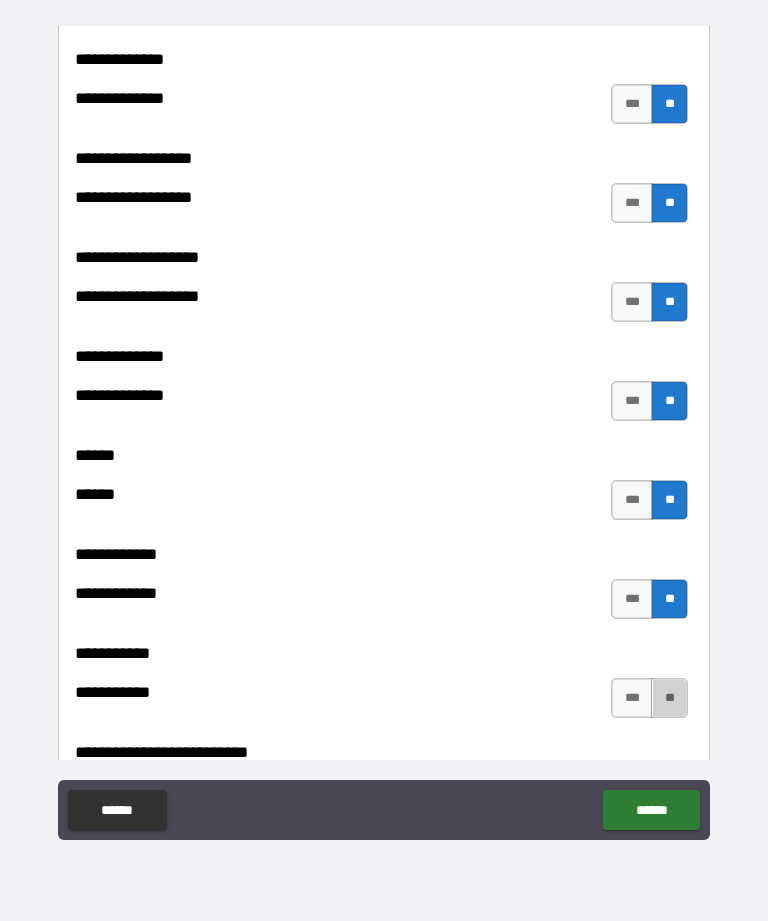 click on "**" at bounding box center [669, 698] 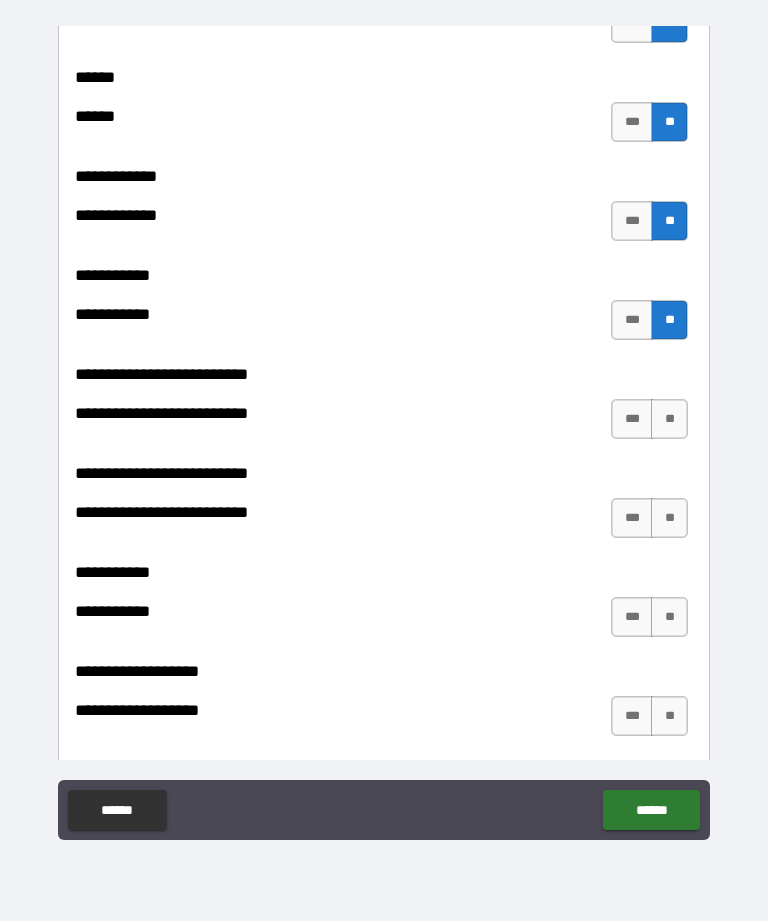 scroll, scrollTop: 4325, scrollLeft: 0, axis: vertical 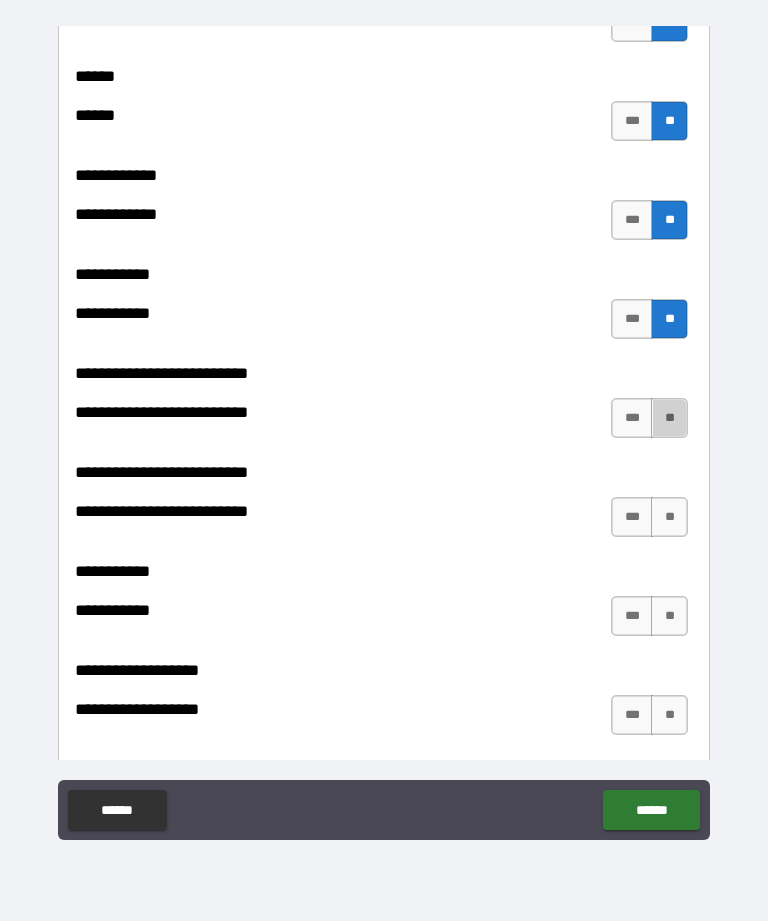 click on "**" at bounding box center [669, 418] 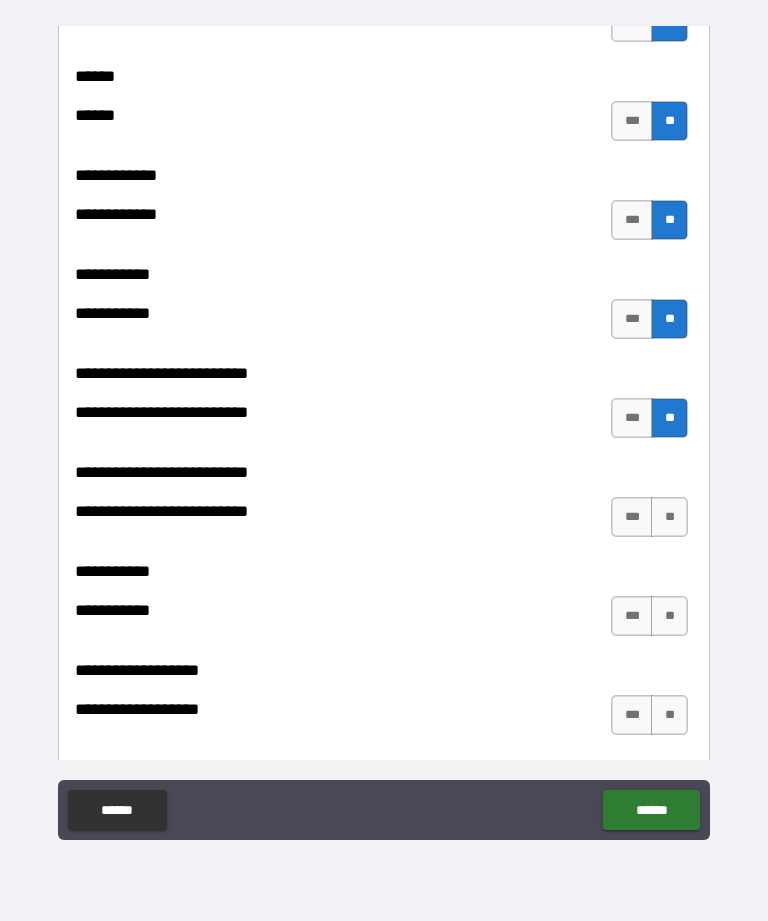 click on "**" at bounding box center (669, 517) 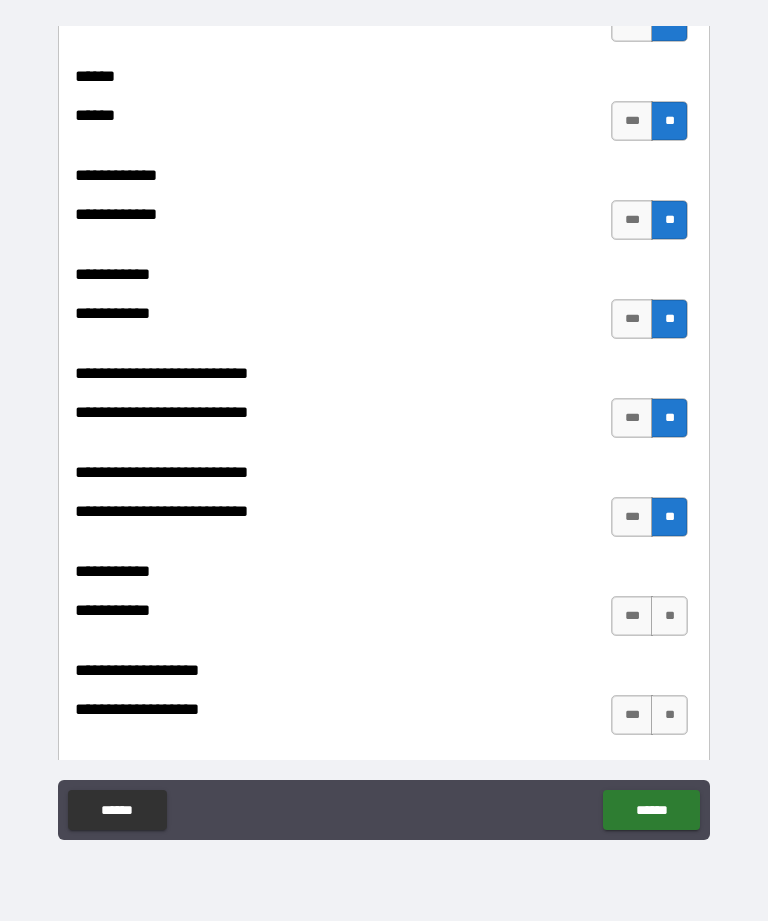 click on "**" at bounding box center [669, 616] 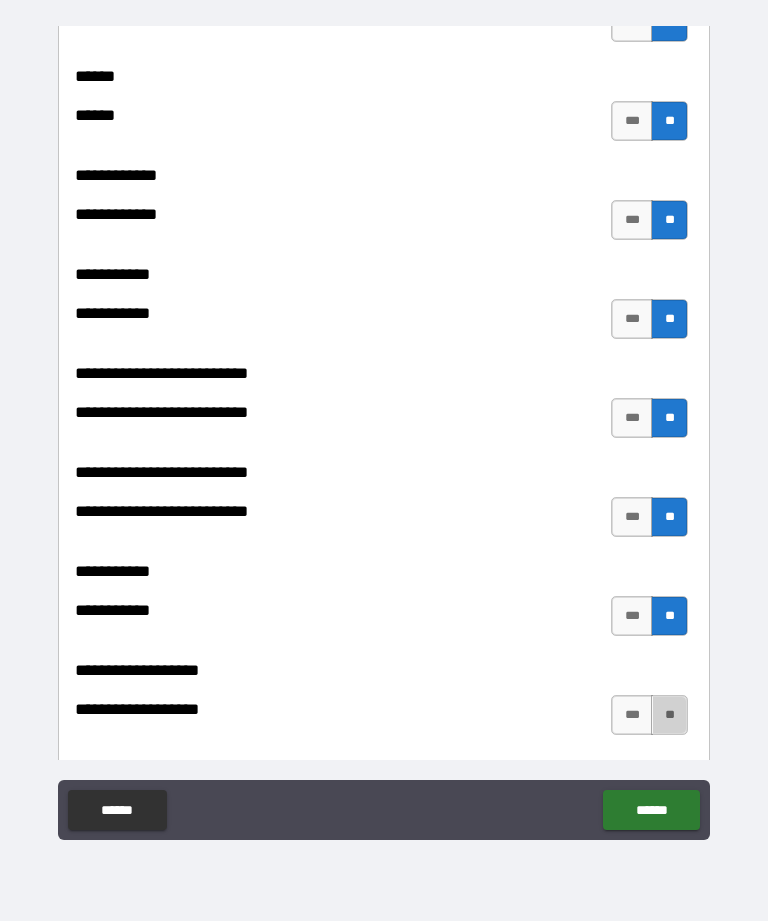 click on "**" at bounding box center (669, 715) 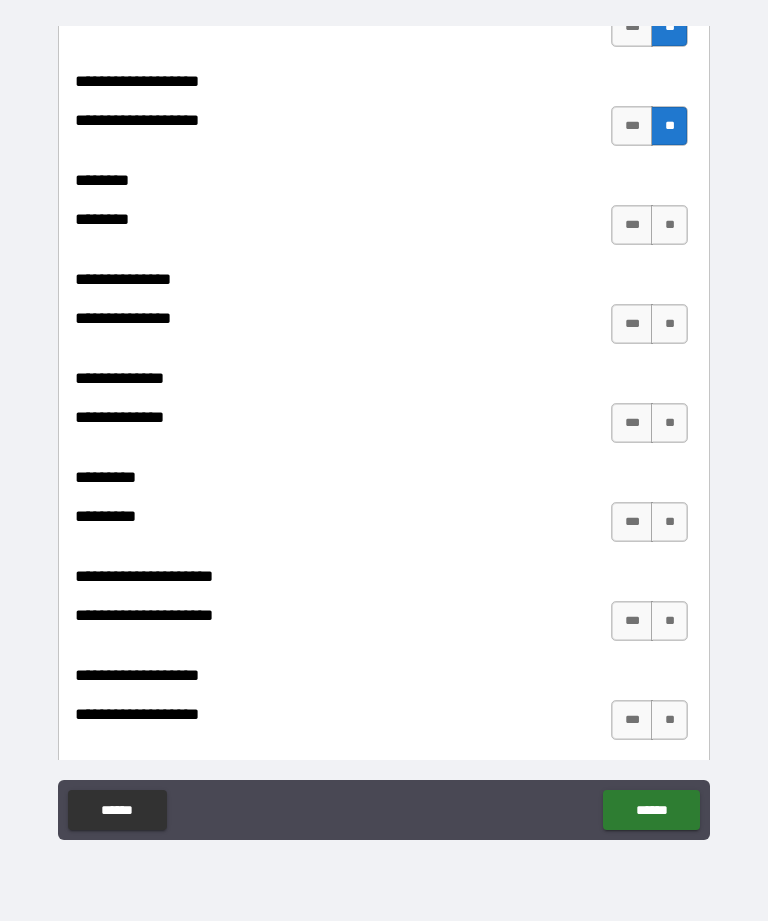 scroll, scrollTop: 4917, scrollLeft: 0, axis: vertical 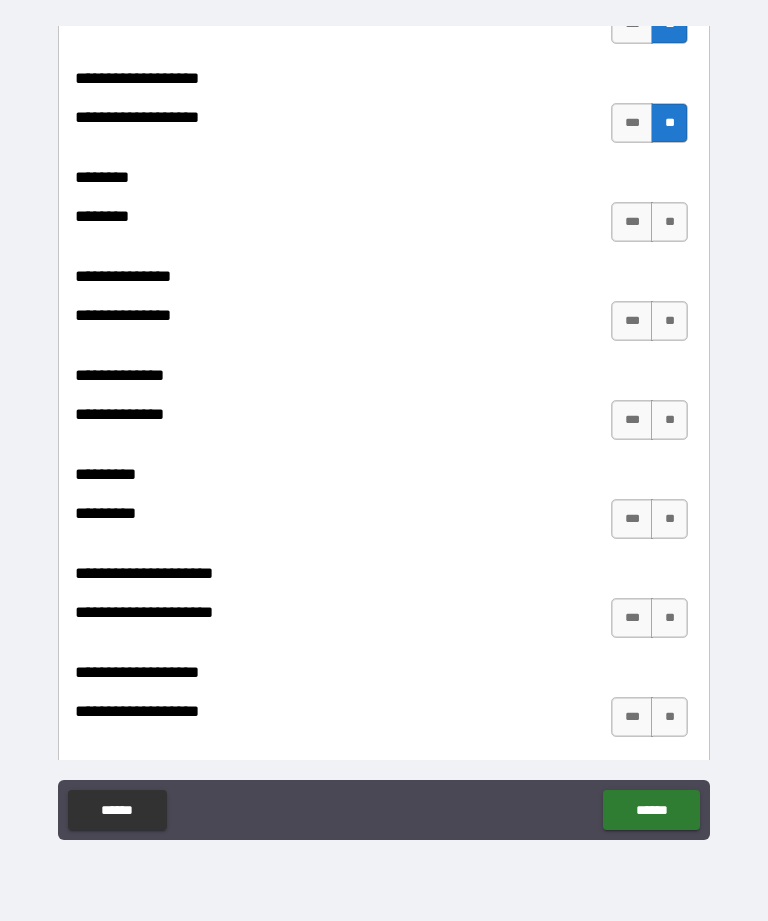 click on "**" at bounding box center (669, 222) 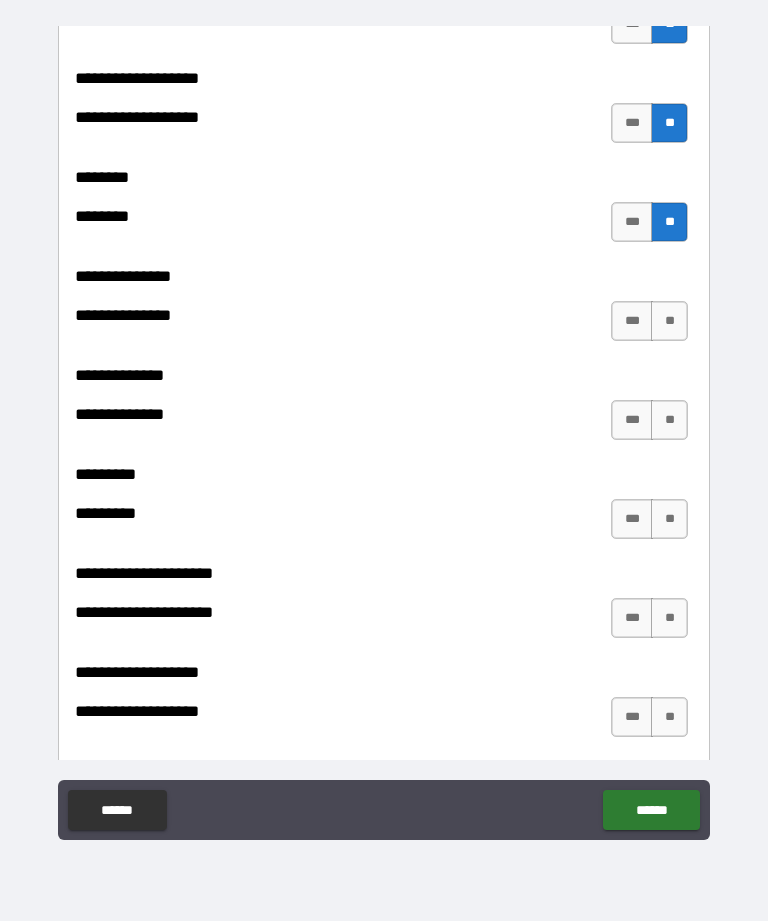 click on "**" at bounding box center (669, 321) 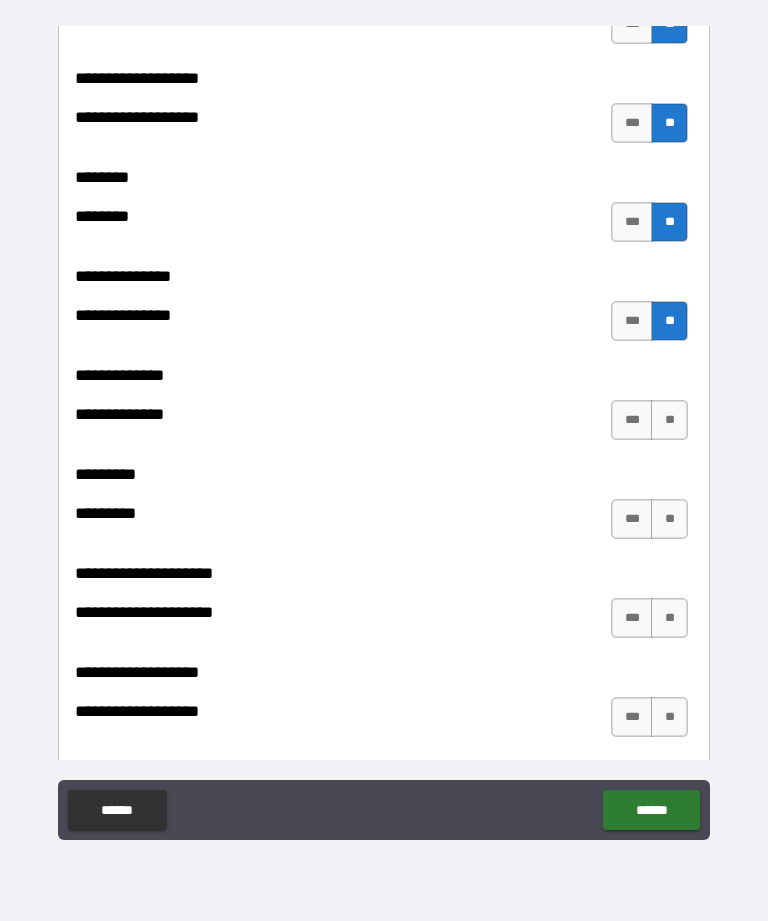 click on "**" at bounding box center (669, 420) 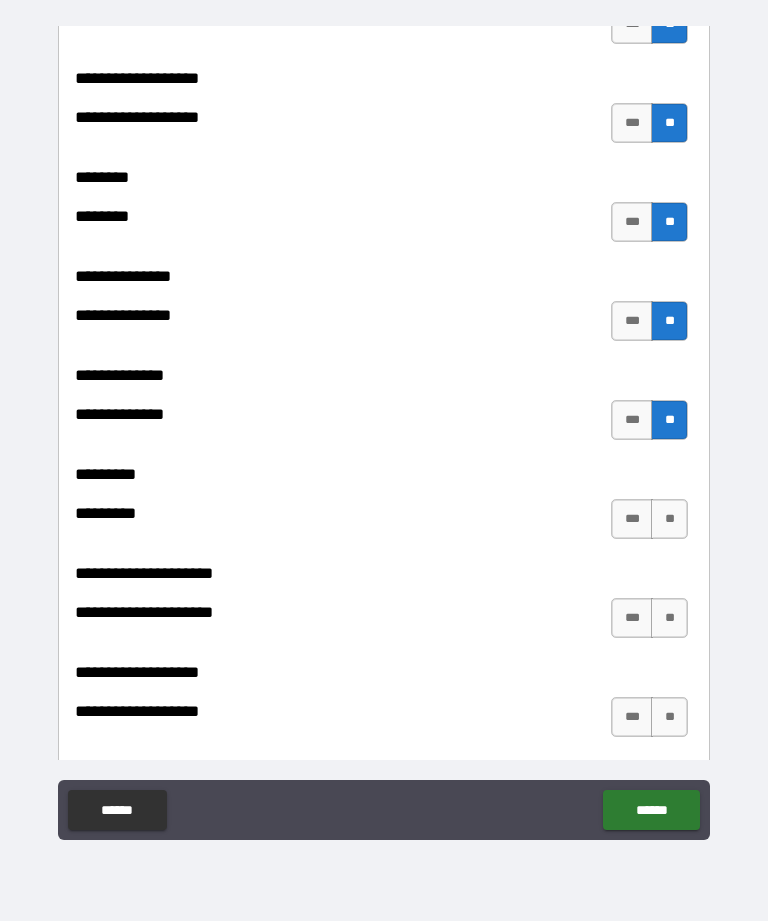 click on "**" at bounding box center (669, 519) 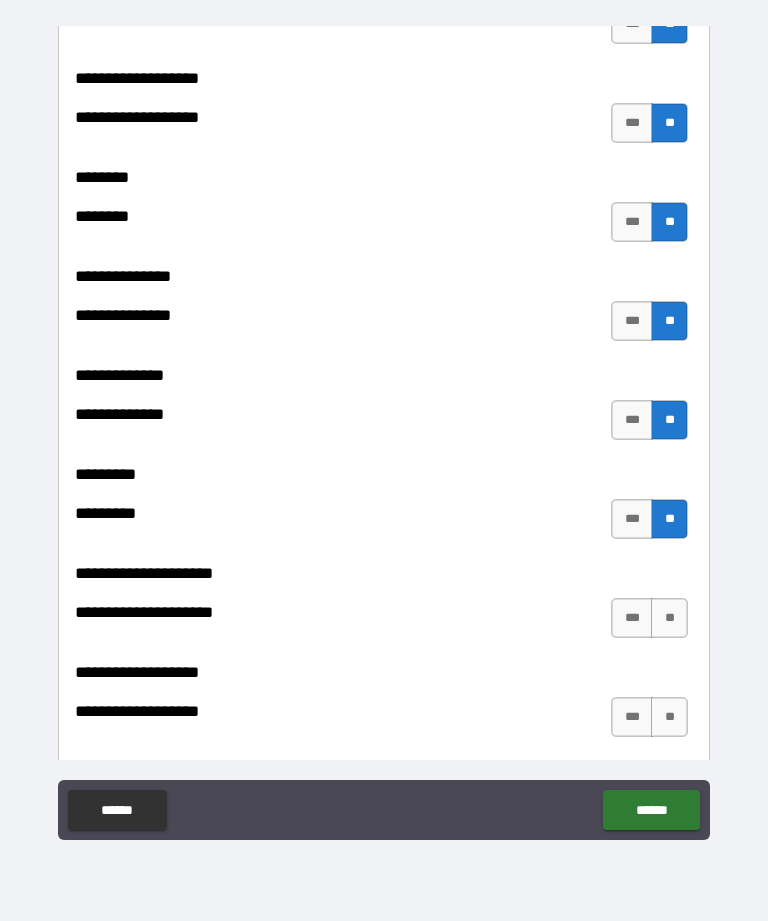 click on "**" at bounding box center [669, 618] 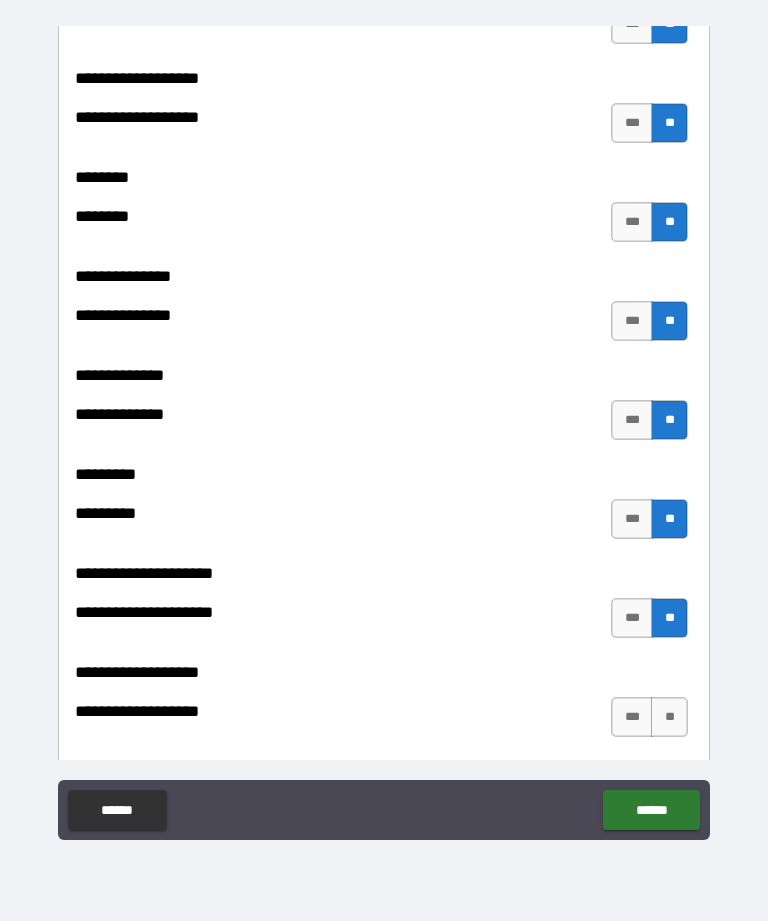 click on "**" at bounding box center [669, 717] 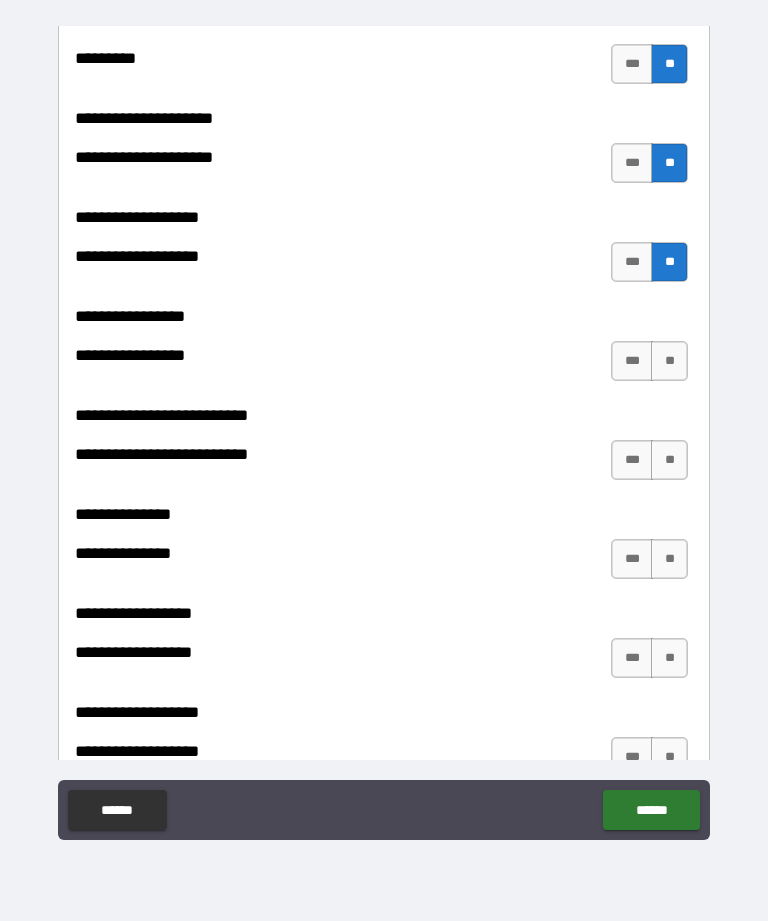 scroll, scrollTop: 5383, scrollLeft: 0, axis: vertical 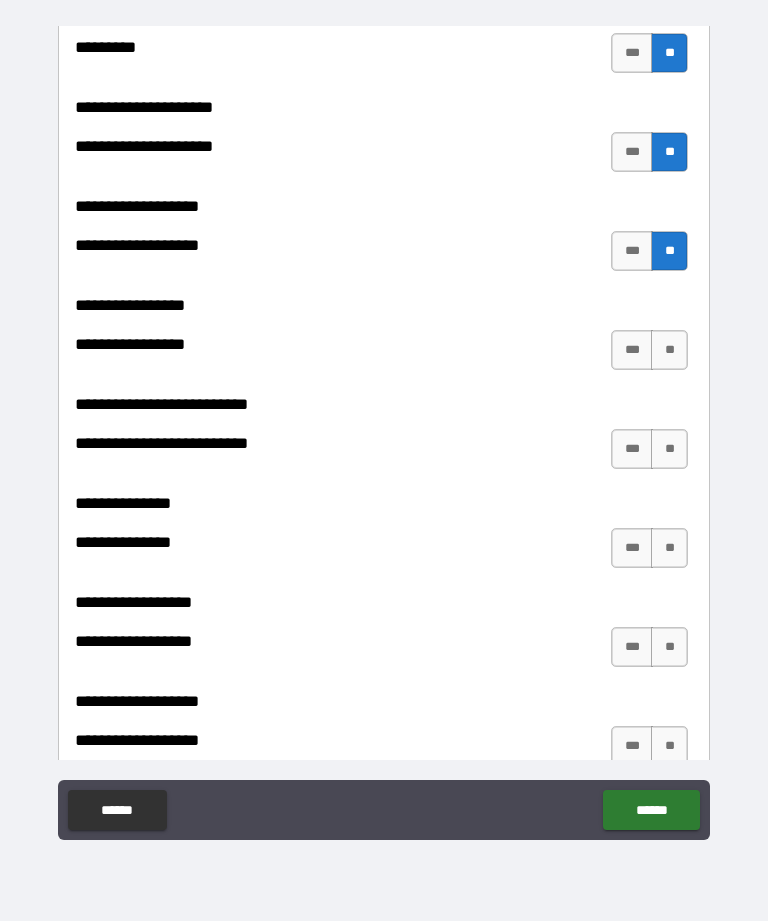 click on "**" at bounding box center [669, 350] 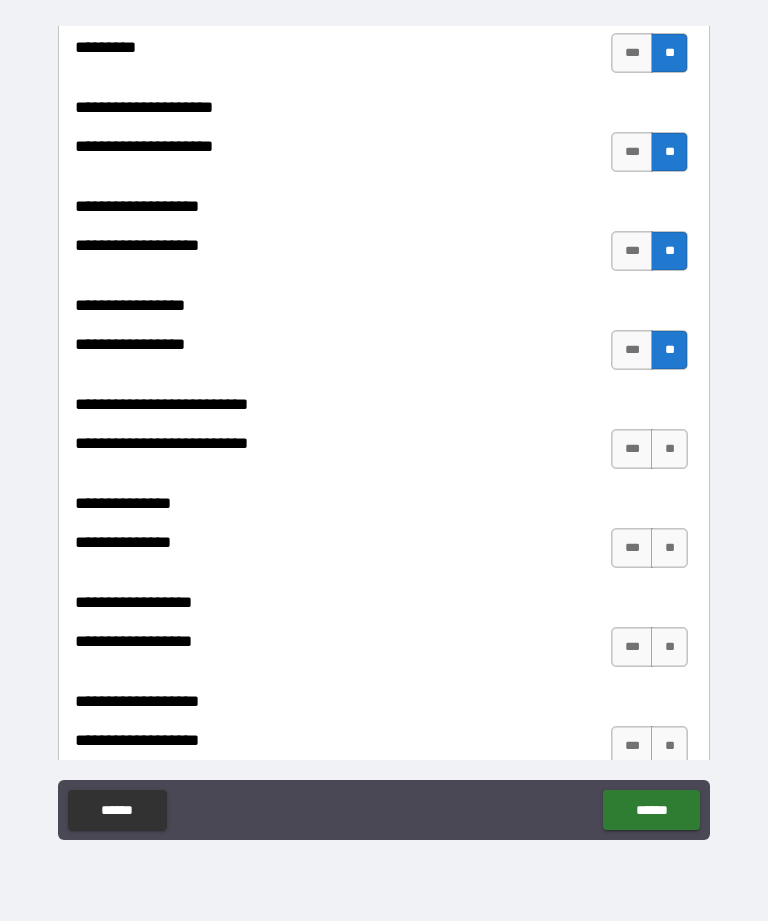 click on "**" at bounding box center [669, 449] 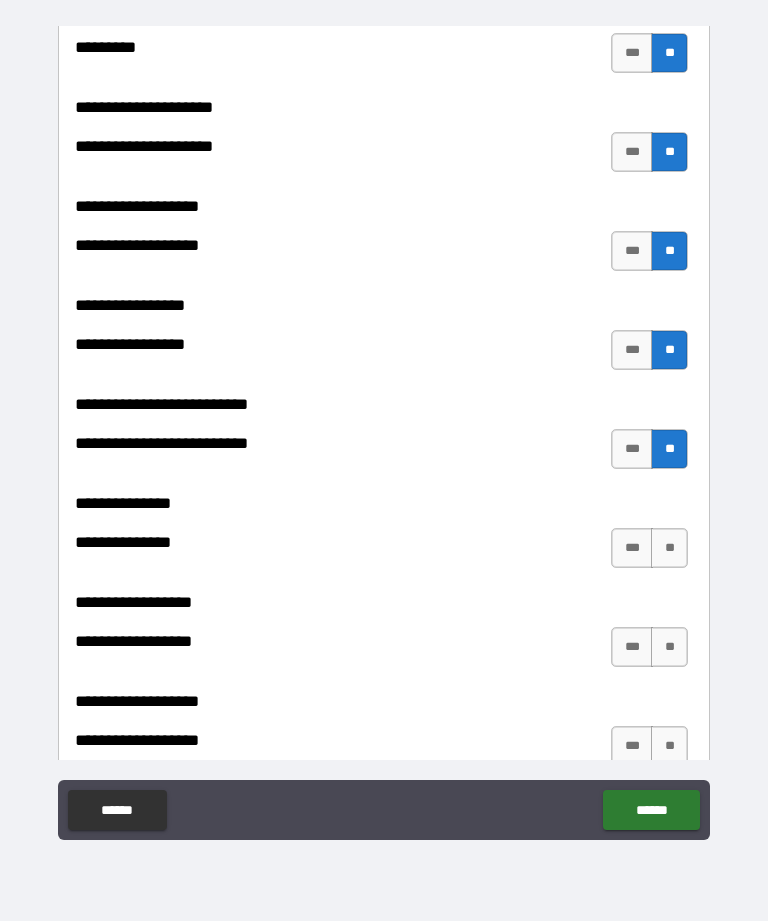 click on "**" at bounding box center (669, 449) 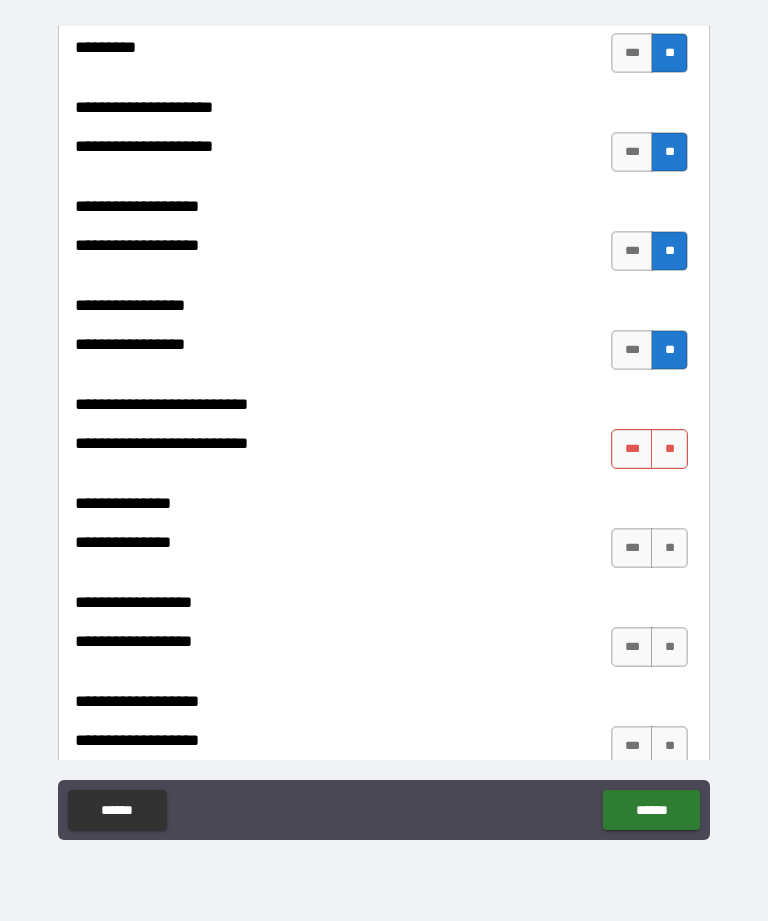 click on "**" at bounding box center (669, 449) 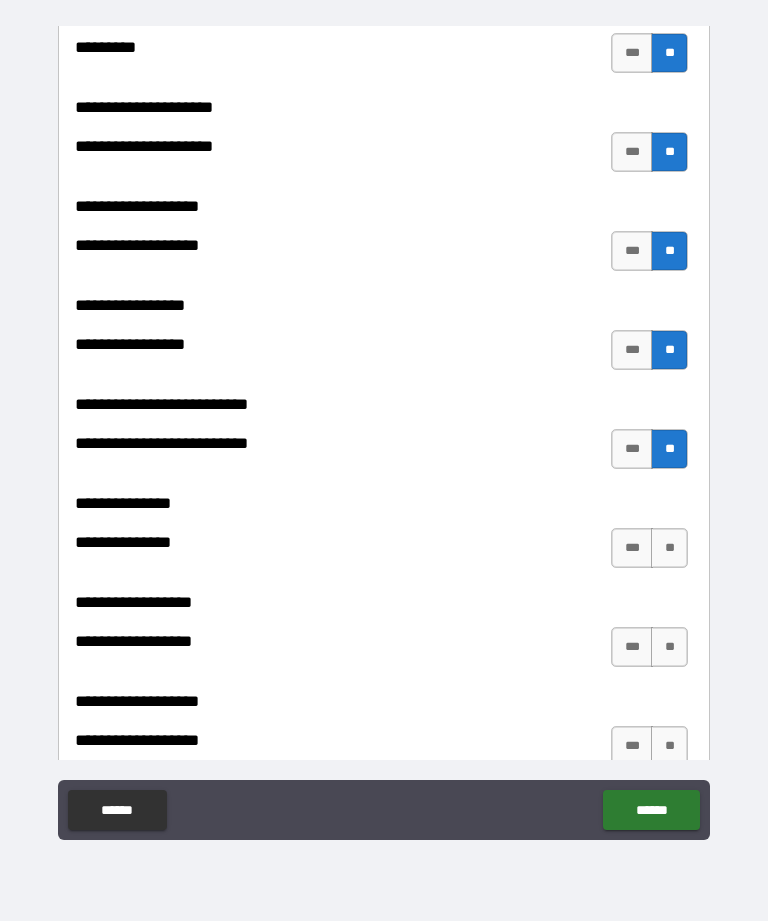 click on "**" at bounding box center [669, 548] 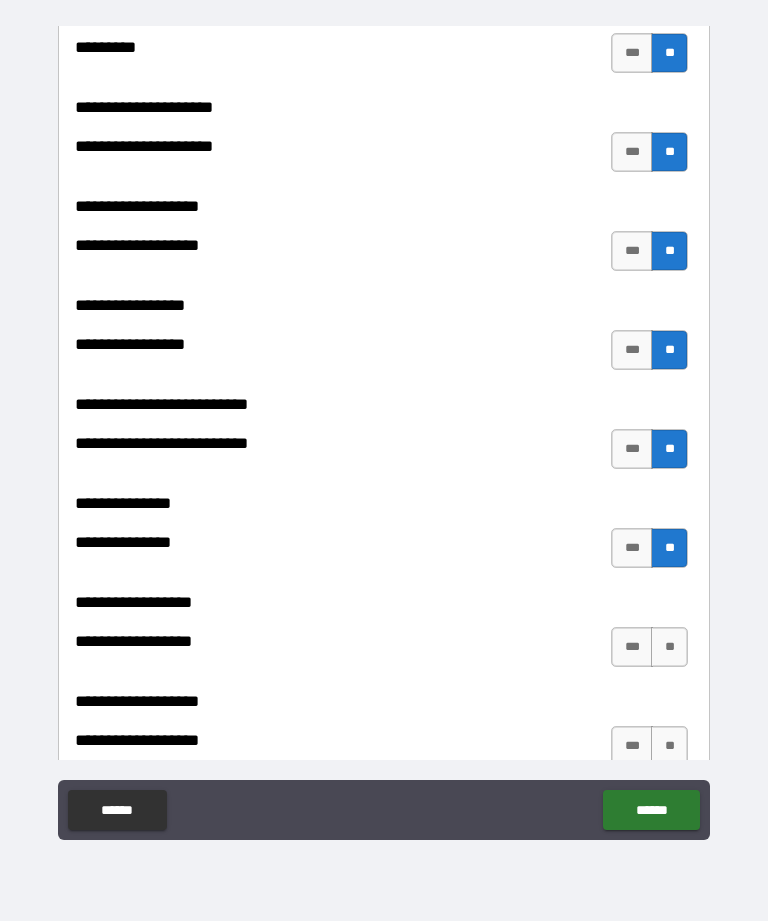 click on "**" at bounding box center [669, 647] 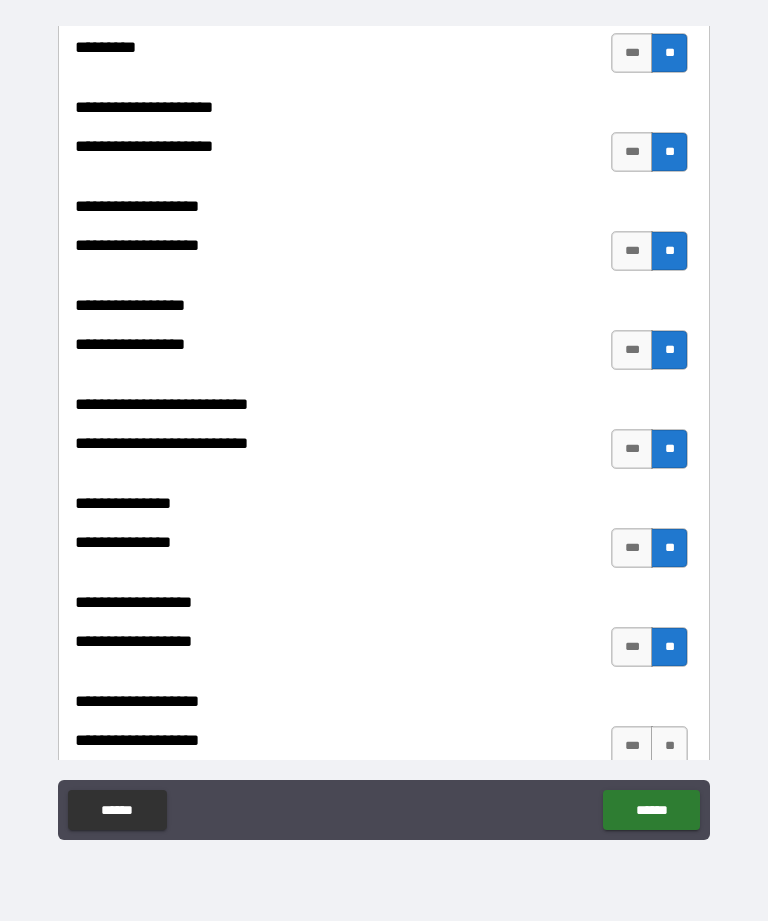 click on "**" at bounding box center (669, 746) 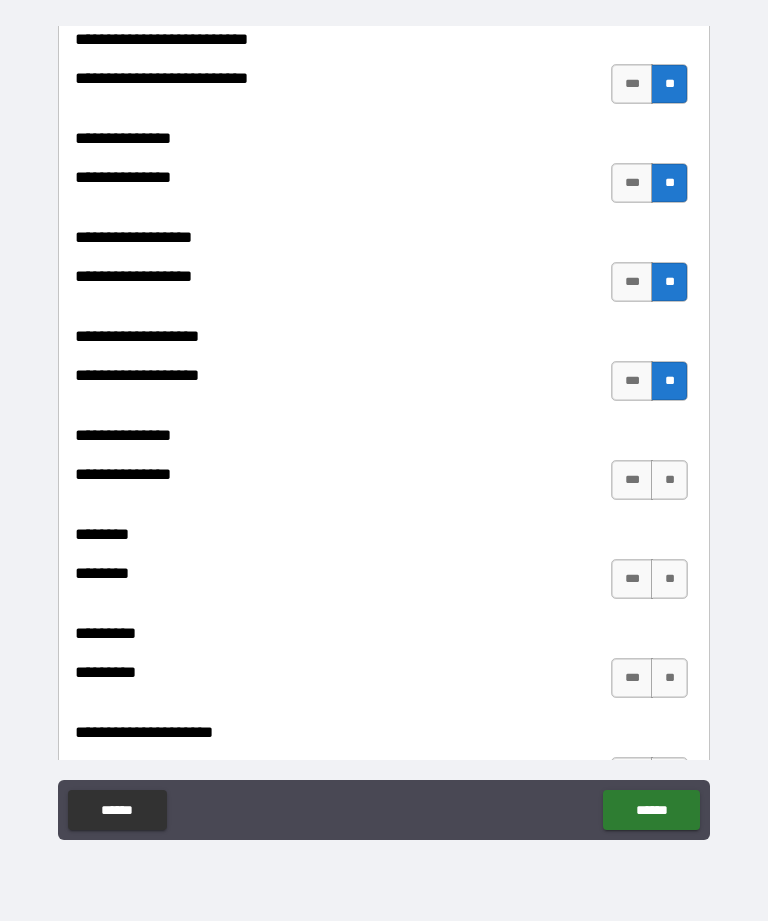 scroll, scrollTop: 5772, scrollLeft: 0, axis: vertical 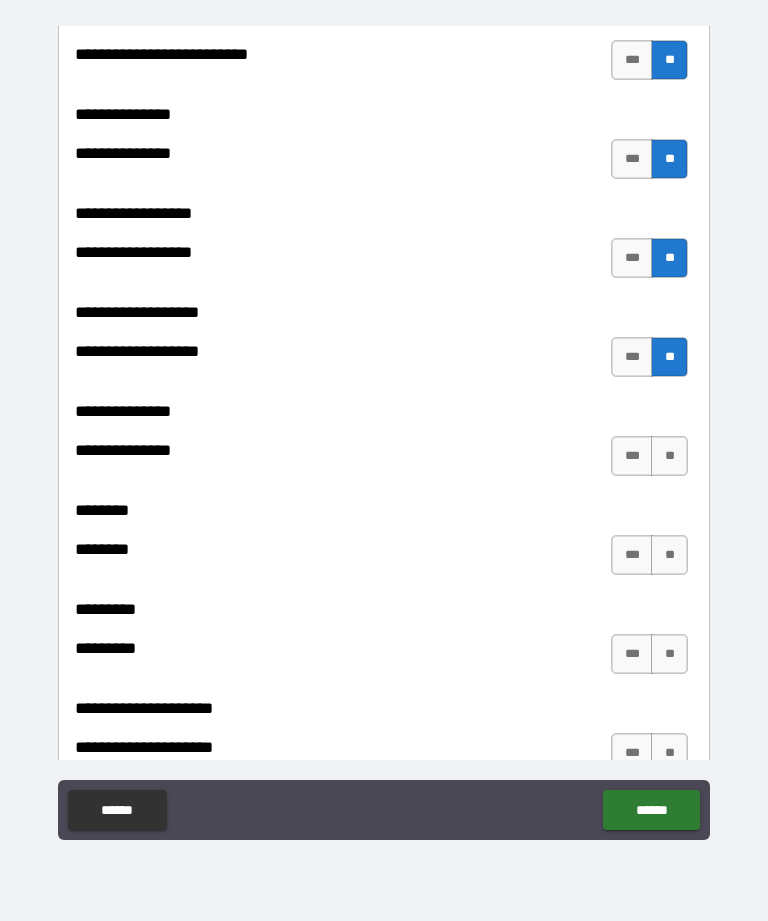 click on "**" at bounding box center (669, 555) 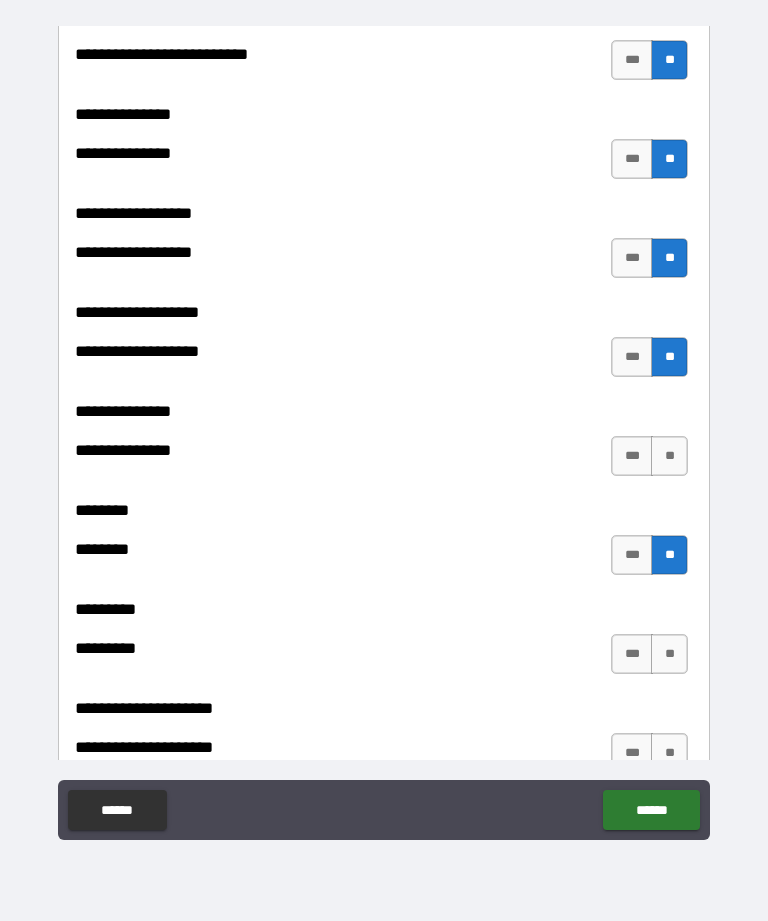 click on "**" at bounding box center (669, 456) 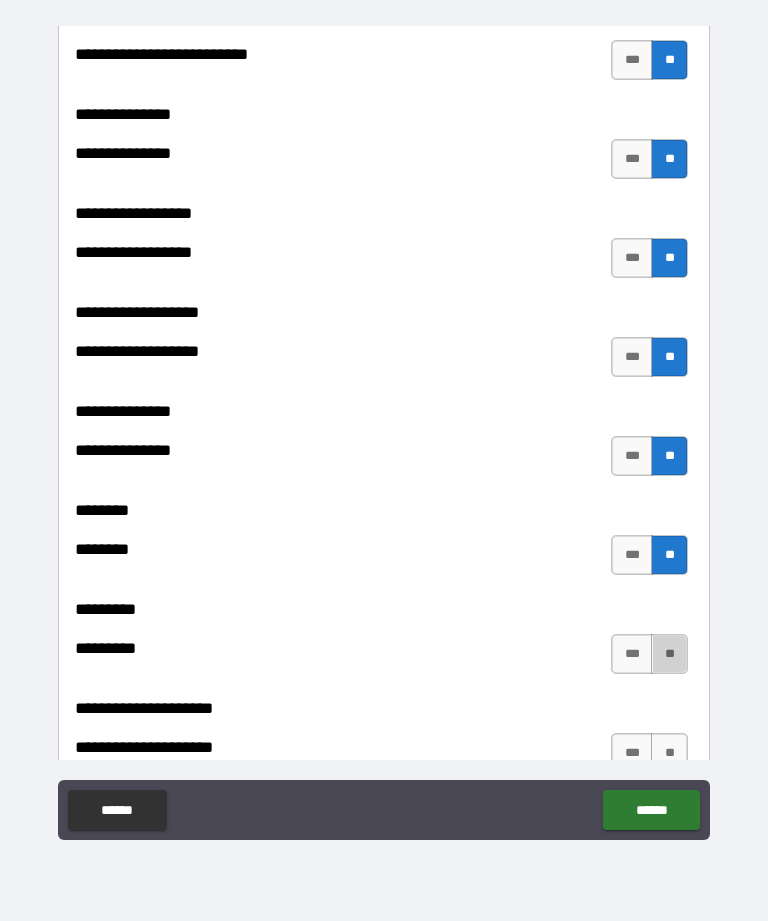 click on "**" at bounding box center (669, 654) 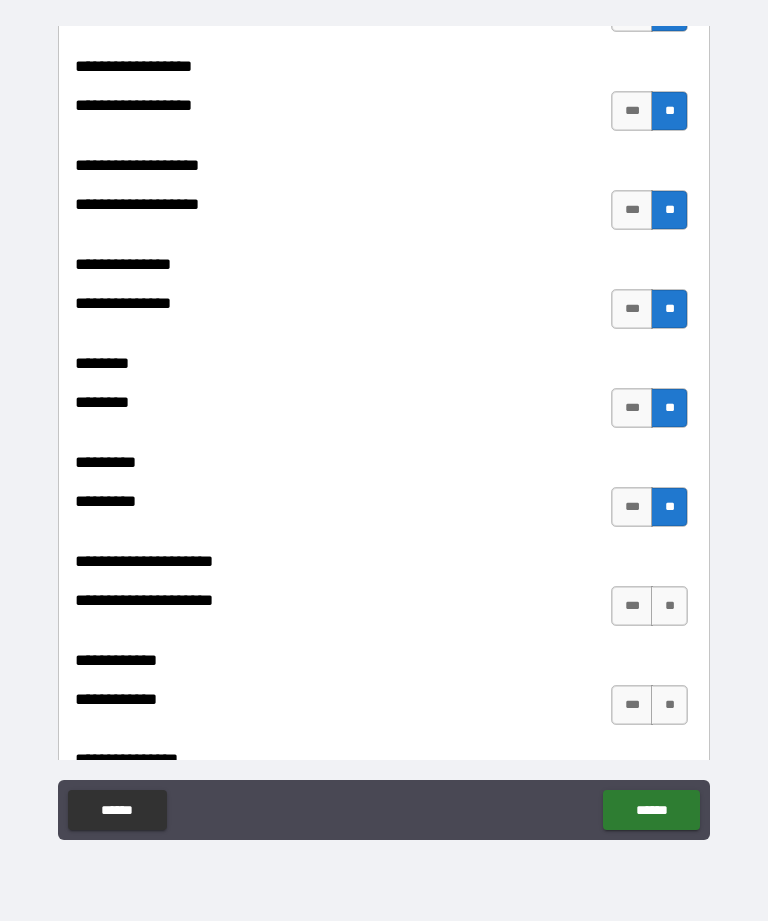 scroll, scrollTop: 5922, scrollLeft: 0, axis: vertical 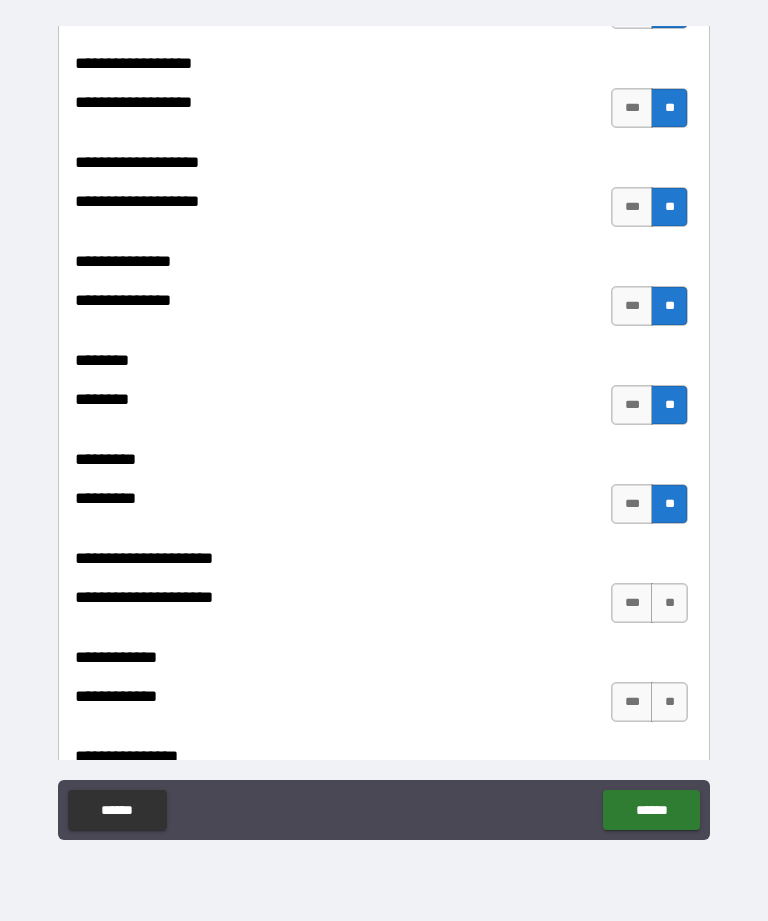 click on "**" at bounding box center [669, 603] 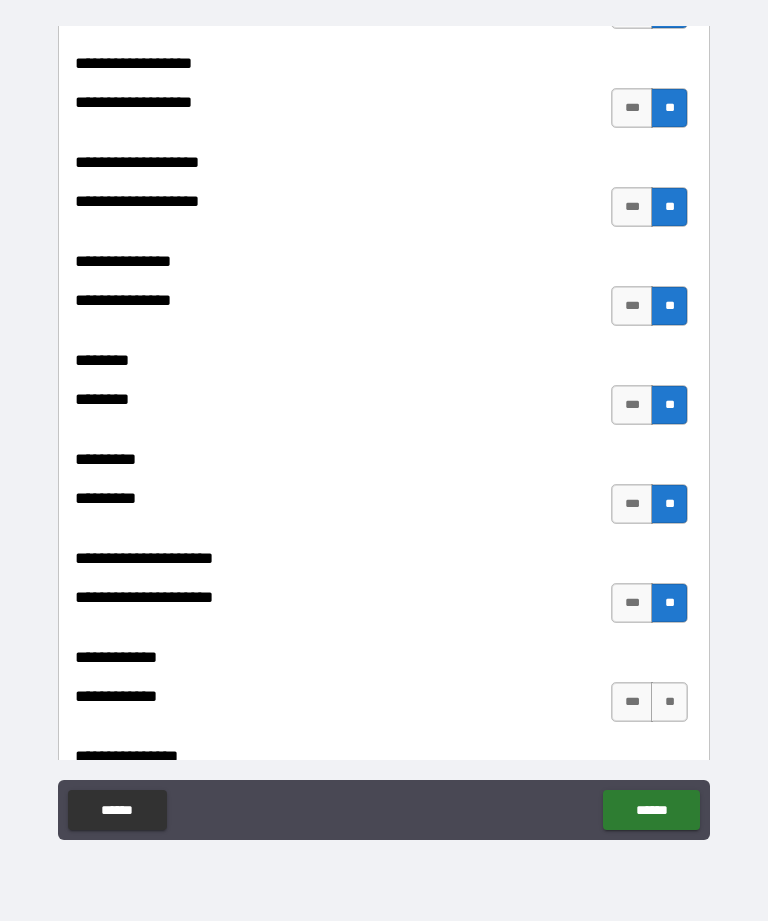 click on "**" at bounding box center (669, 702) 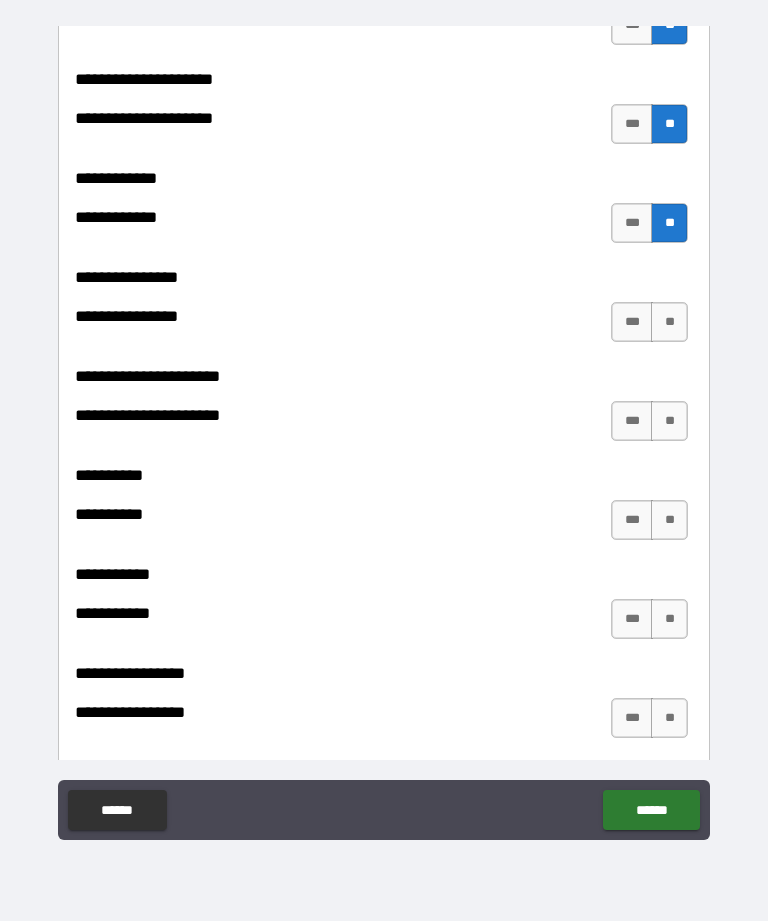scroll, scrollTop: 6402, scrollLeft: 0, axis: vertical 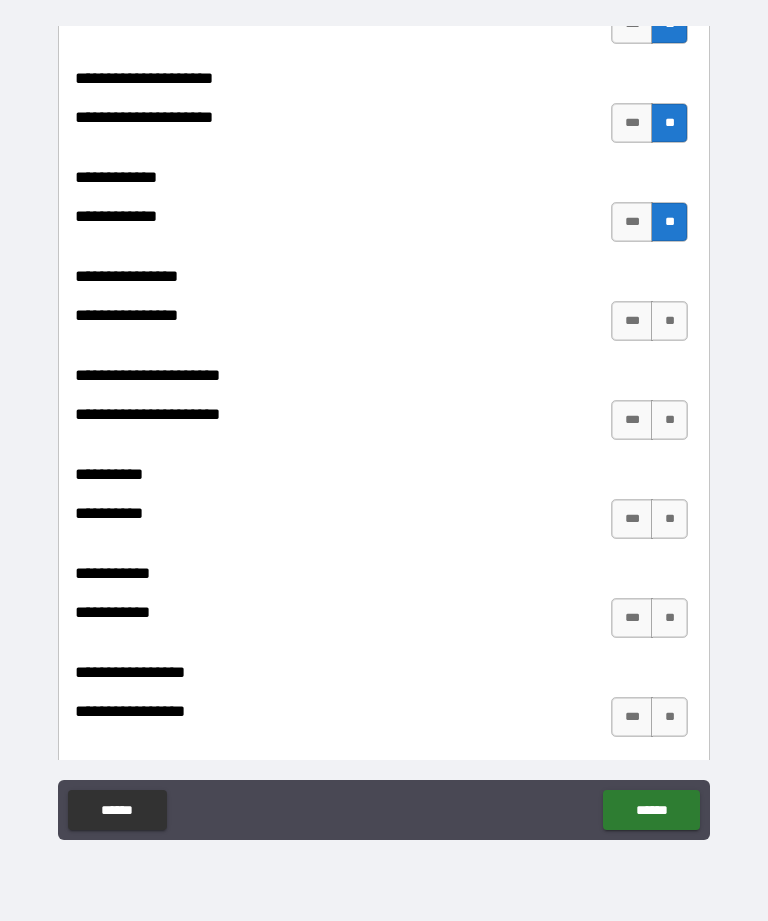click on "**" at bounding box center [669, 321] 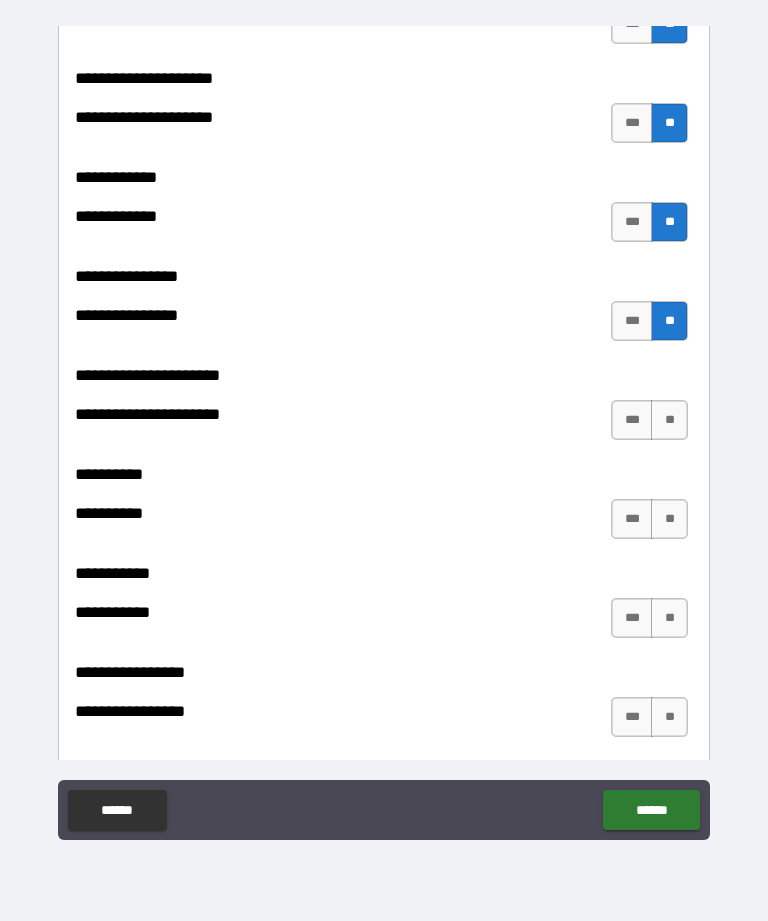 click on "**" at bounding box center (669, 420) 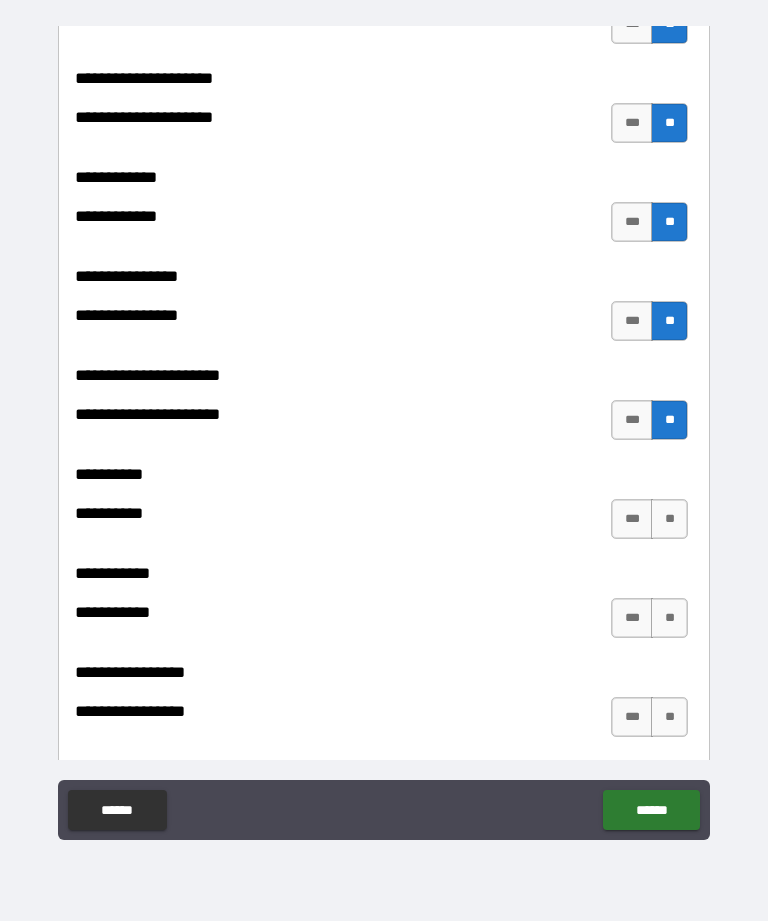 click on "**" at bounding box center [669, 519] 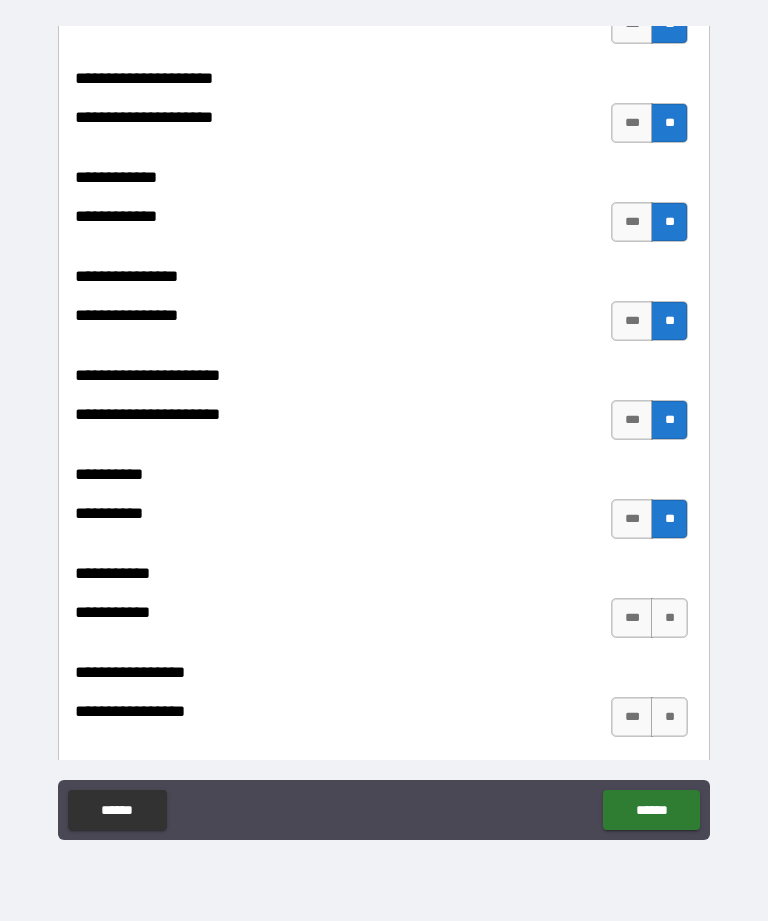 click on "**" at bounding box center (669, 618) 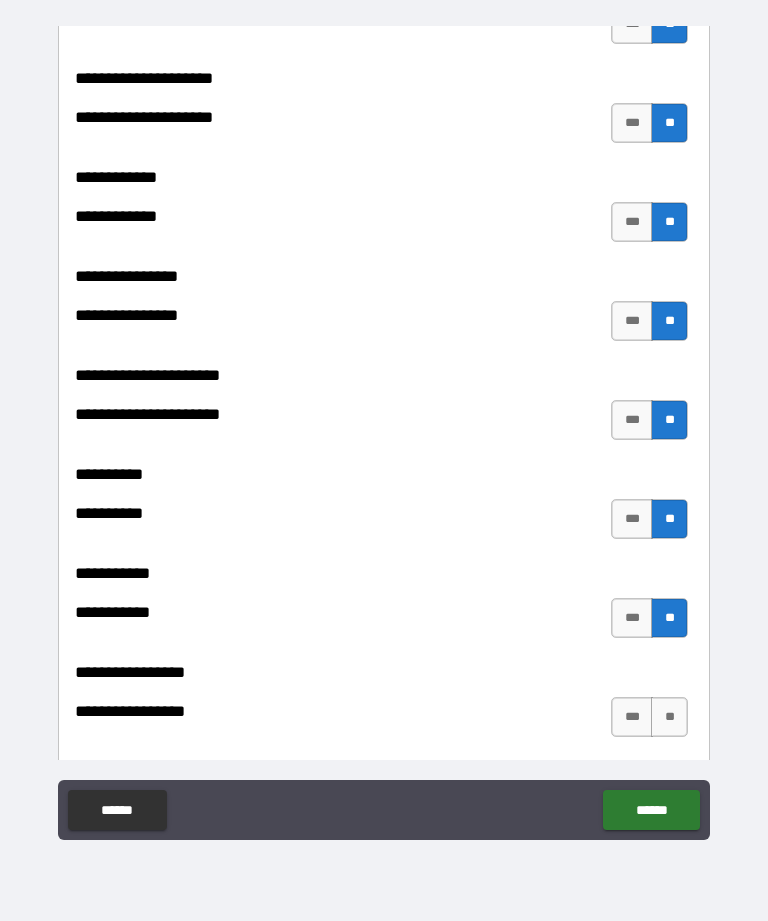 click on "**" at bounding box center (669, 717) 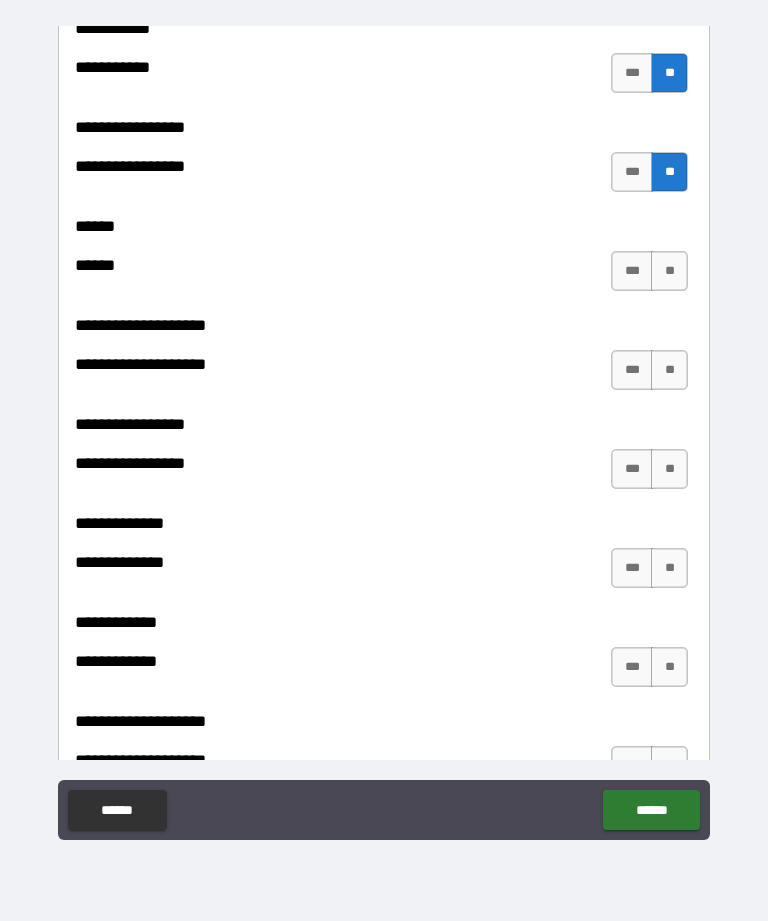 scroll, scrollTop: 6955, scrollLeft: 0, axis: vertical 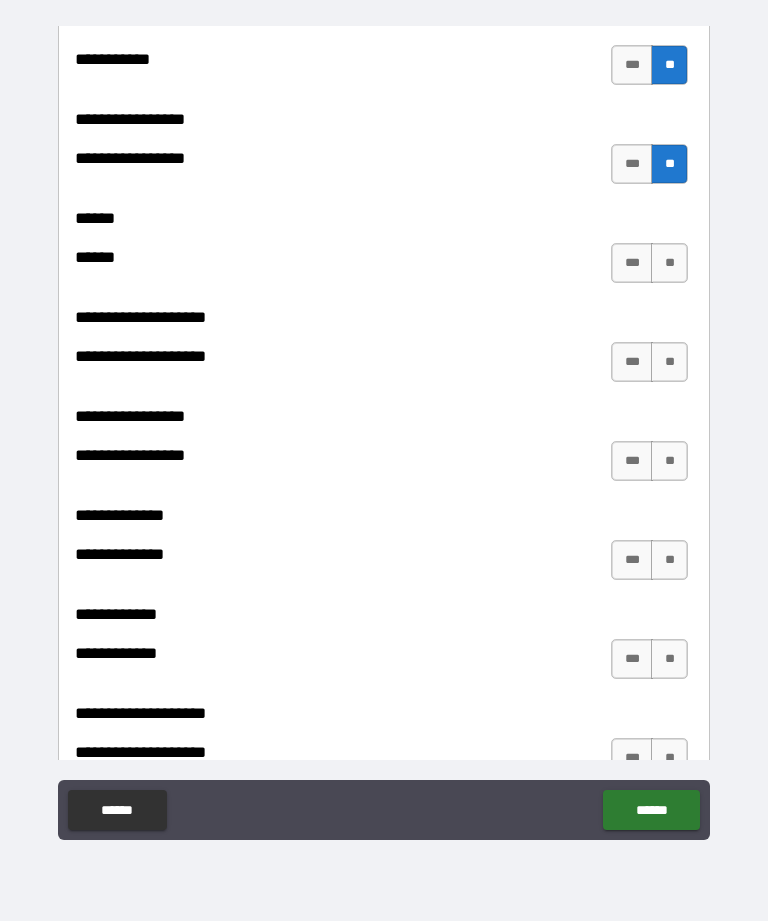 click on "**" at bounding box center (669, 659) 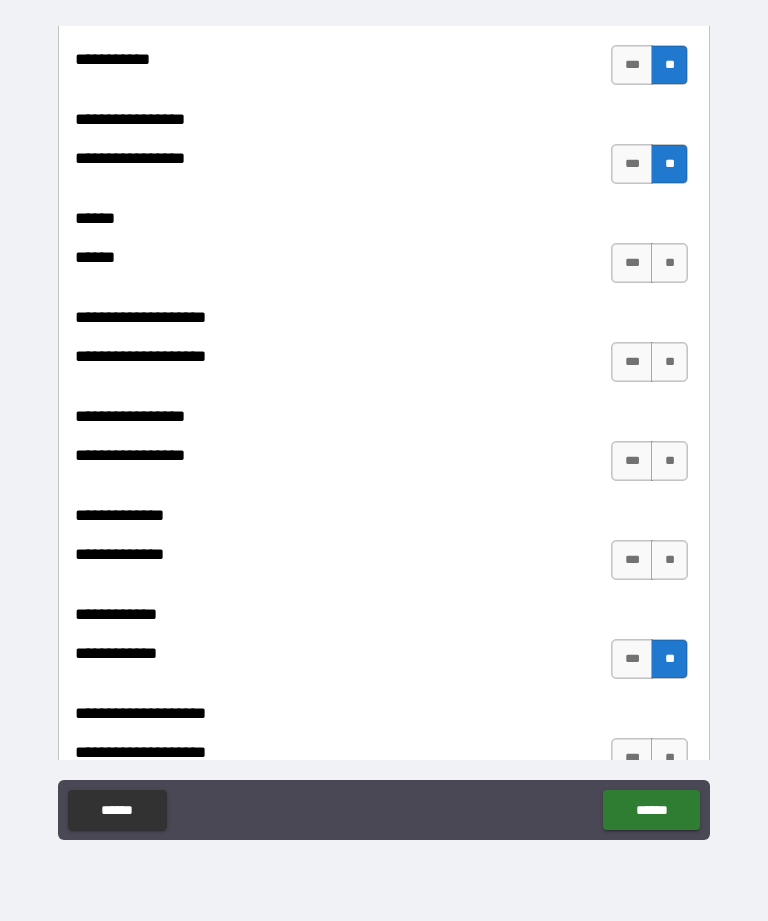 click on "**" at bounding box center [669, 560] 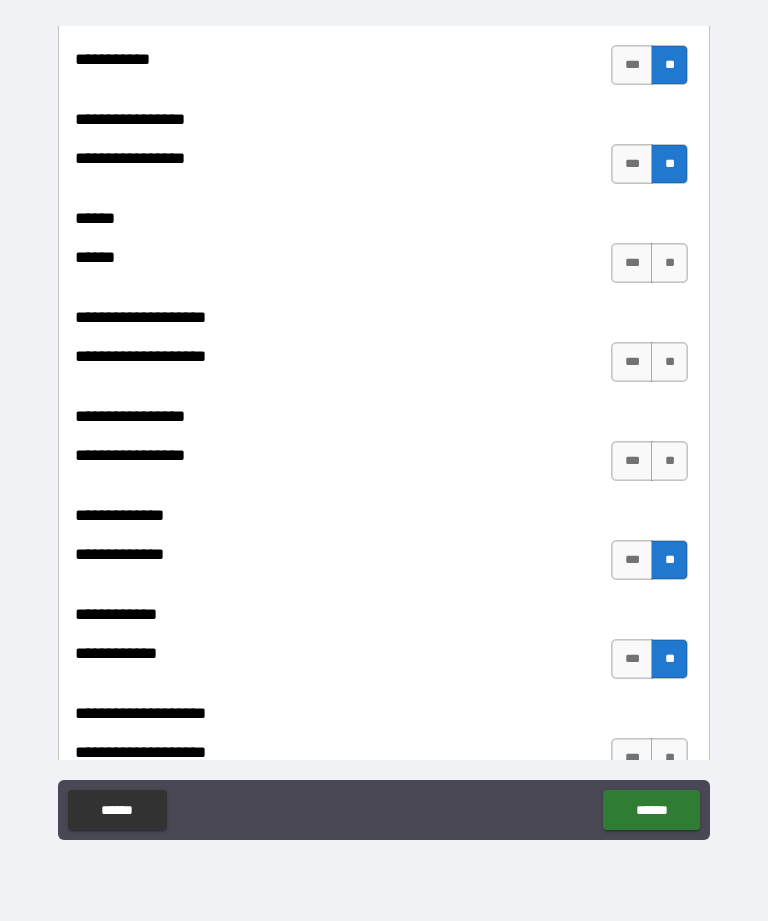 click on "**" at bounding box center [669, 461] 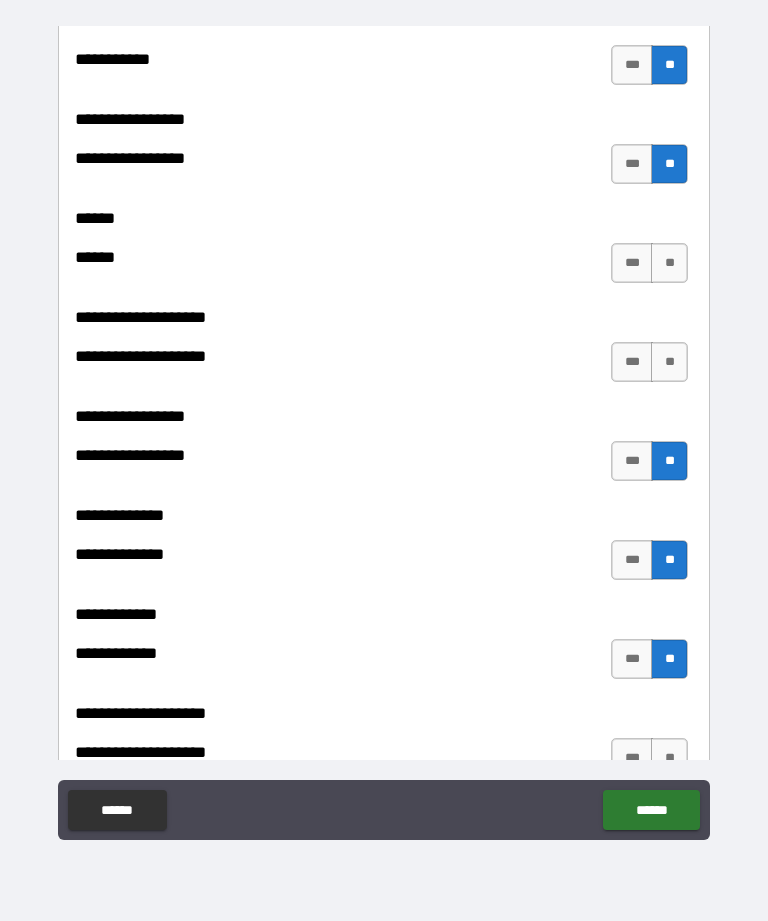 click on "**" at bounding box center [669, 362] 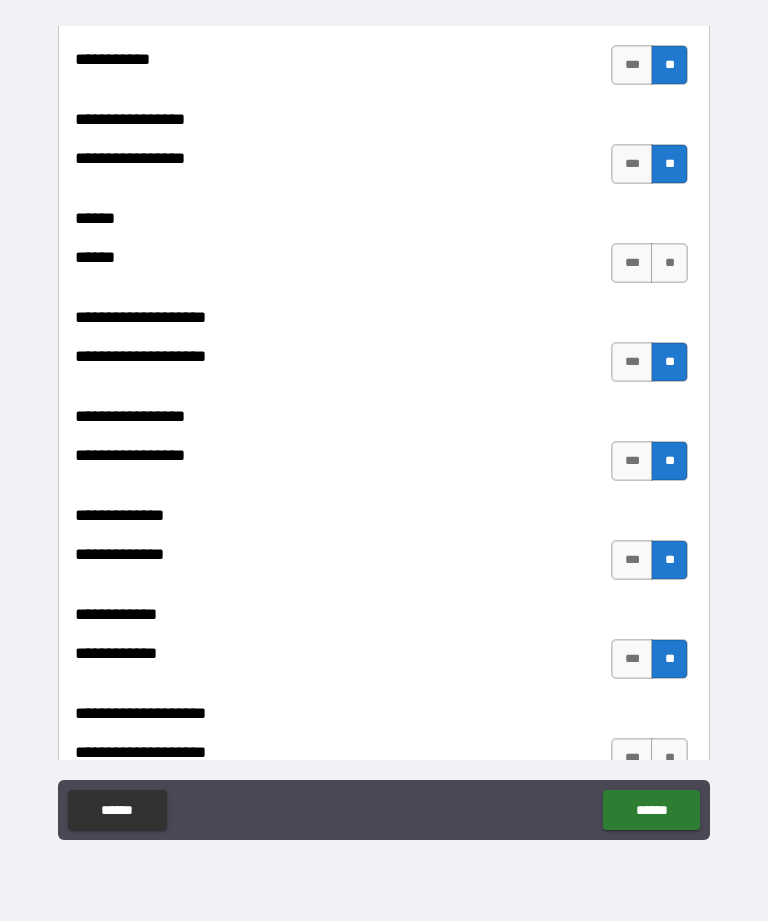 click on "**" at bounding box center (669, 263) 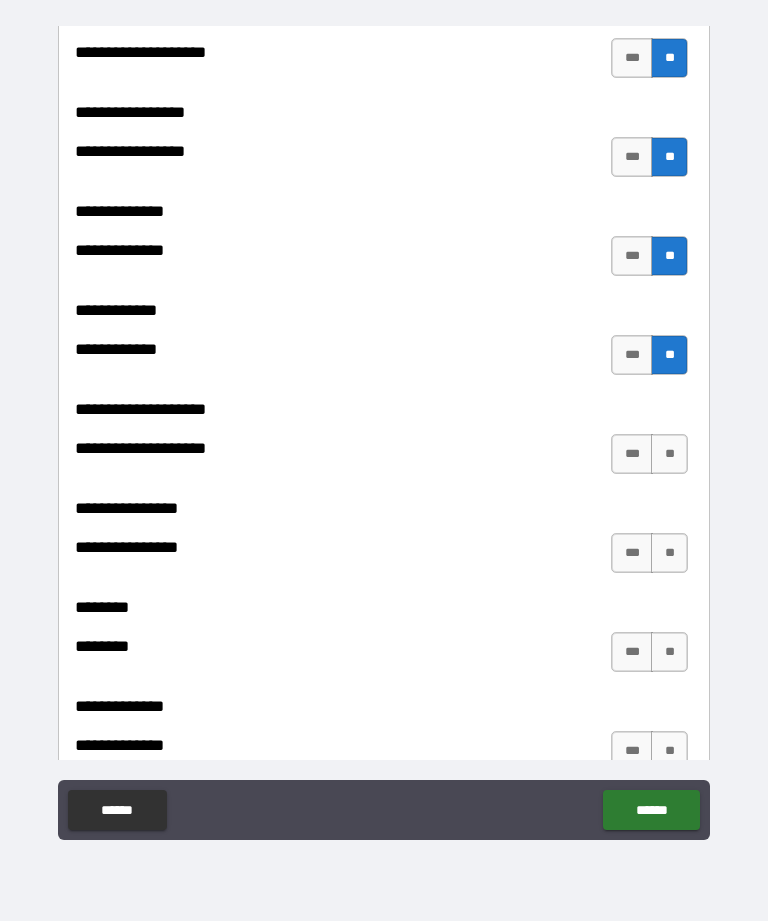 scroll, scrollTop: 7259, scrollLeft: 0, axis: vertical 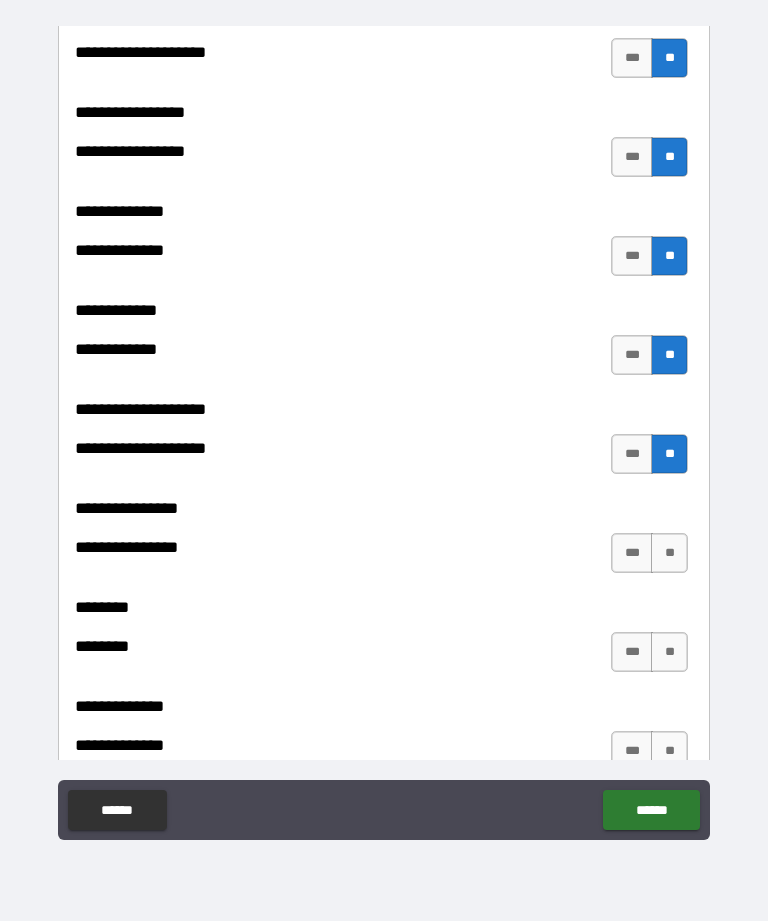 click on "**" at bounding box center [669, 553] 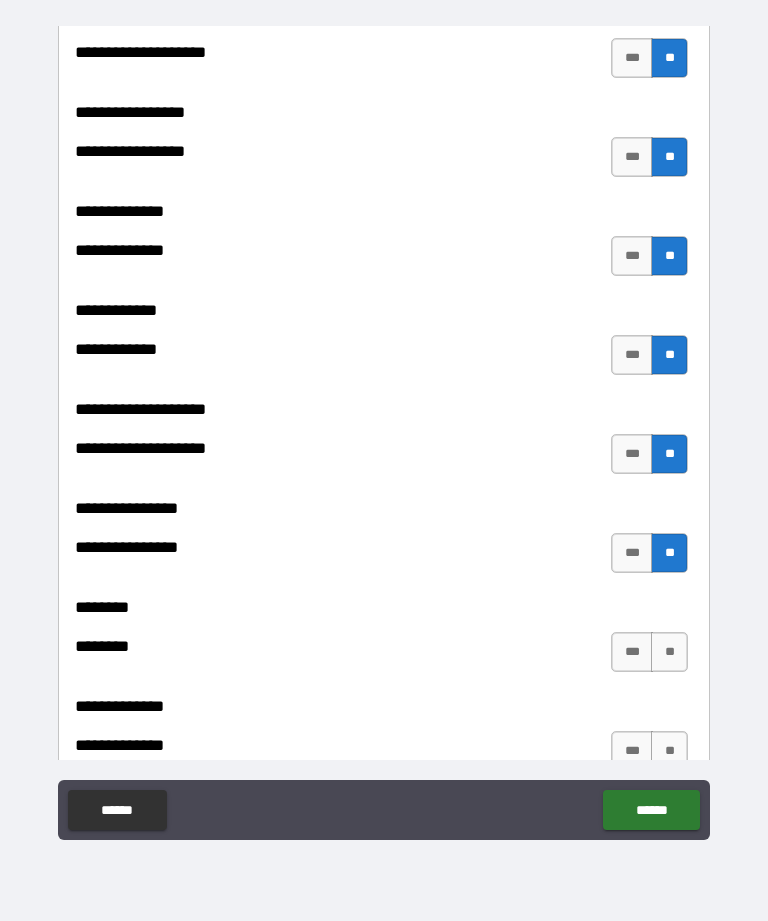 click on "**" at bounding box center (669, 652) 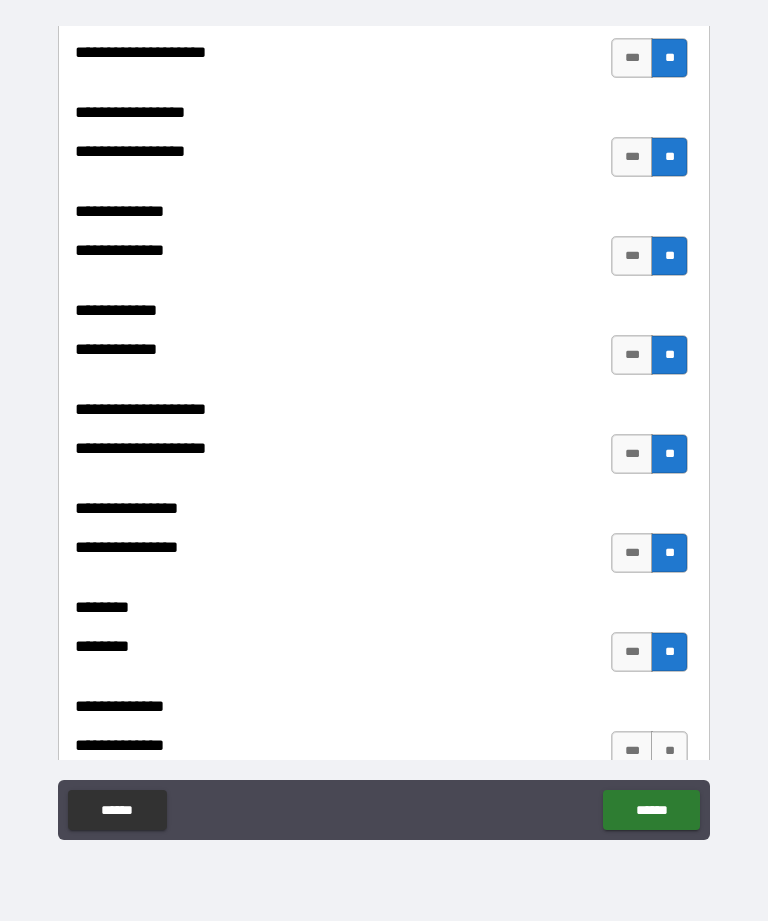 click on "**" at bounding box center (669, 751) 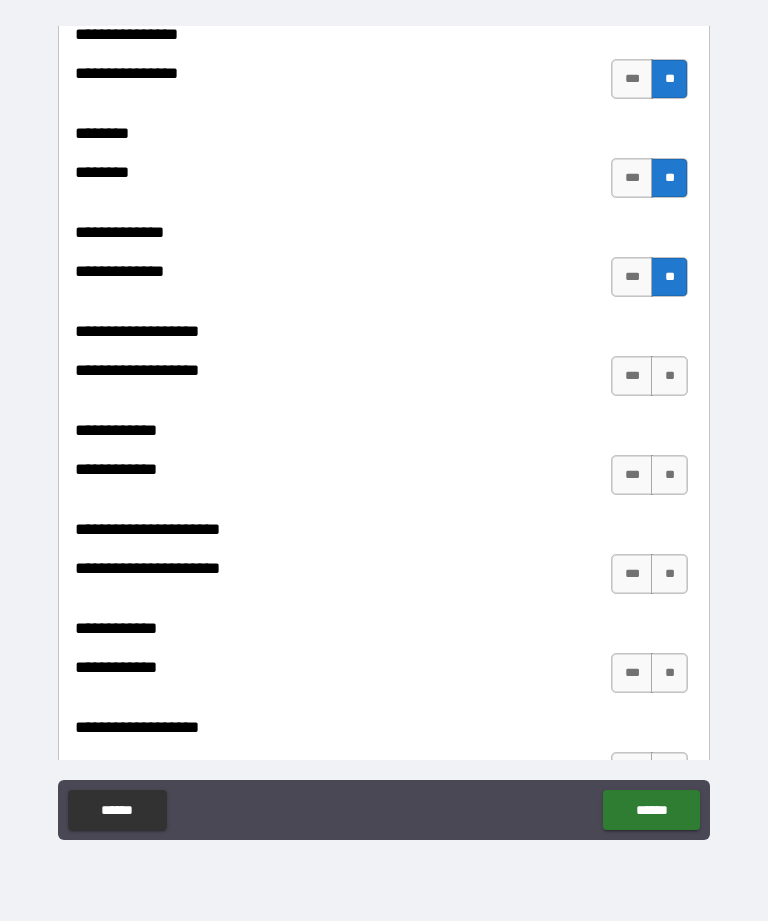 scroll, scrollTop: 7736, scrollLeft: 0, axis: vertical 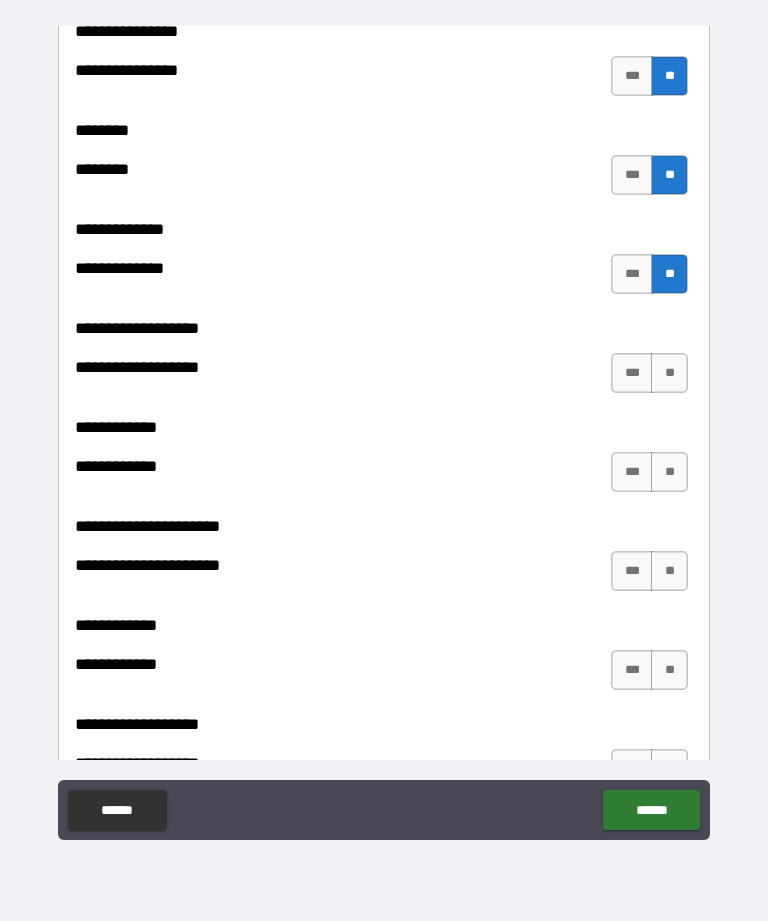 click on "**" at bounding box center (669, 670) 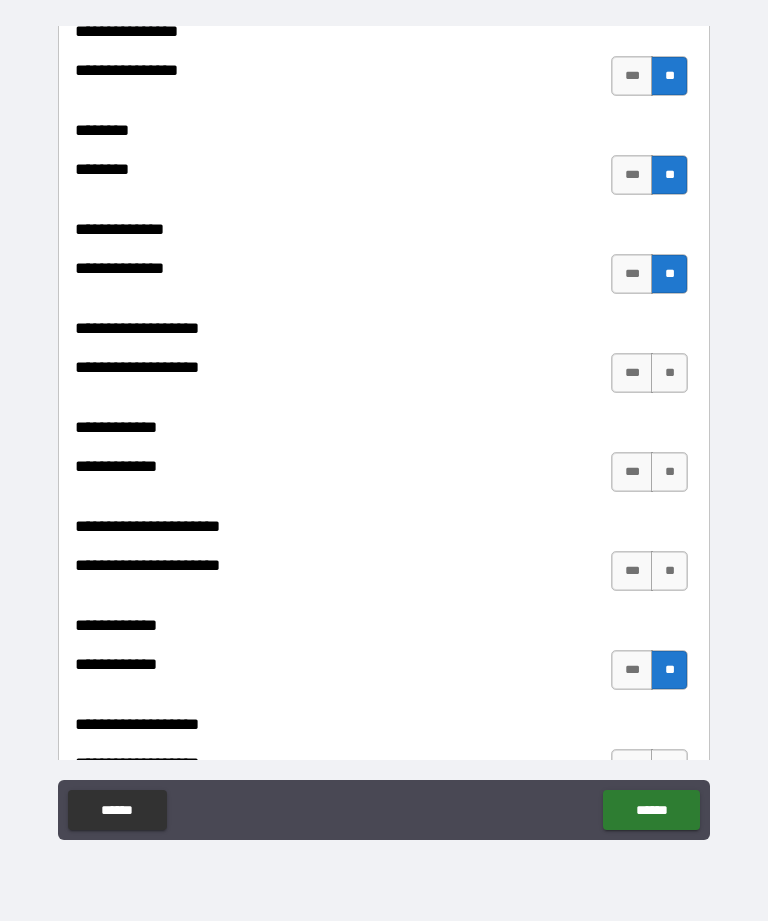 click on "**" at bounding box center (669, 571) 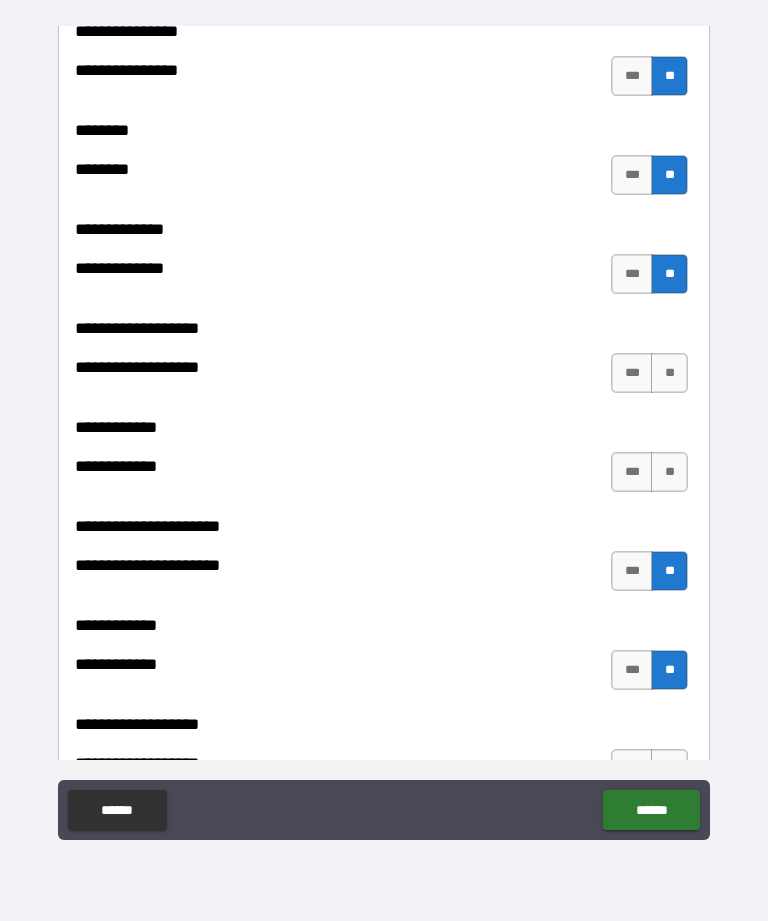 click on "**" at bounding box center [669, 472] 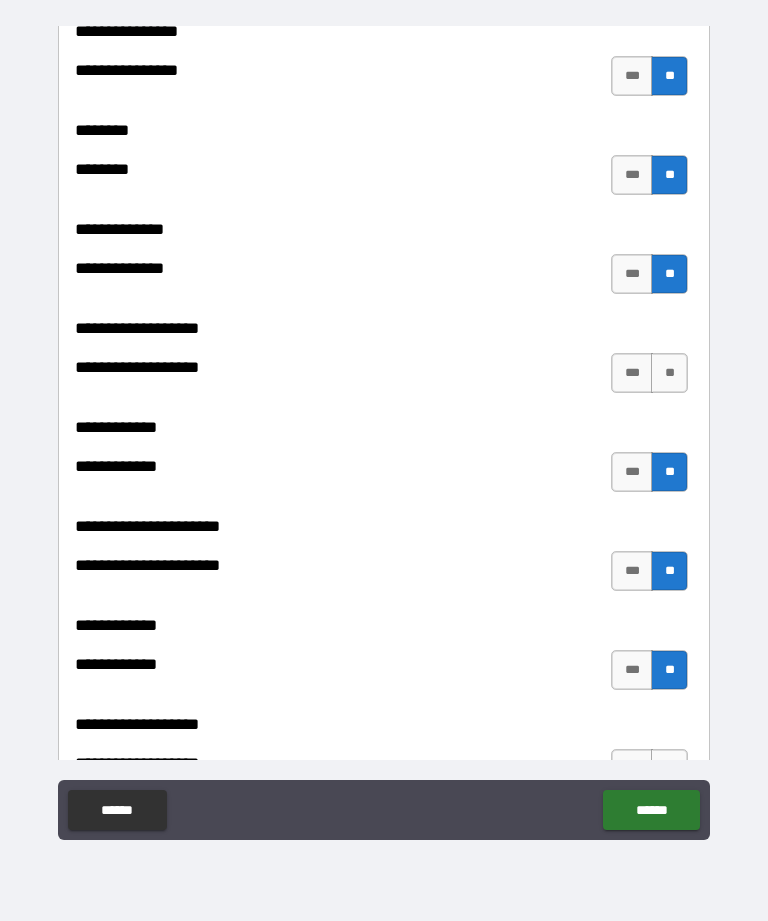 click on "**" at bounding box center [669, 373] 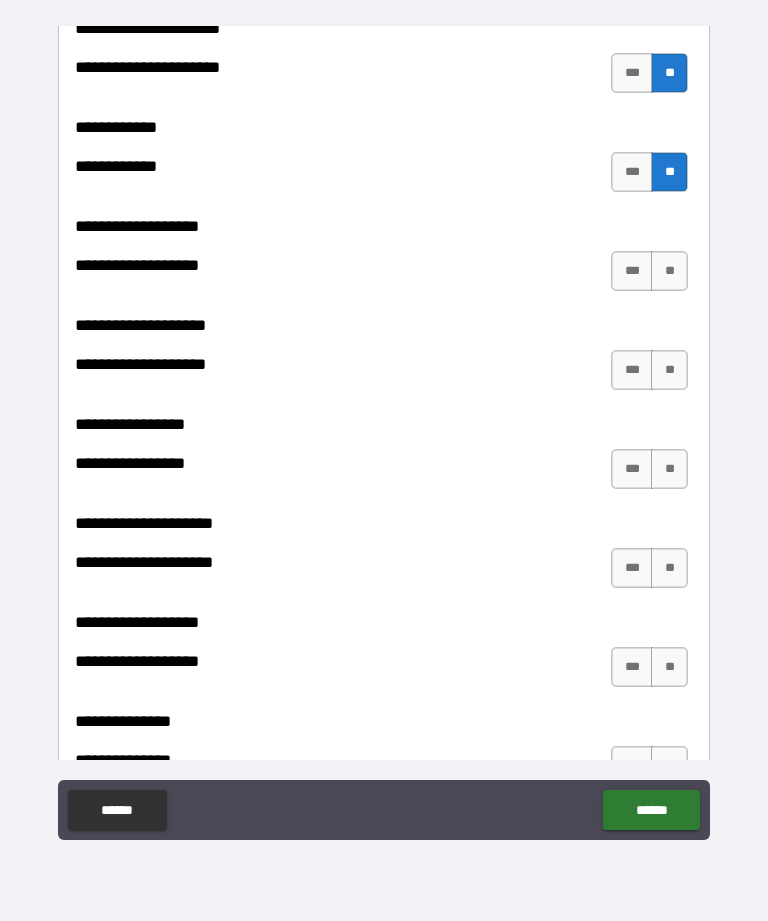 scroll, scrollTop: 8261, scrollLeft: 0, axis: vertical 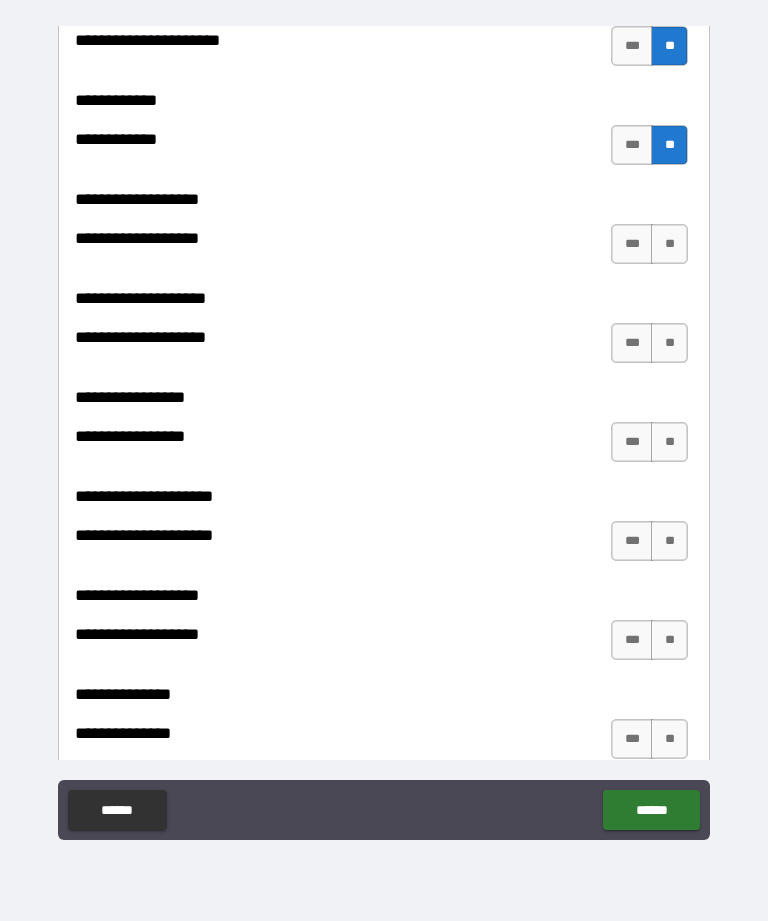 click on "**" at bounding box center (669, 739) 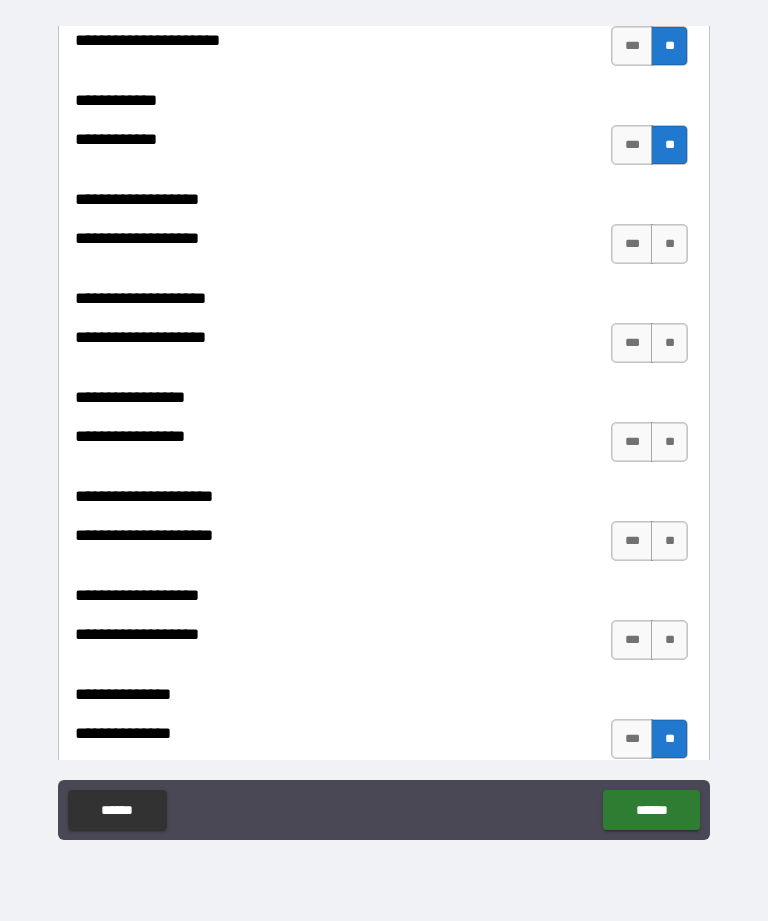 click on "**" at bounding box center [669, 640] 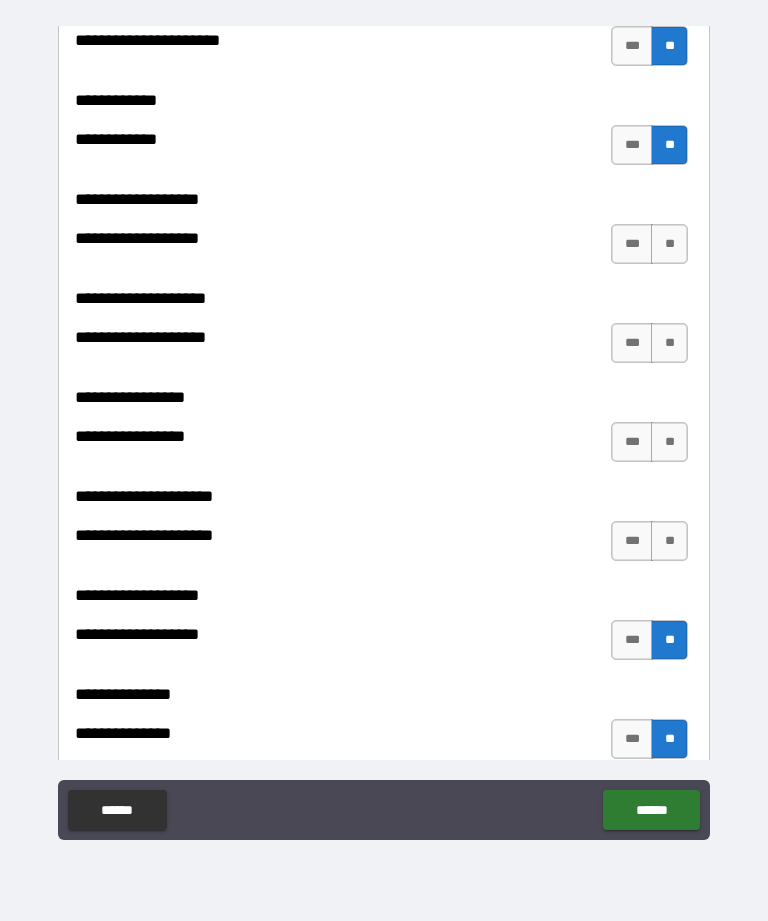 click on "*** **" at bounding box center (649, 541) 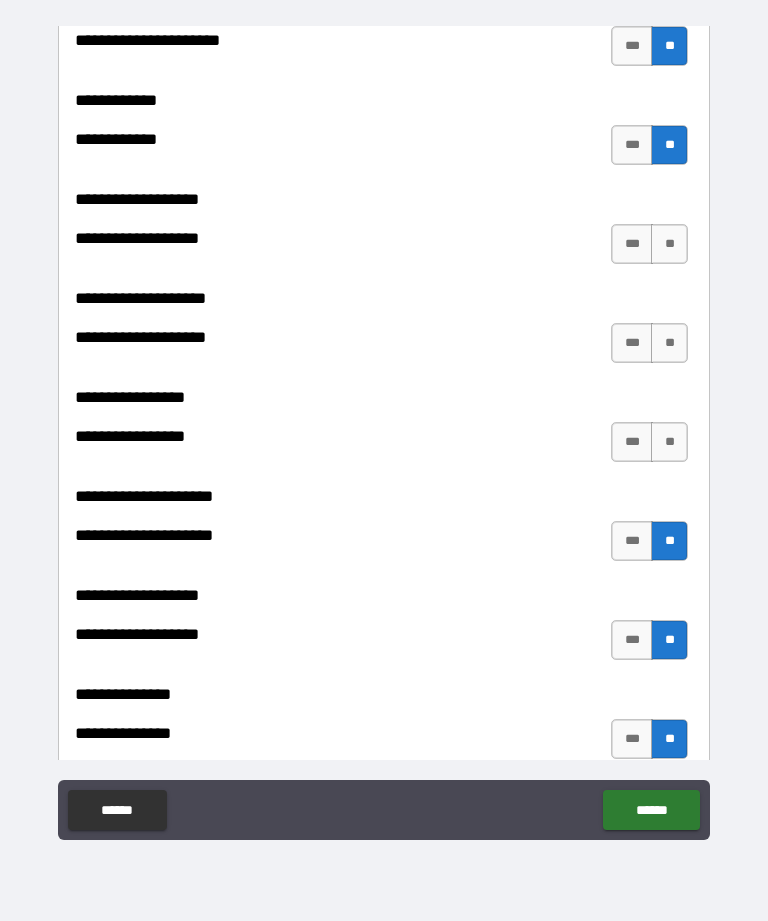 click on "**" at bounding box center [669, 442] 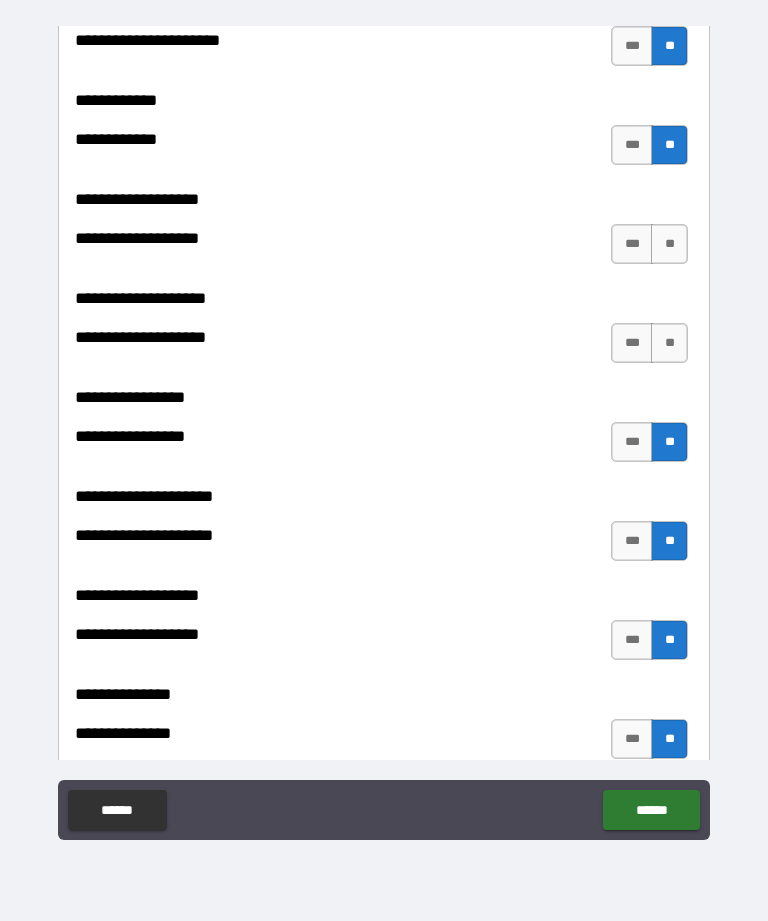 click on "**" at bounding box center [669, 343] 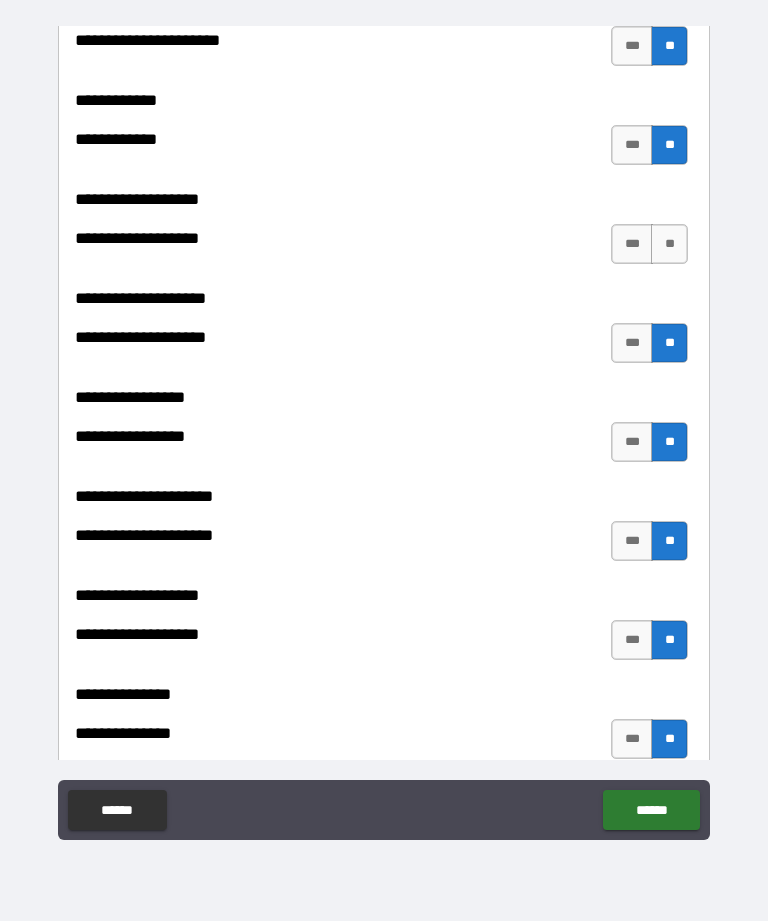click on "**" at bounding box center [669, 244] 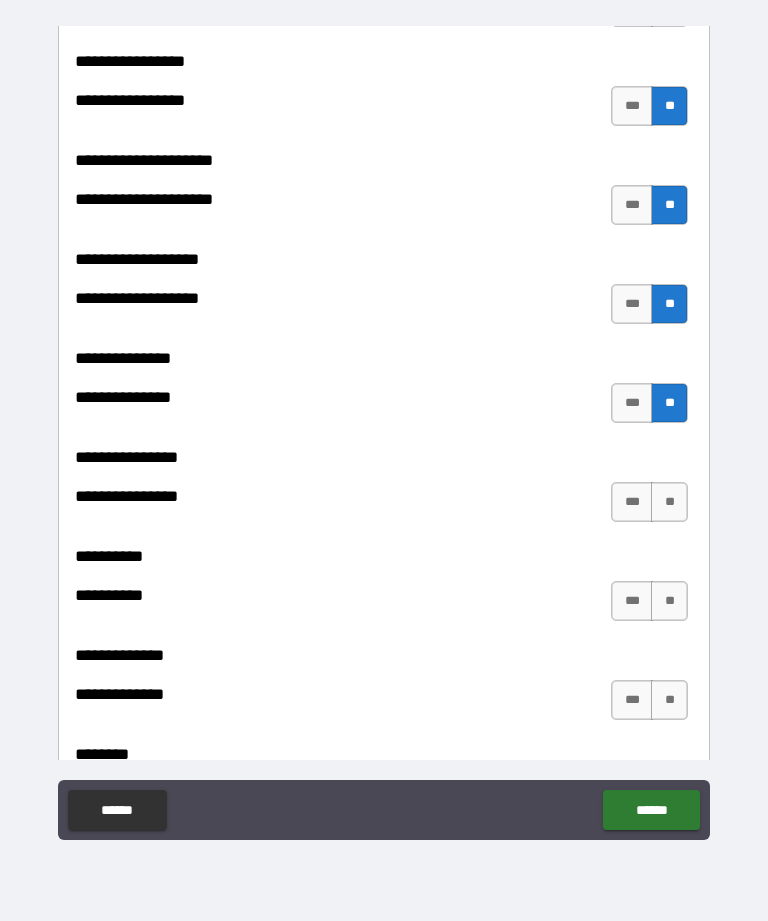 scroll, scrollTop: 8607, scrollLeft: 0, axis: vertical 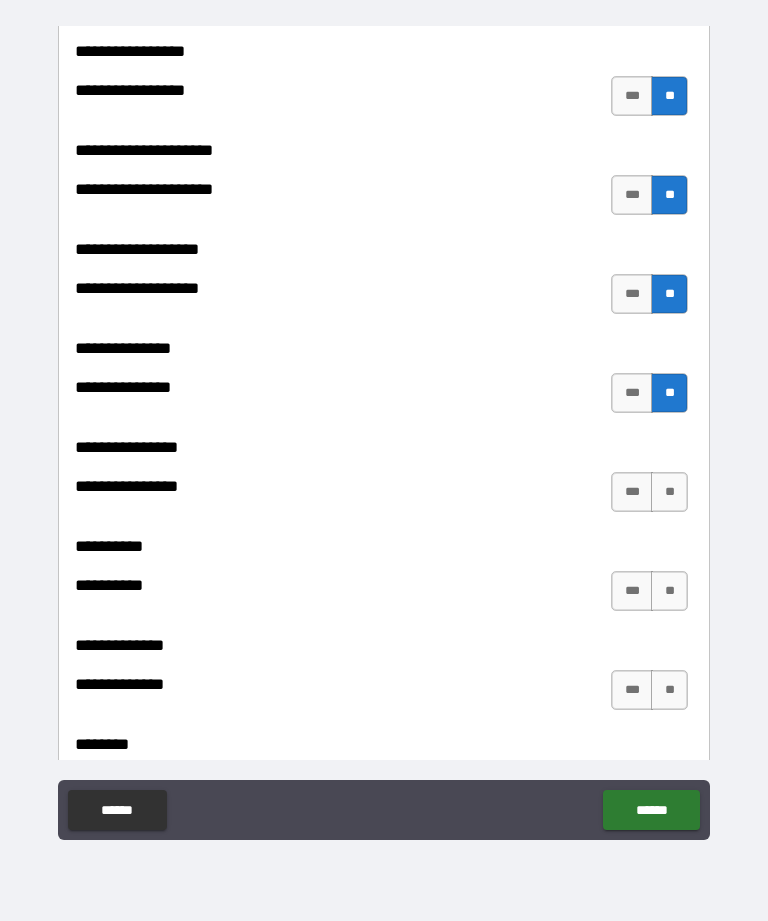 click on "**" at bounding box center (669, 690) 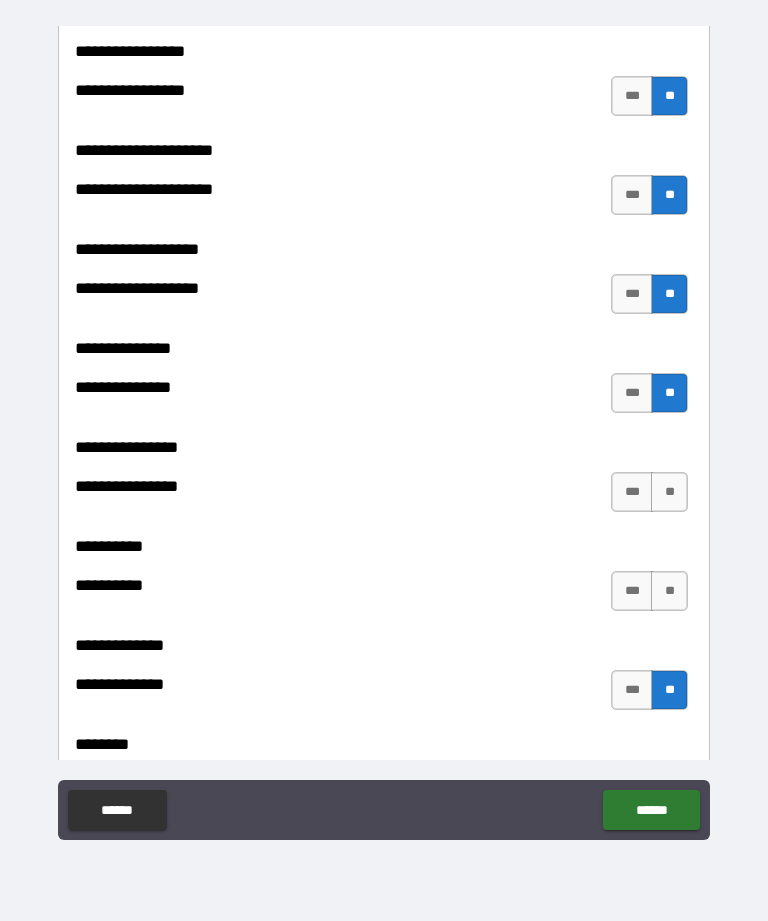 click on "**" at bounding box center [669, 591] 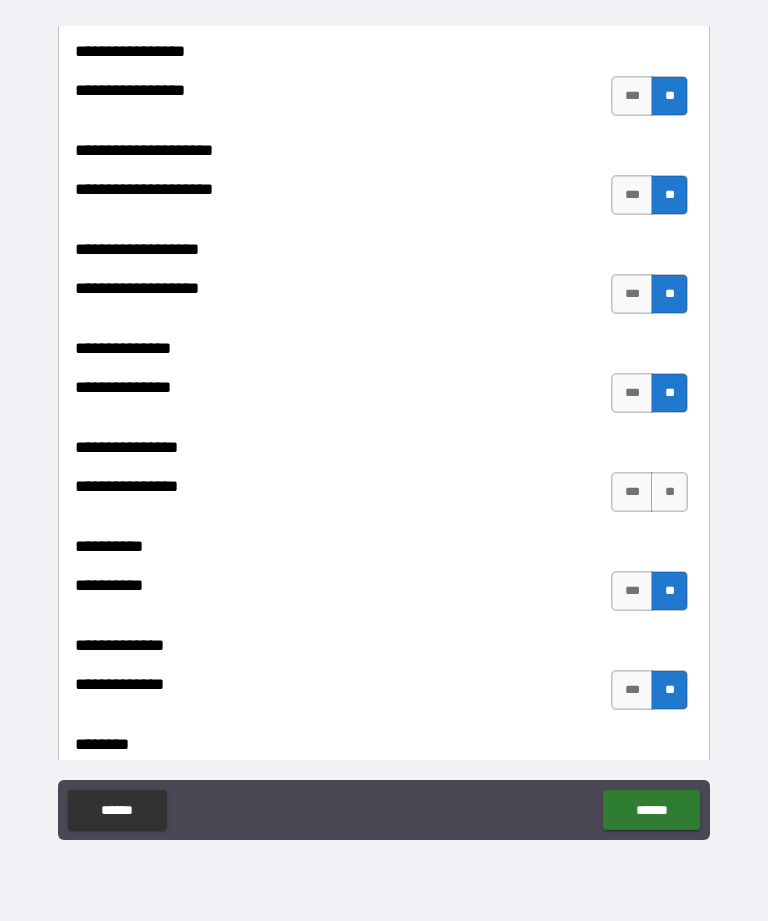 click on "**" at bounding box center (669, 492) 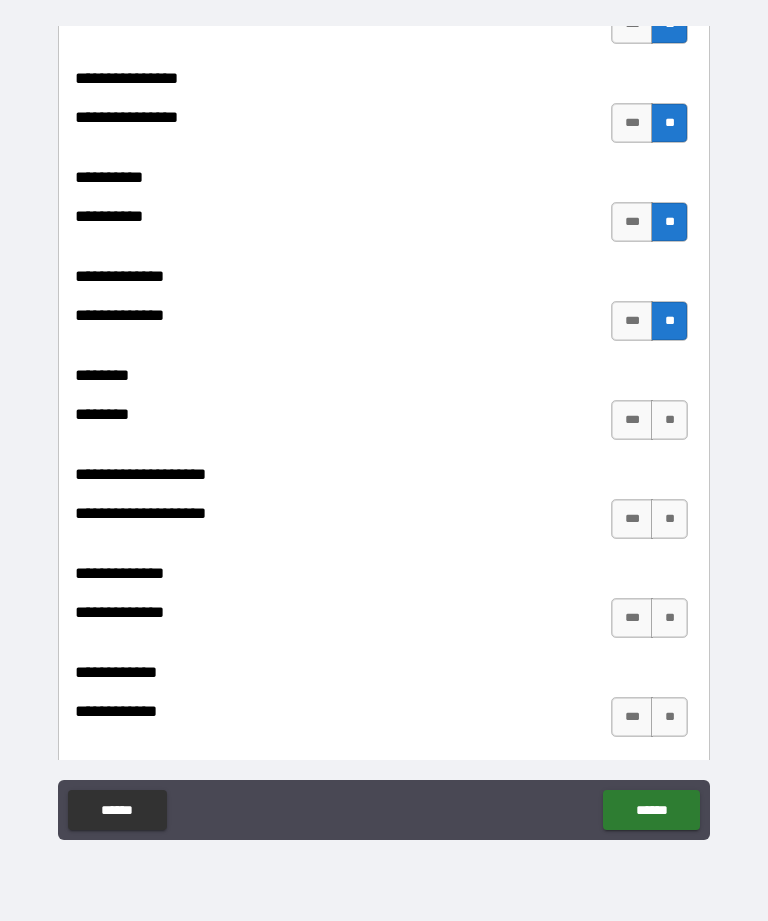 scroll, scrollTop: 8996, scrollLeft: 0, axis: vertical 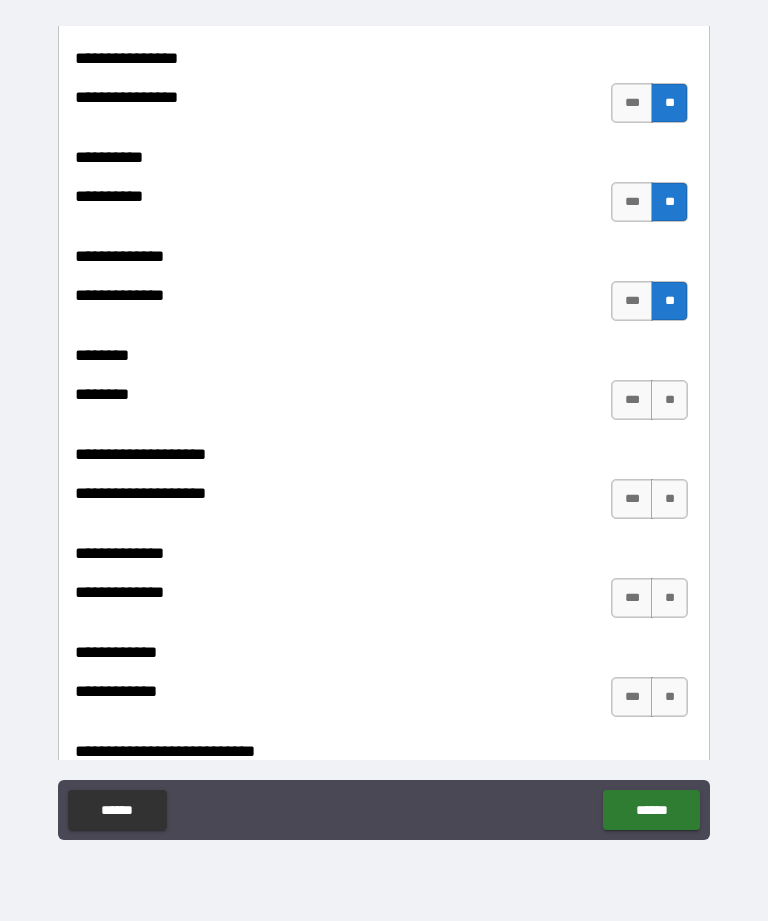 click on "**" at bounding box center [669, 697] 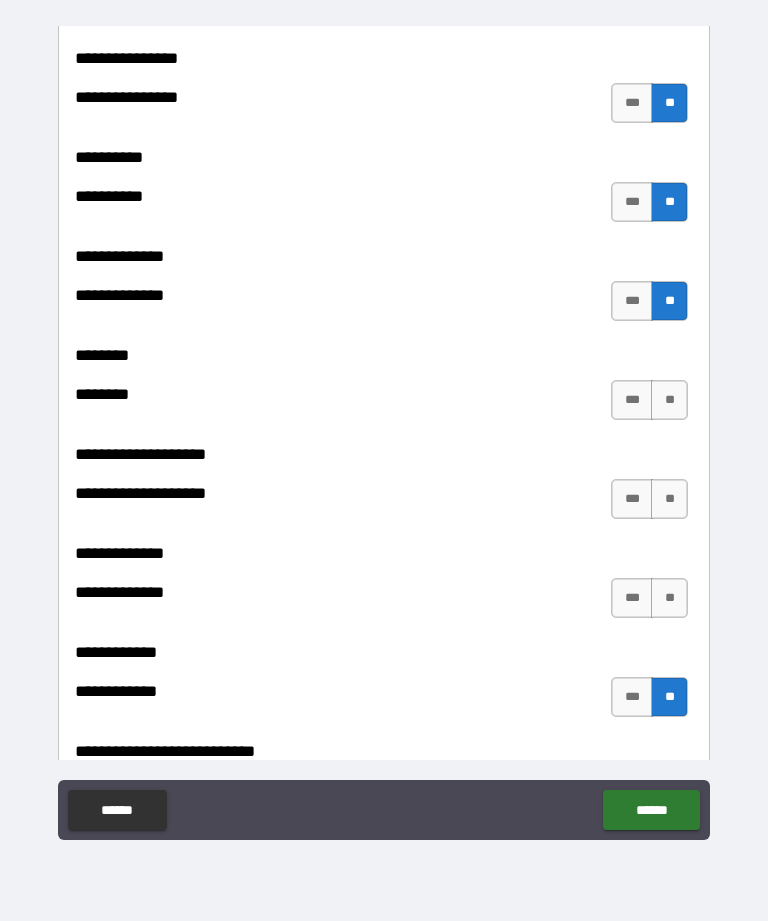 click on "**" at bounding box center [669, 598] 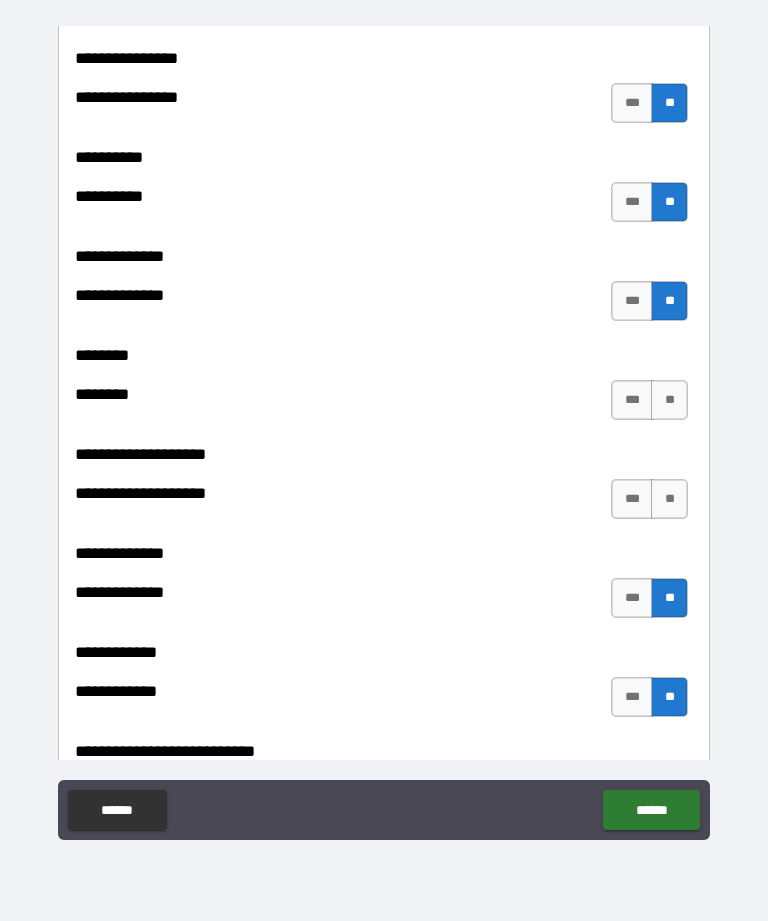 click on "**" at bounding box center [669, 499] 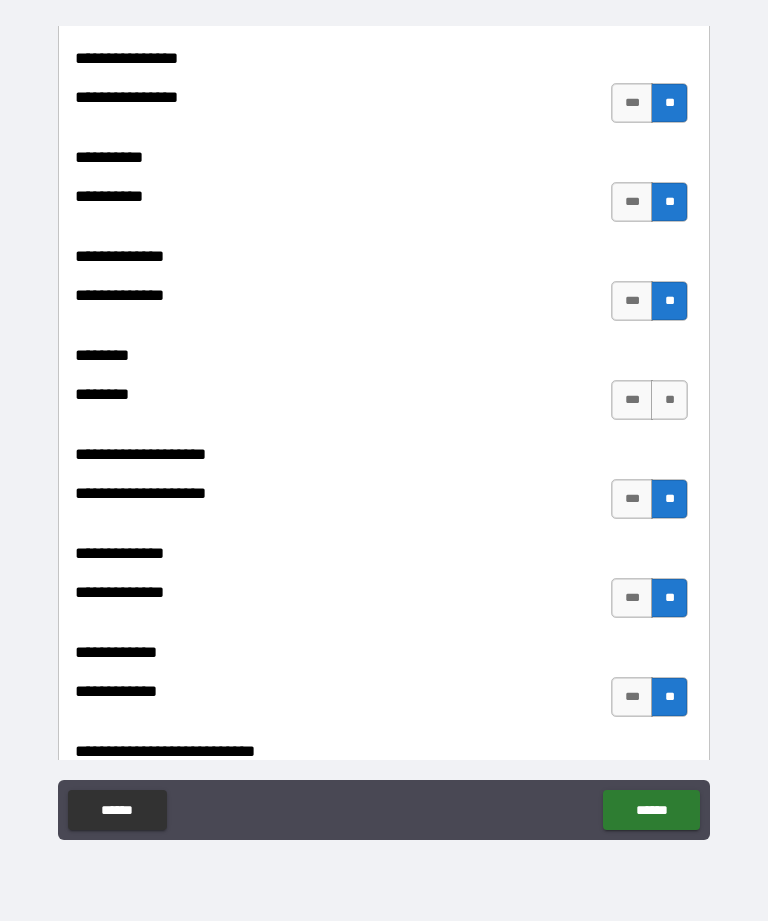 click on "**" at bounding box center (669, 400) 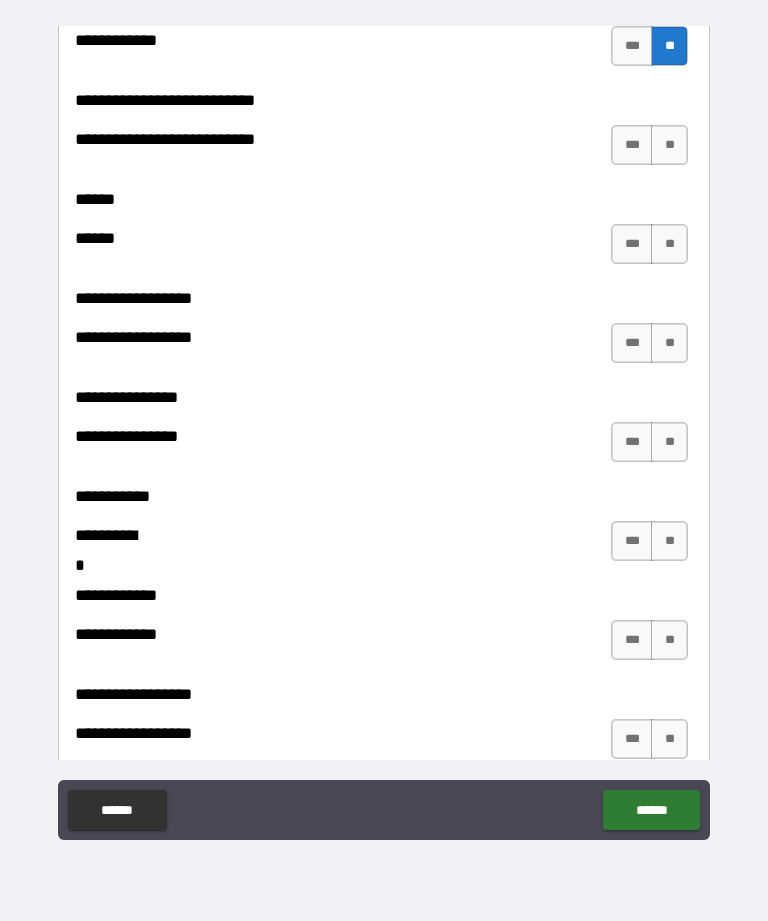 scroll, scrollTop: 9649, scrollLeft: 0, axis: vertical 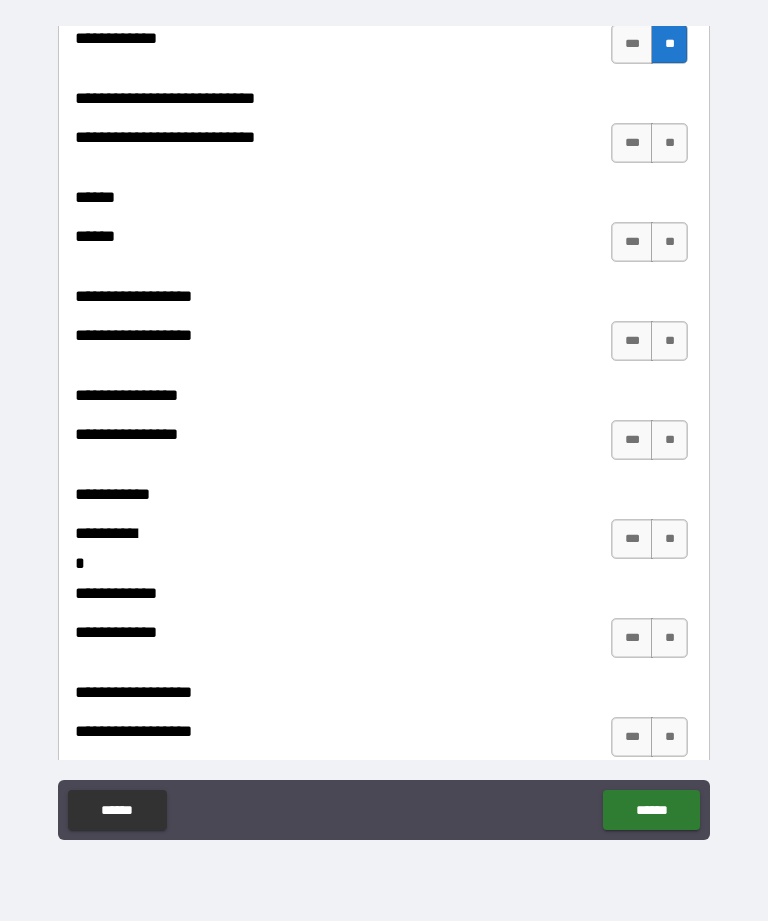 click on "**" at bounding box center [669, 638] 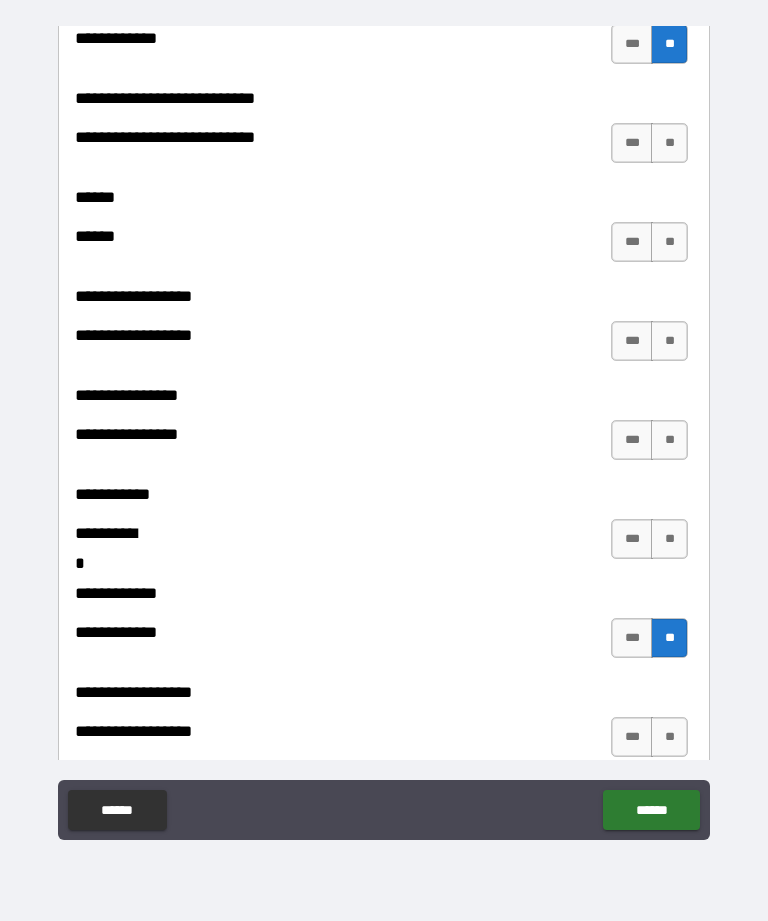click on "**" at bounding box center [669, 539] 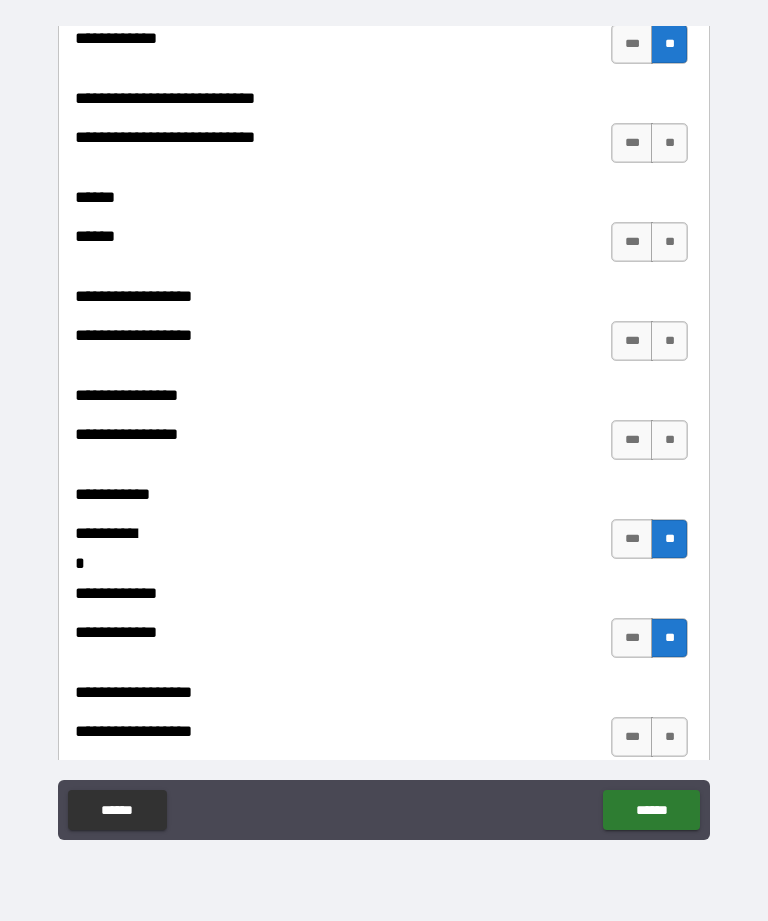 click on "**" at bounding box center [669, 440] 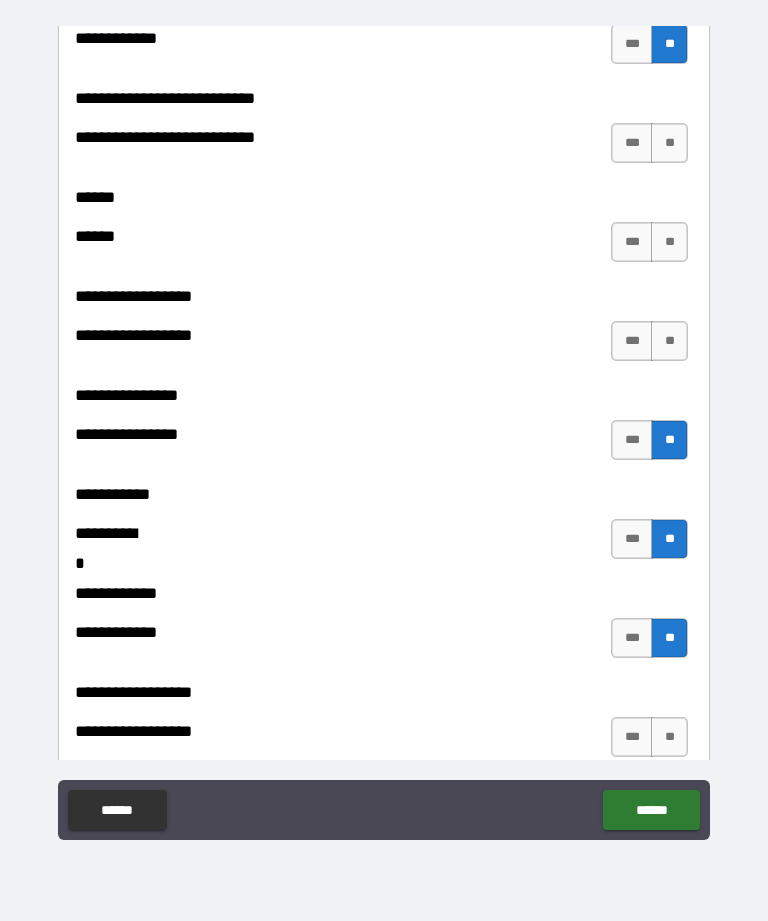 click on "**" at bounding box center [669, 341] 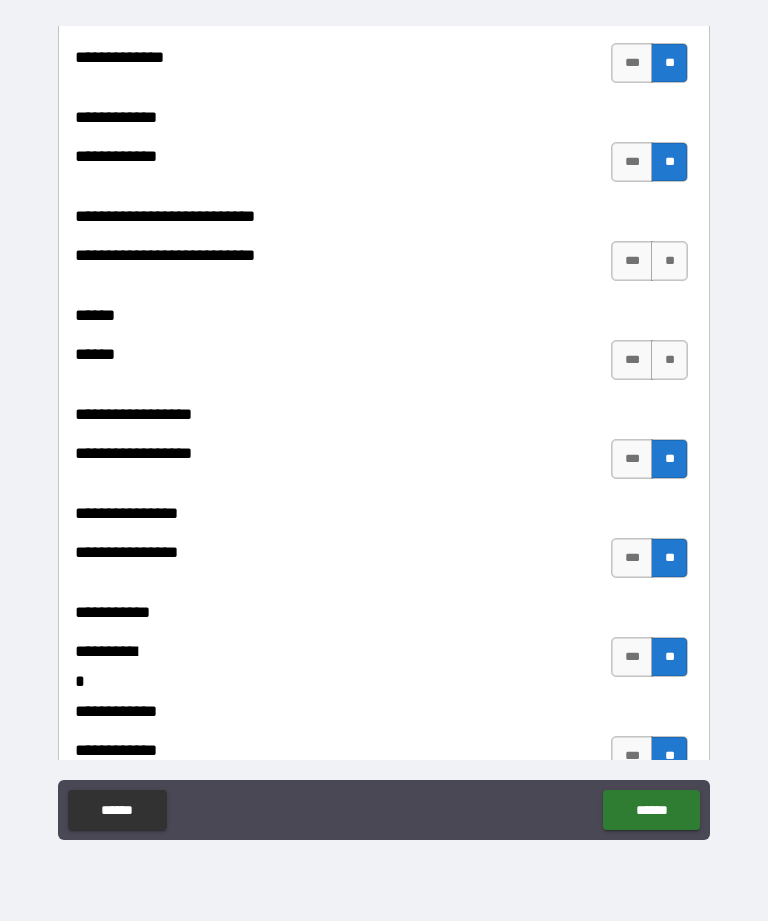 scroll, scrollTop: 9522, scrollLeft: 0, axis: vertical 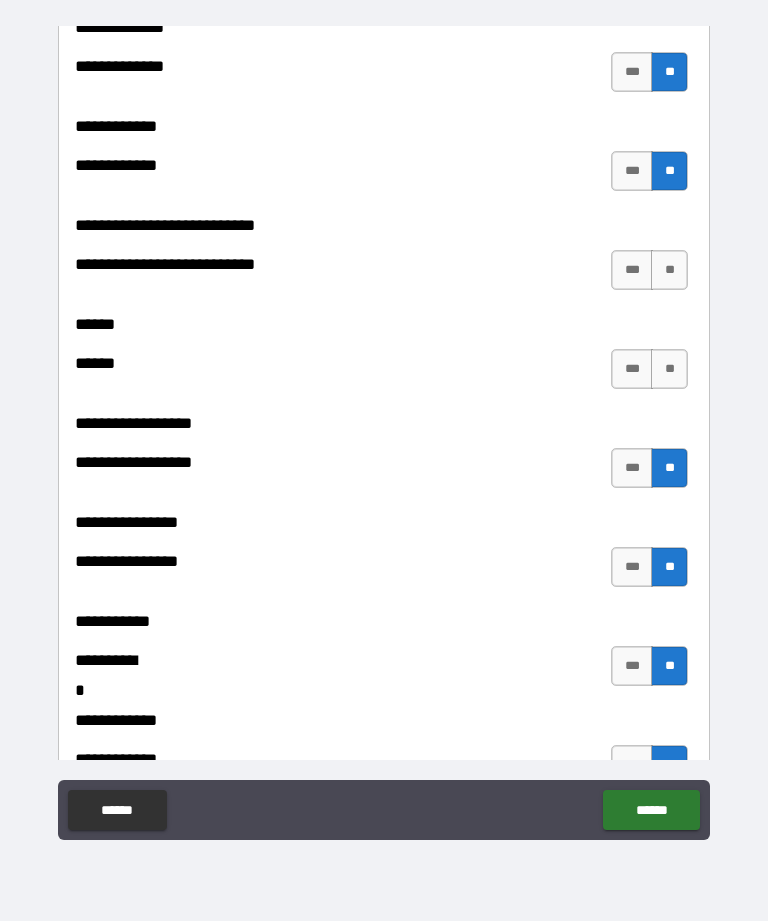 click on "**" at bounding box center [669, 270] 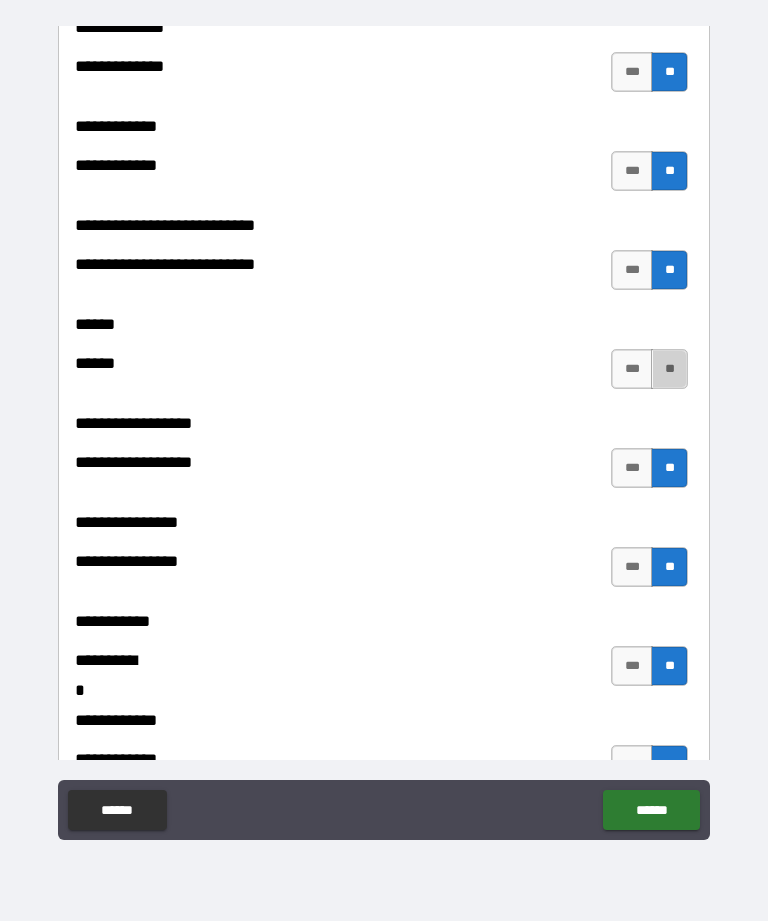 click on "**" at bounding box center [669, 369] 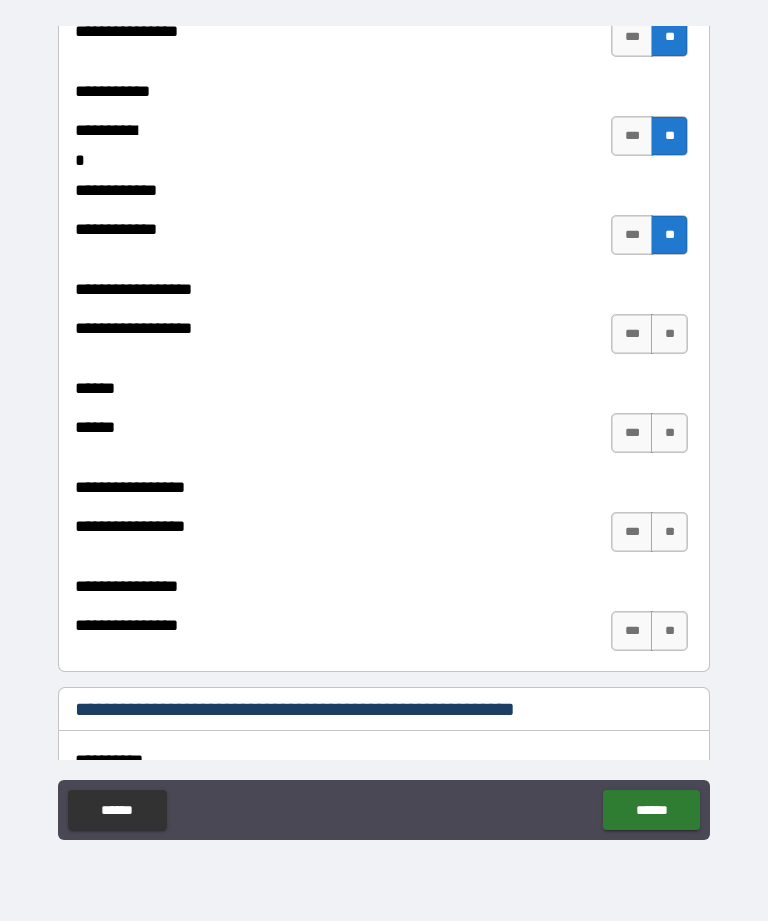scroll, scrollTop: 10055, scrollLeft: 0, axis: vertical 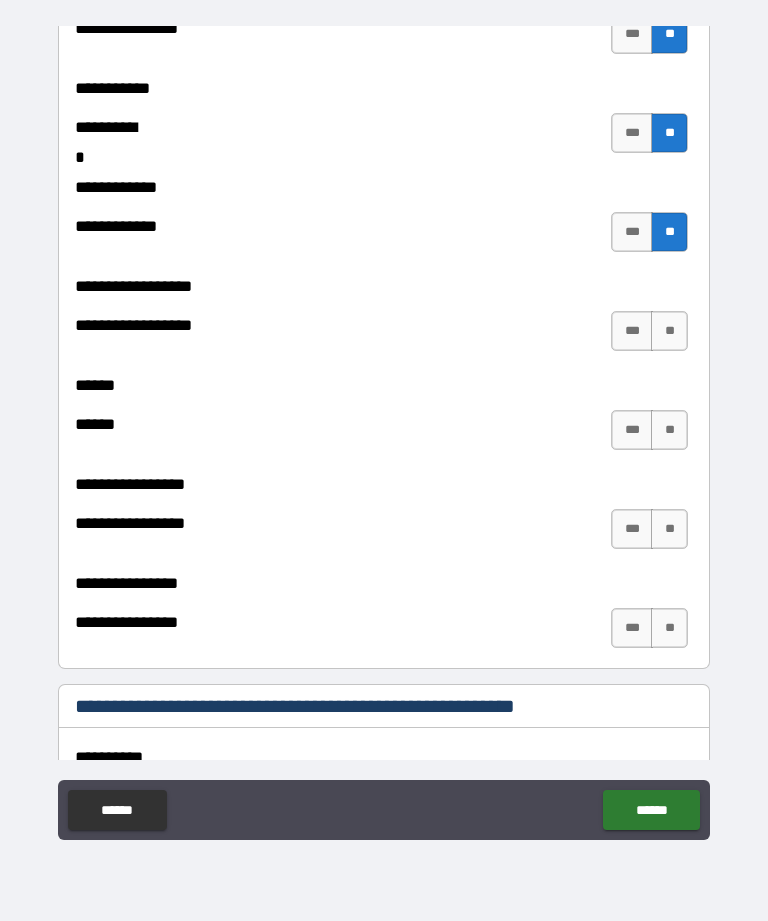 click on "**********" at bounding box center (384, 470) 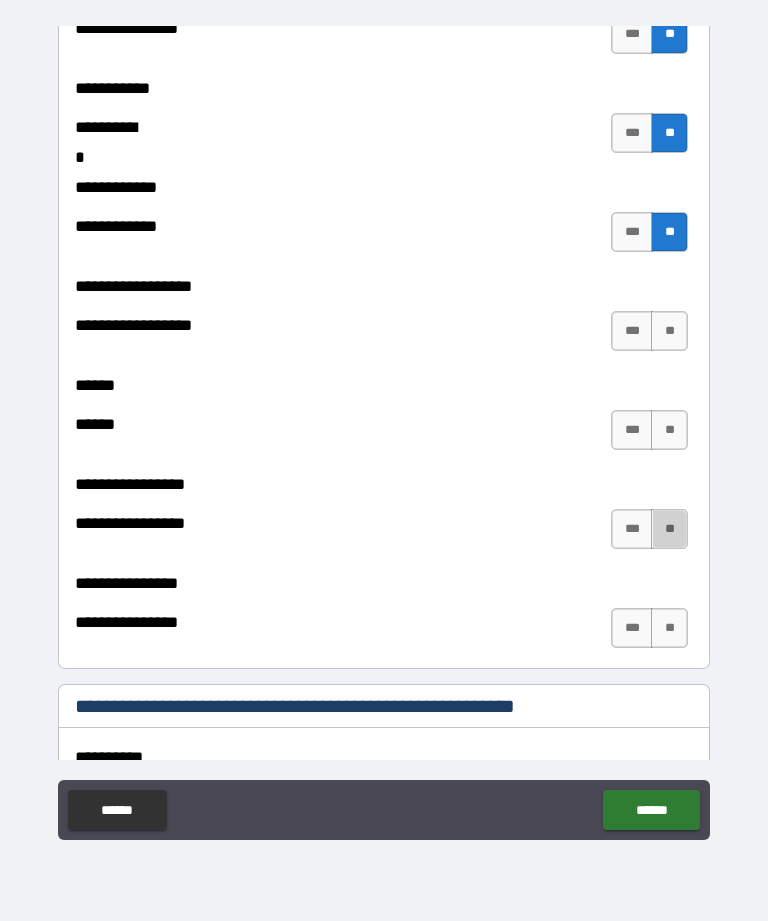 click on "**" at bounding box center [669, 529] 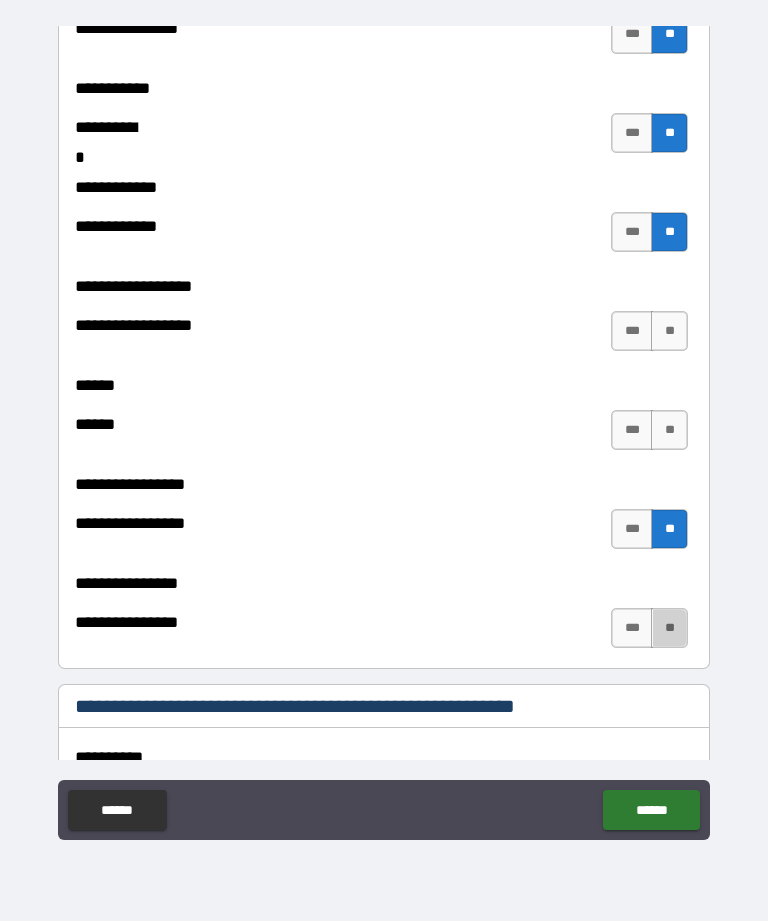 click on "**" at bounding box center [669, 628] 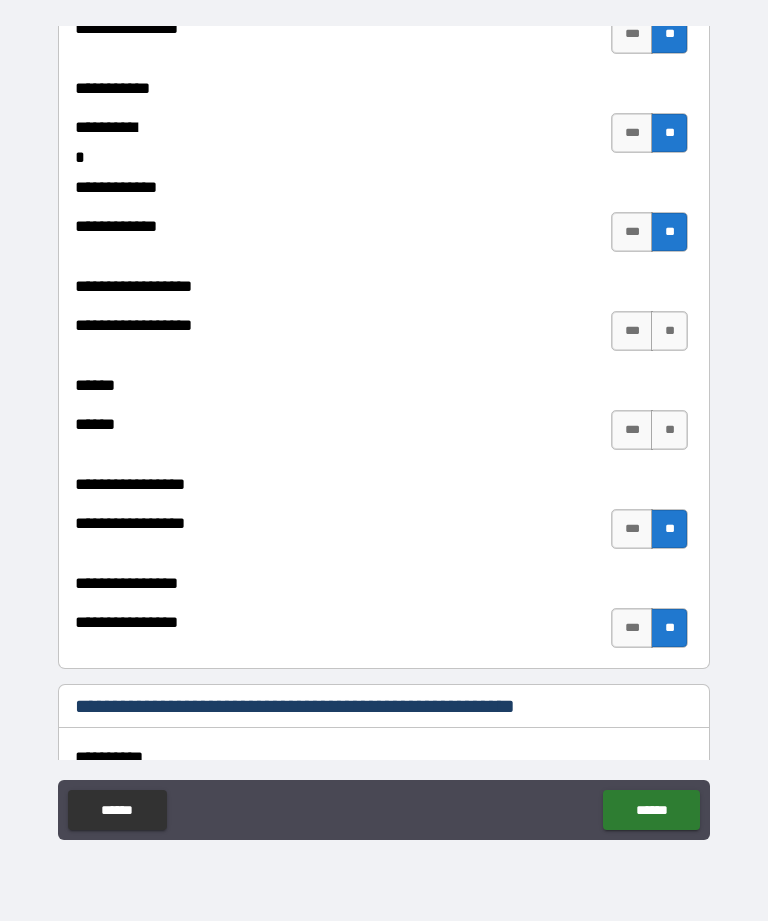 click on "**" at bounding box center (669, 430) 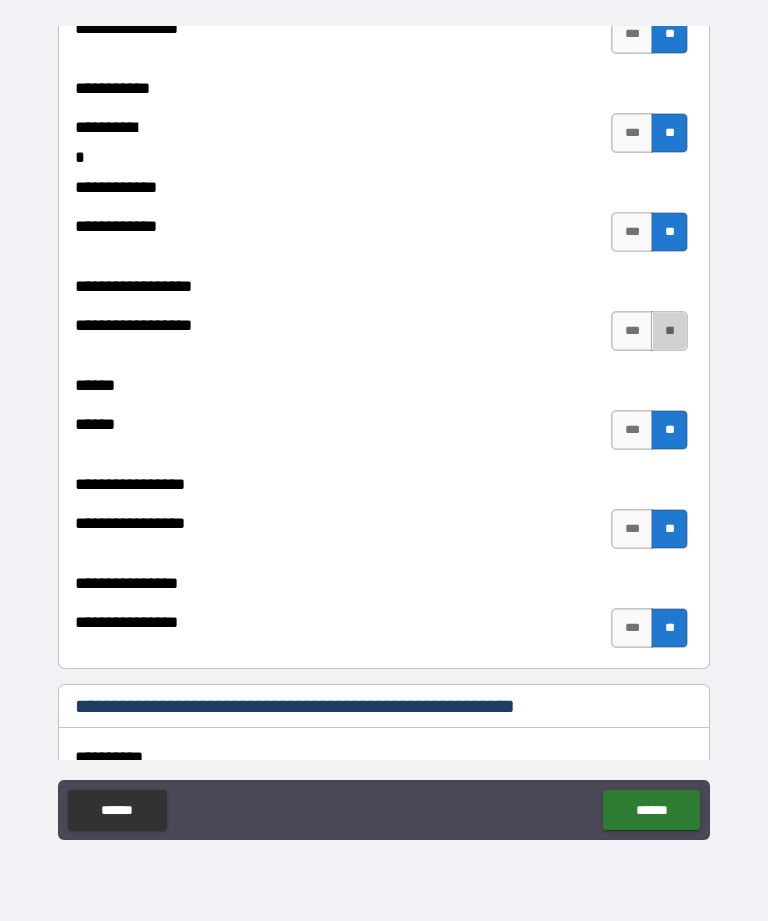 click on "**" at bounding box center (669, 331) 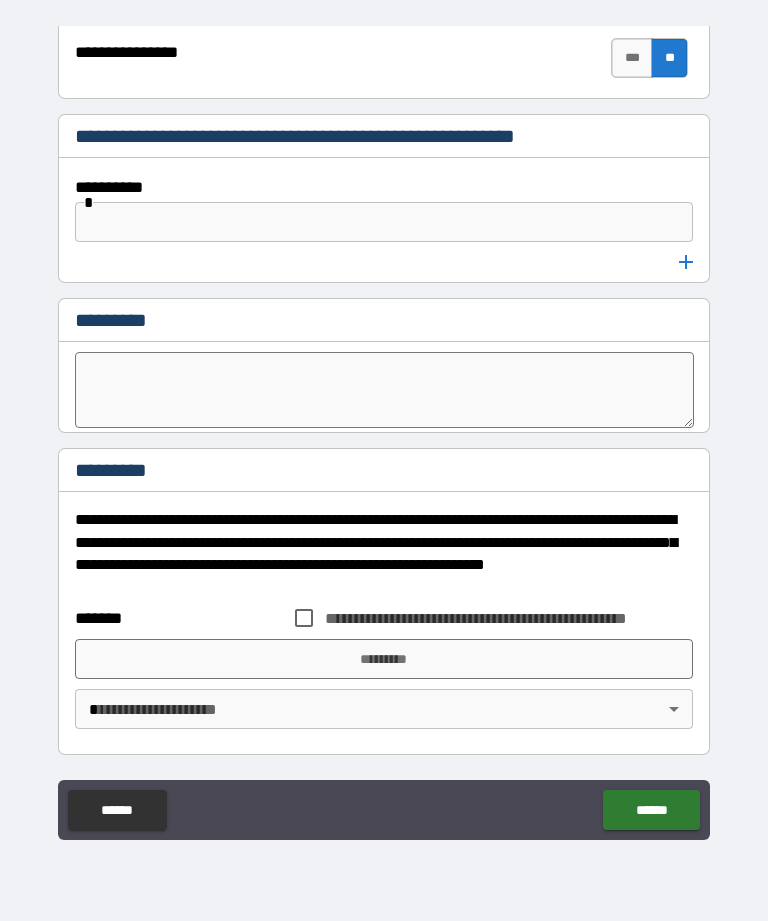 scroll, scrollTop: 10625, scrollLeft: 0, axis: vertical 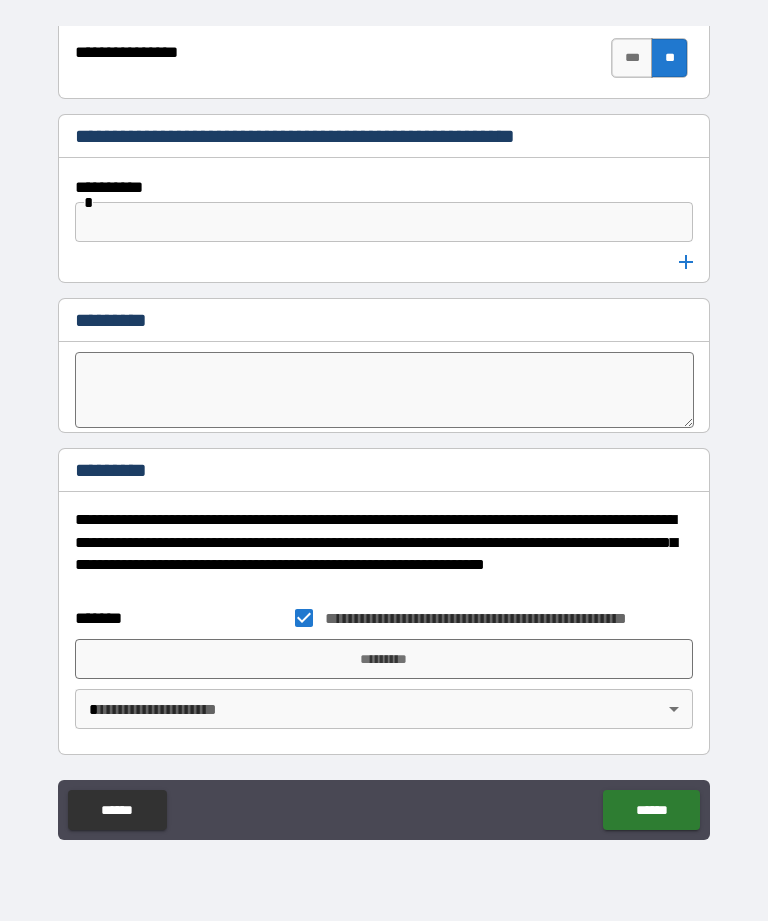 click on "*********" at bounding box center (384, 659) 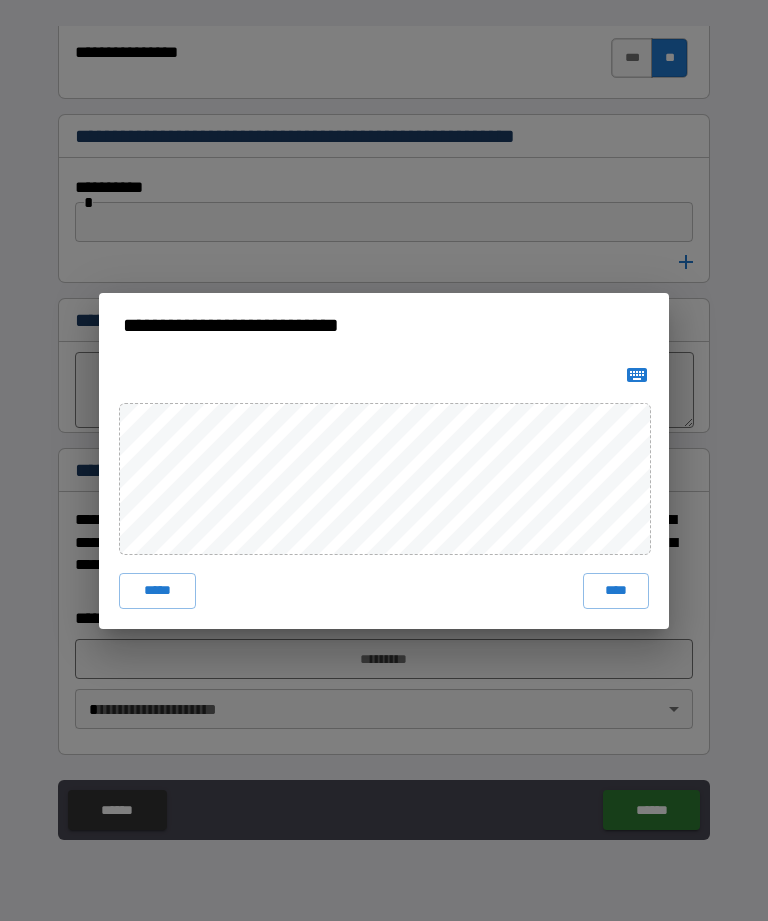 click on "****" at bounding box center [616, 591] 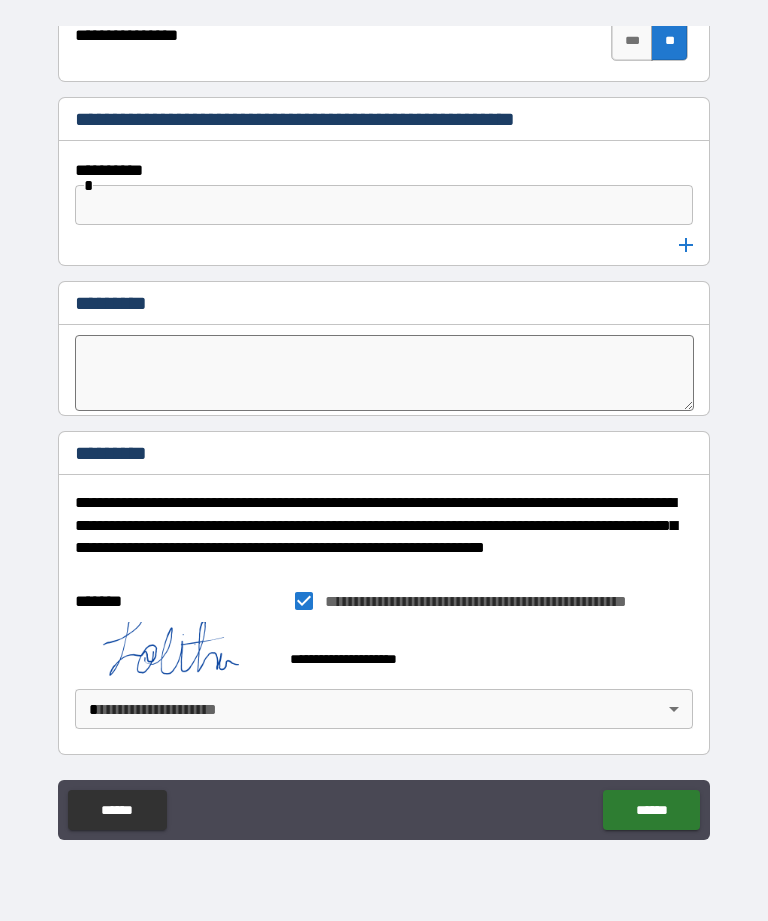 scroll, scrollTop: 10642, scrollLeft: 0, axis: vertical 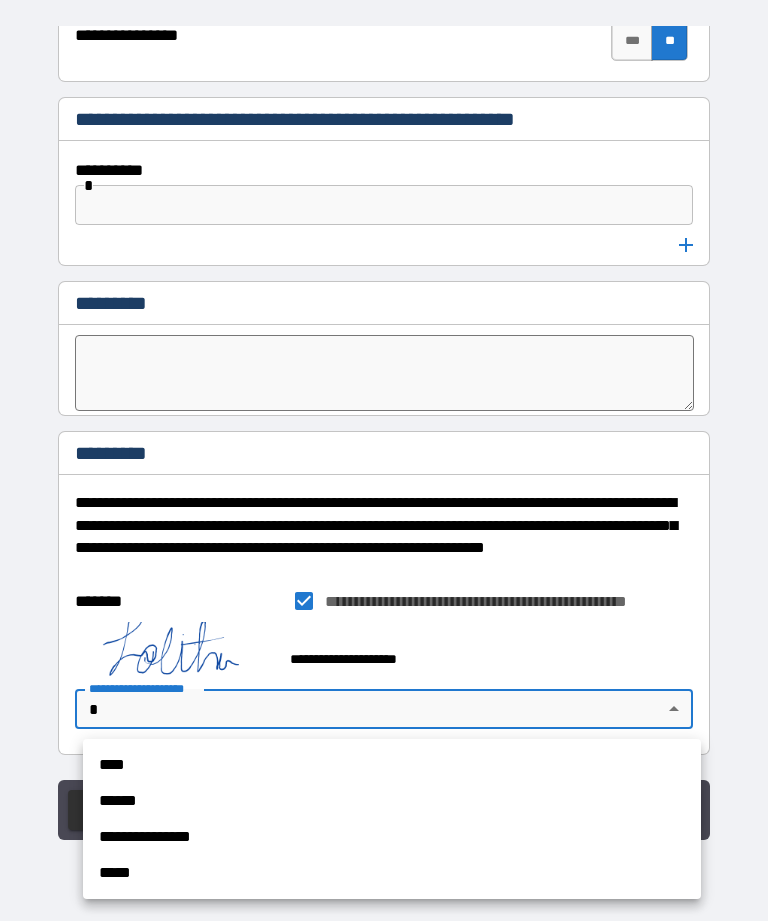 click on "**********" at bounding box center [392, 837] 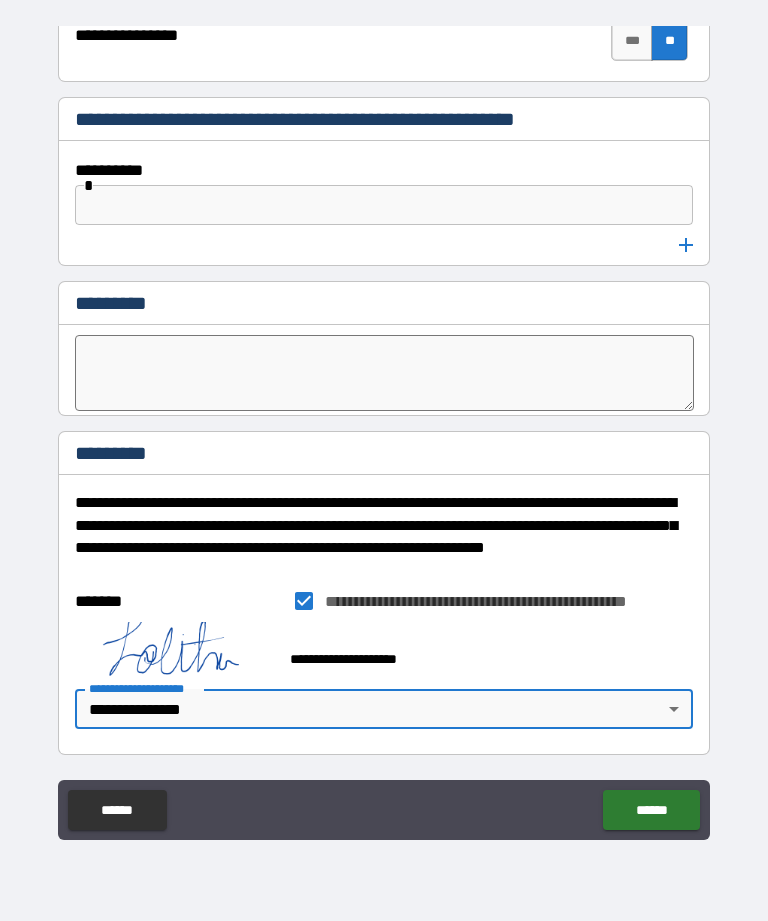 type on "**********" 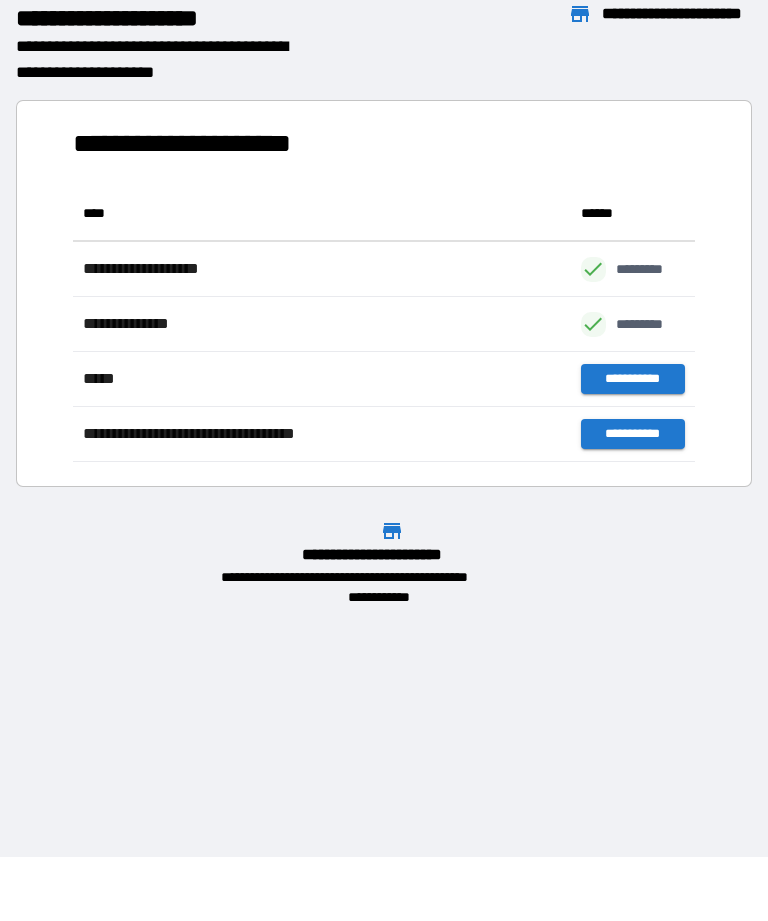 scroll, scrollTop: 1, scrollLeft: 1, axis: both 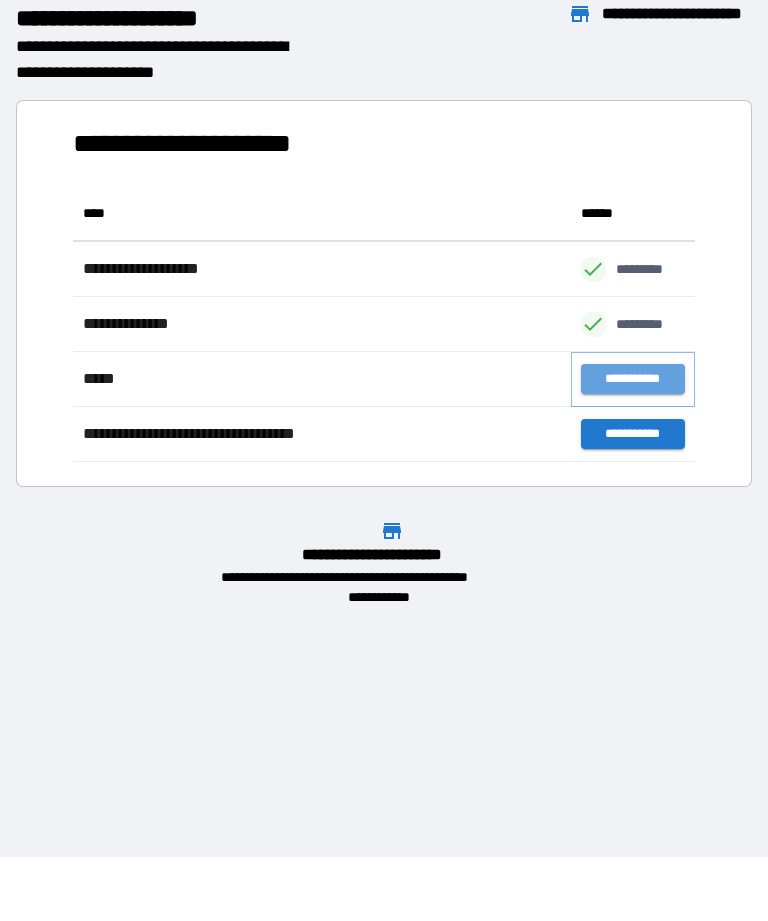 click on "**********" at bounding box center (633, 379) 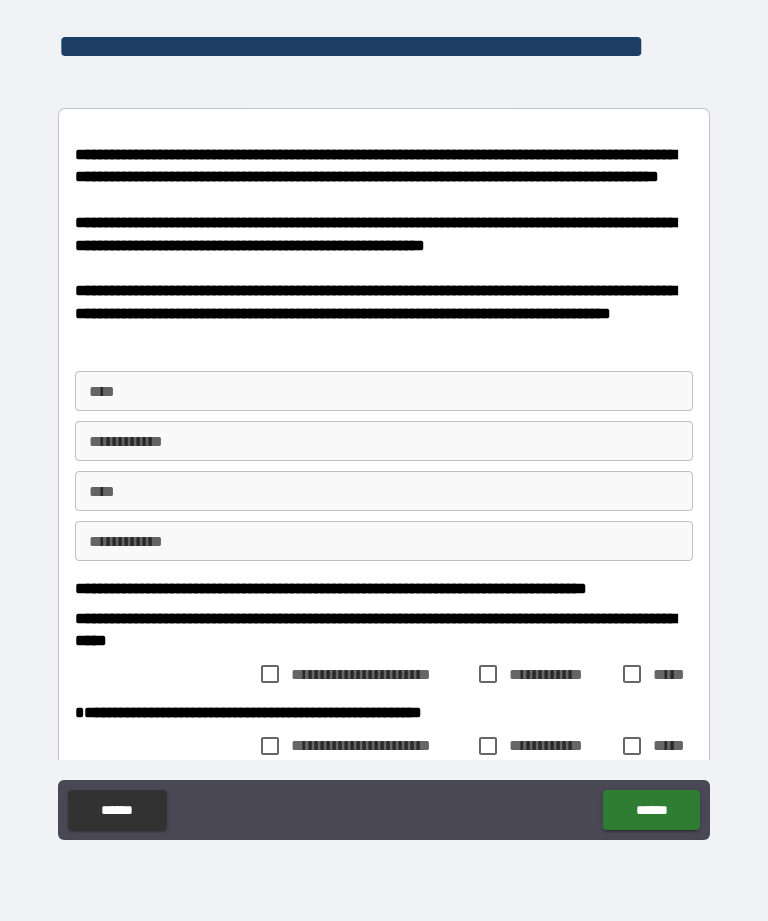 click on "****" at bounding box center [384, 391] 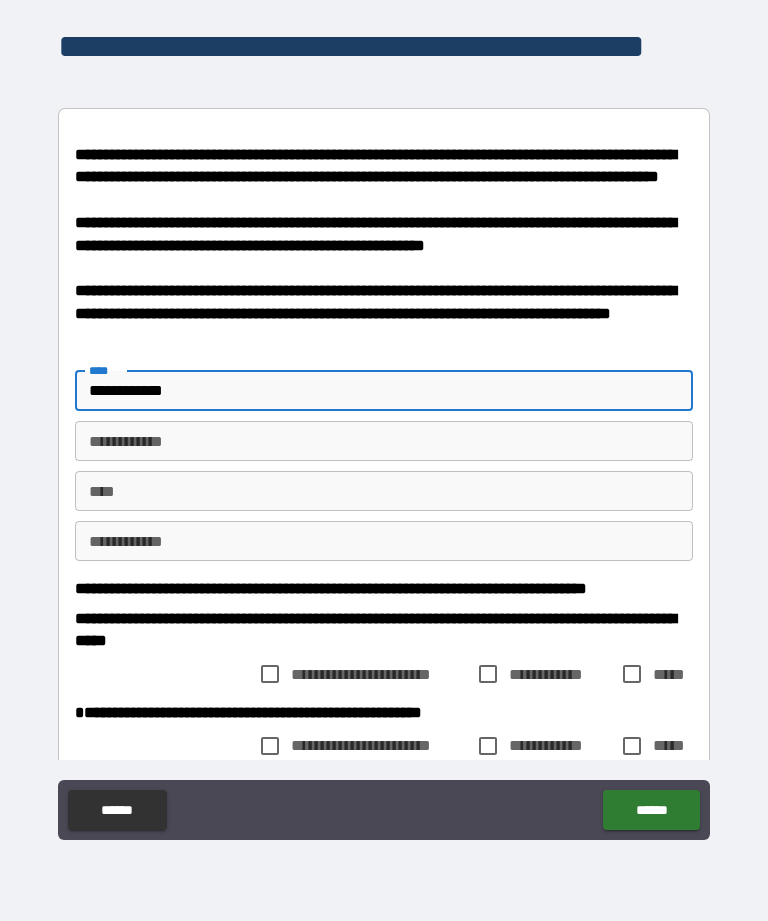 type on "**********" 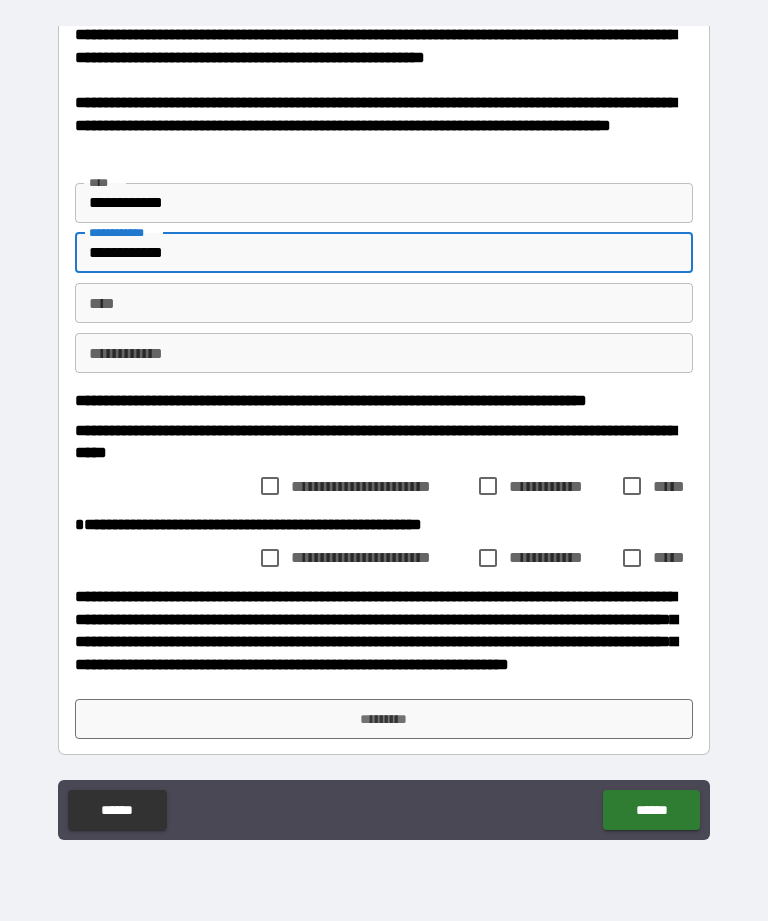 scroll, scrollTop: 240, scrollLeft: 0, axis: vertical 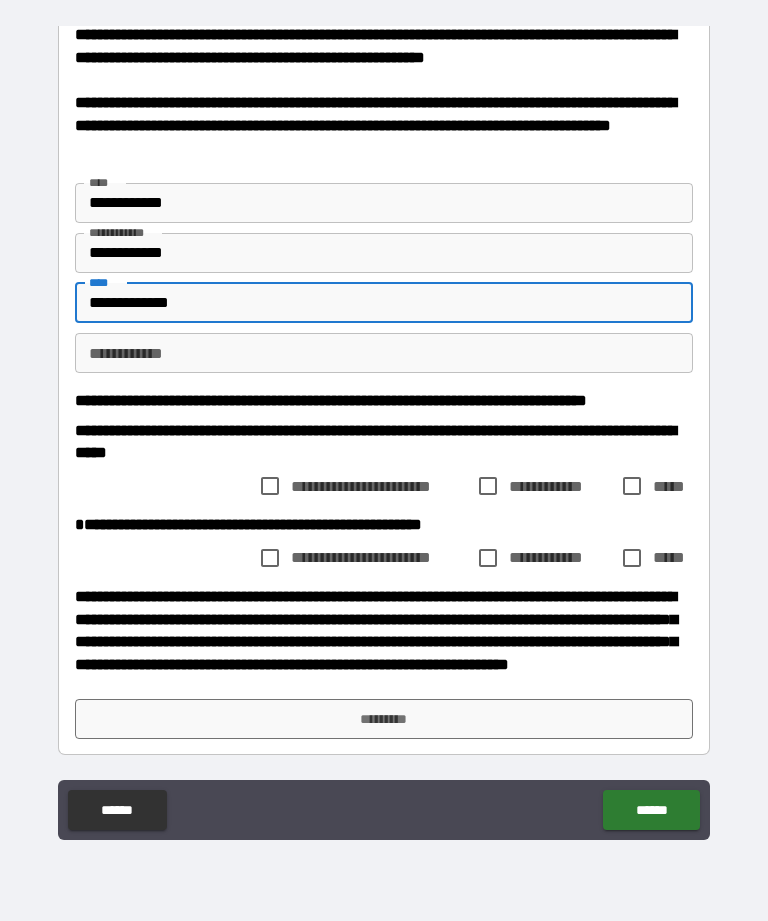 type on "**********" 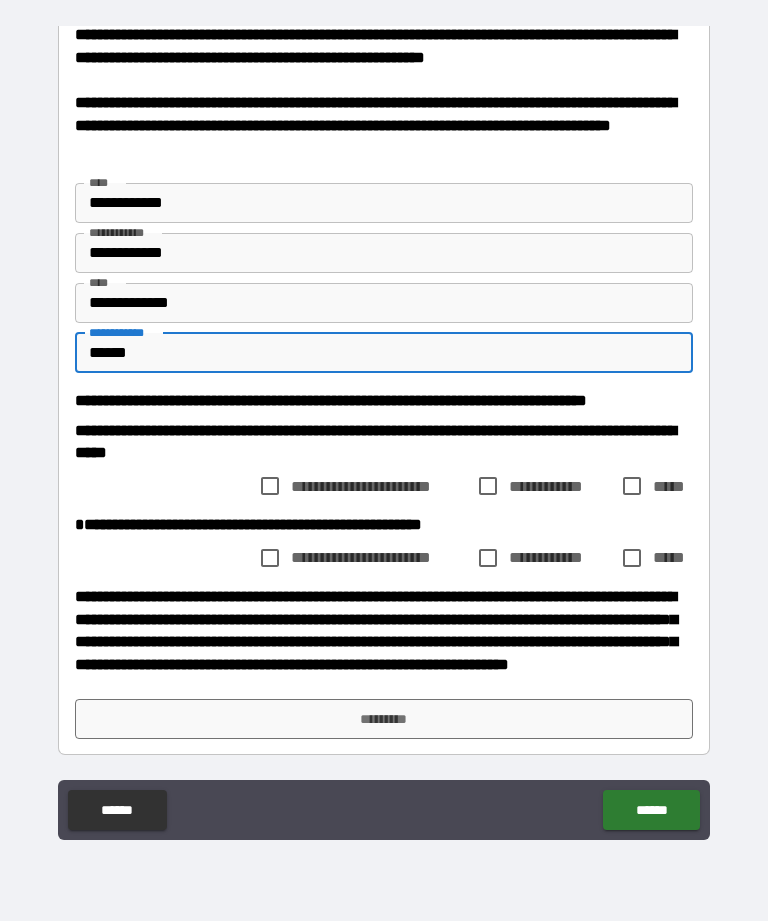 type on "******" 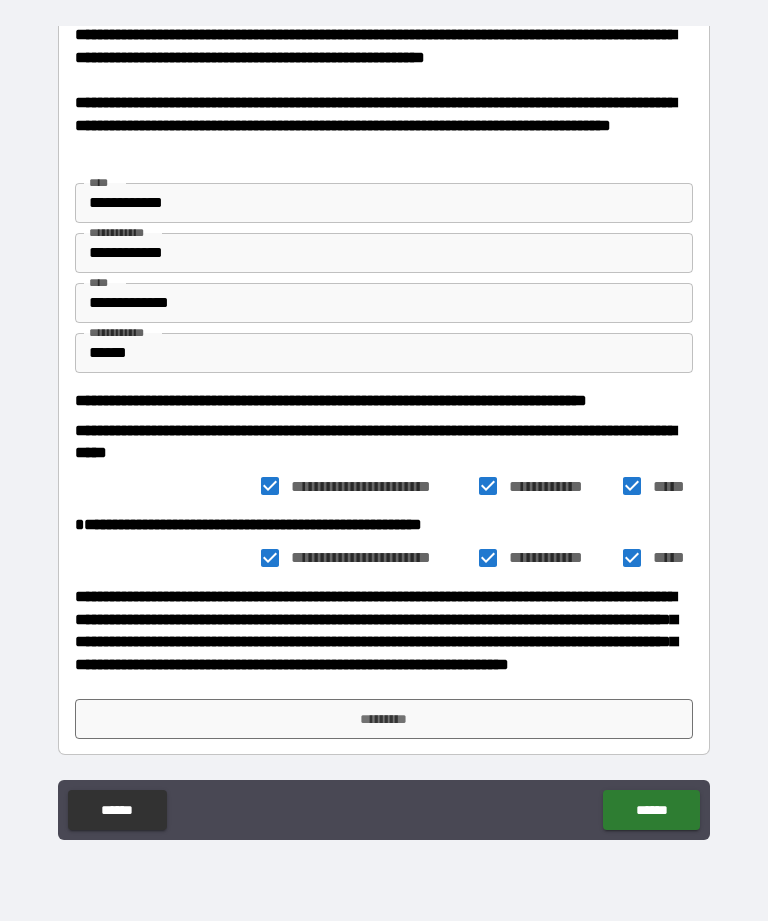 click on "*********" at bounding box center (384, 719) 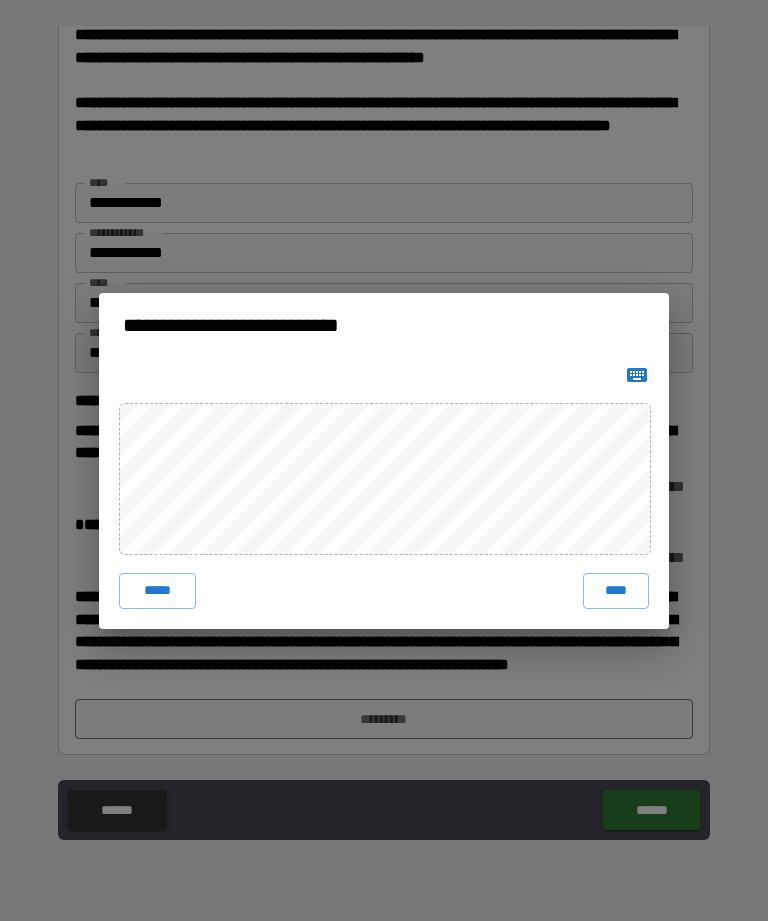 click on "****" at bounding box center (616, 591) 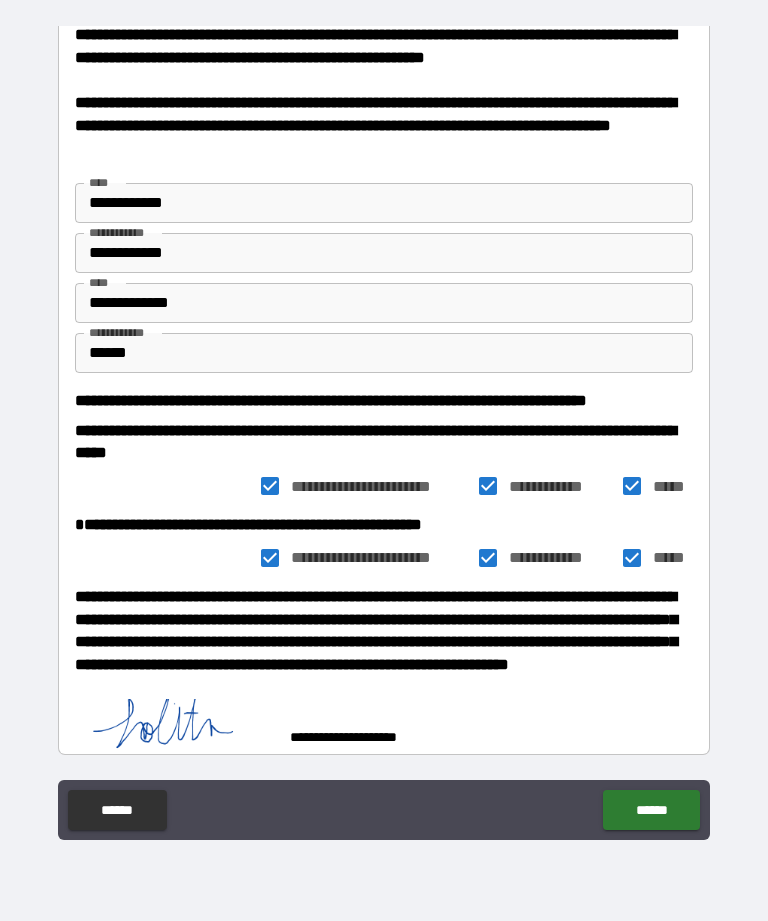 scroll, scrollTop: 230, scrollLeft: 0, axis: vertical 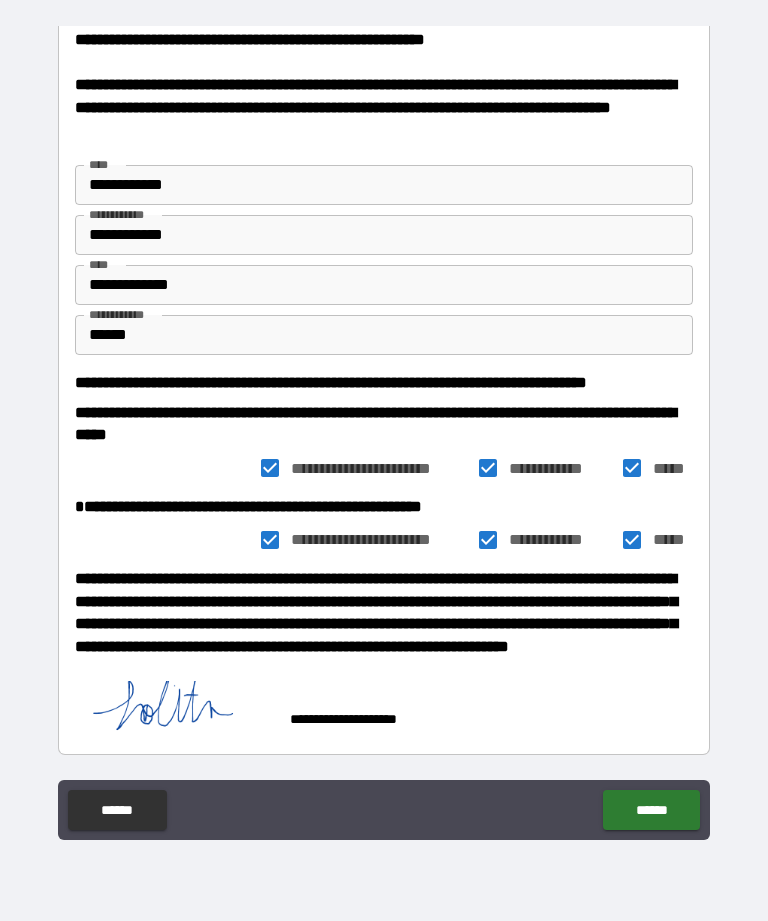 click on "******" at bounding box center [651, 810] 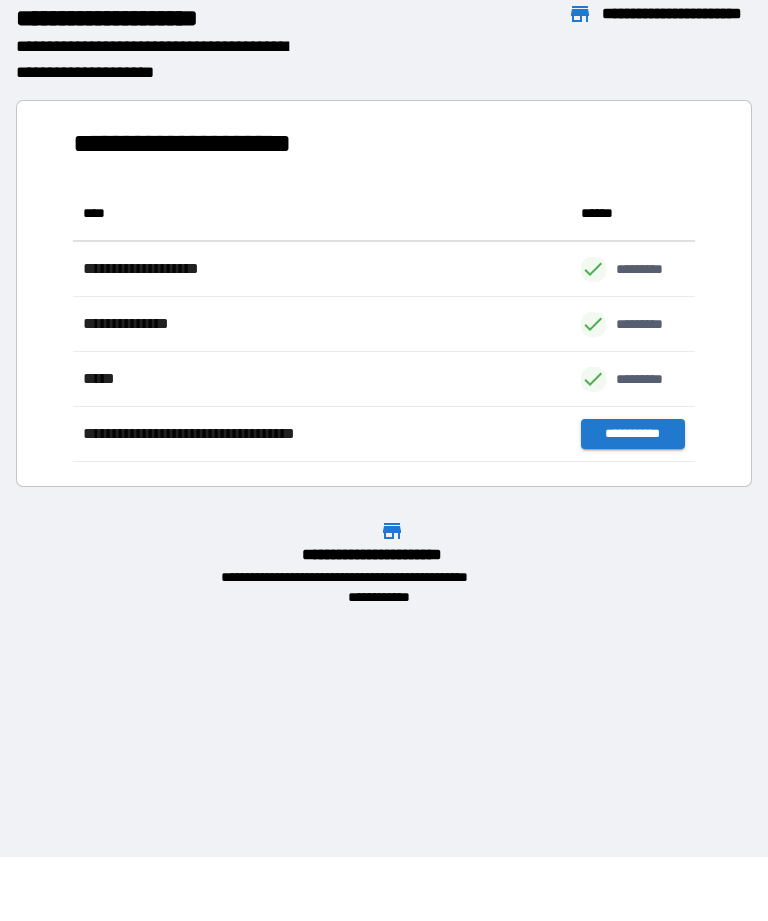 scroll, scrollTop: 1, scrollLeft: 1, axis: both 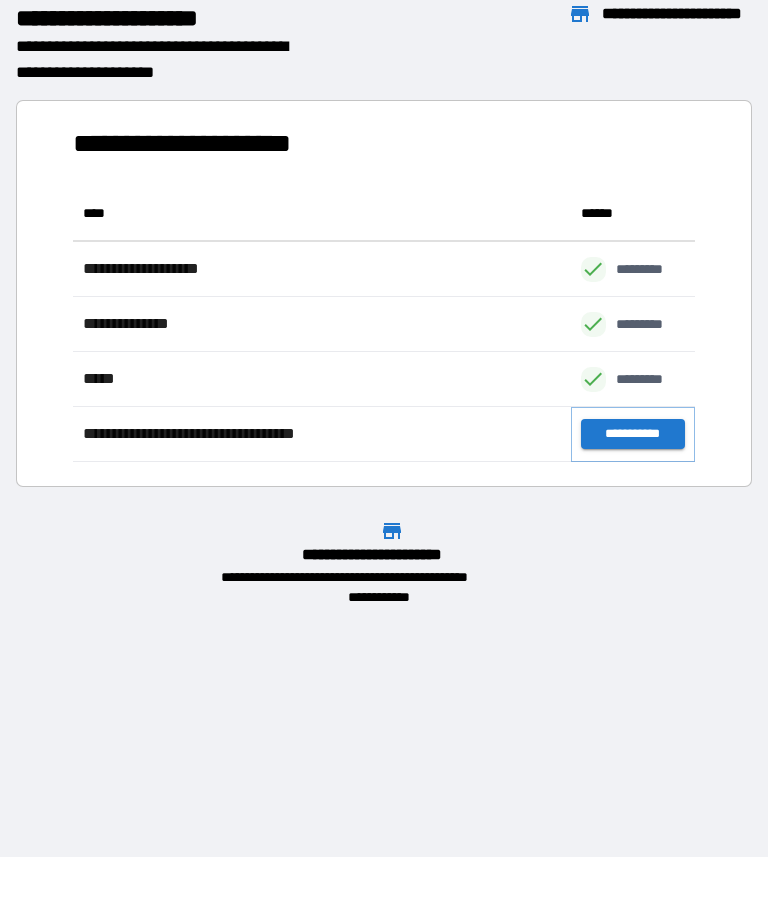 click on "**********" at bounding box center (633, 434) 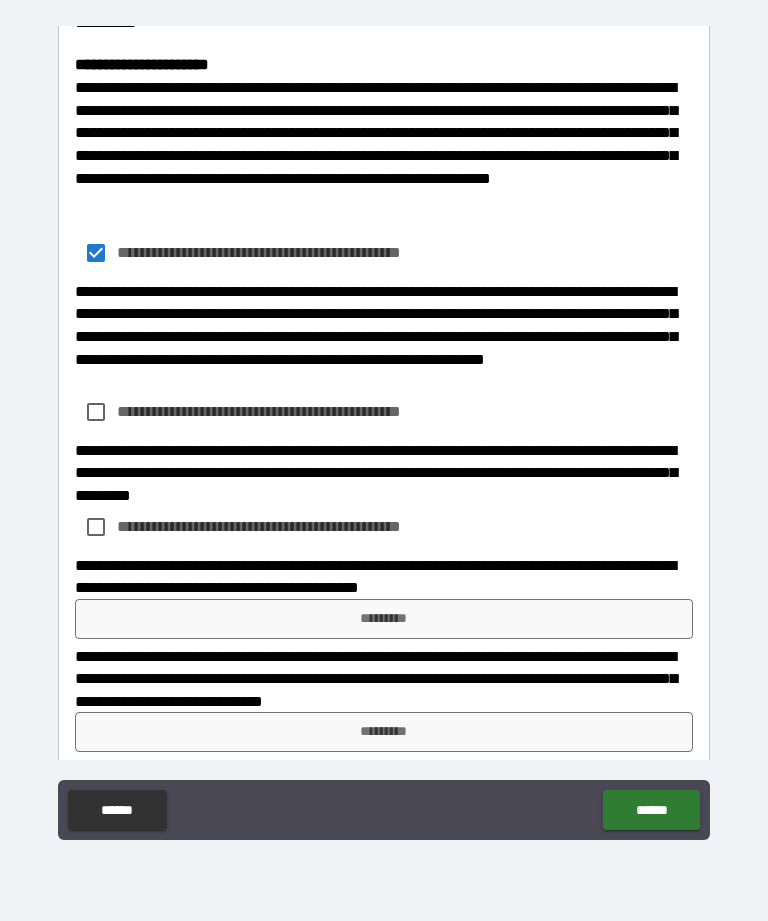 scroll, scrollTop: 1785, scrollLeft: 0, axis: vertical 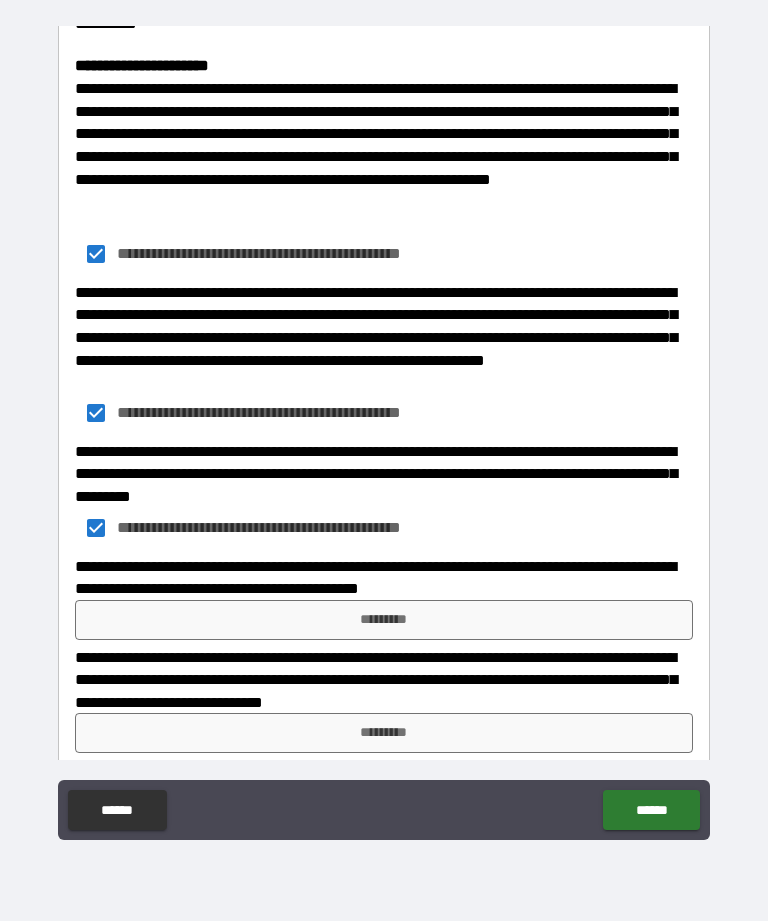 click on "*********" at bounding box center (384, 620) 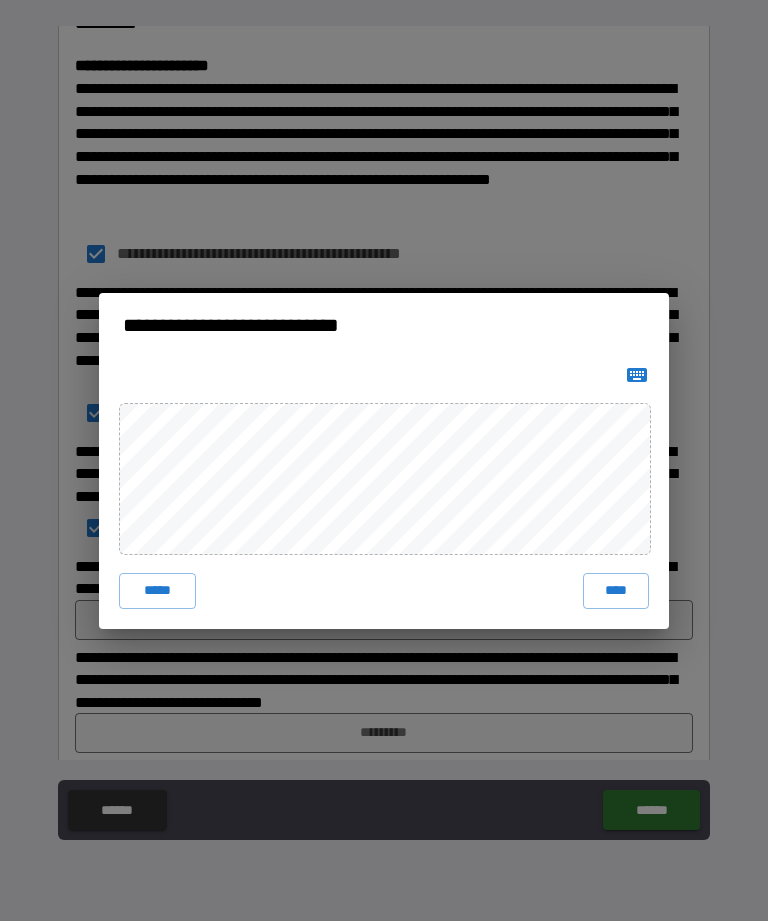 click on "****" at bounding box center [616, 591] 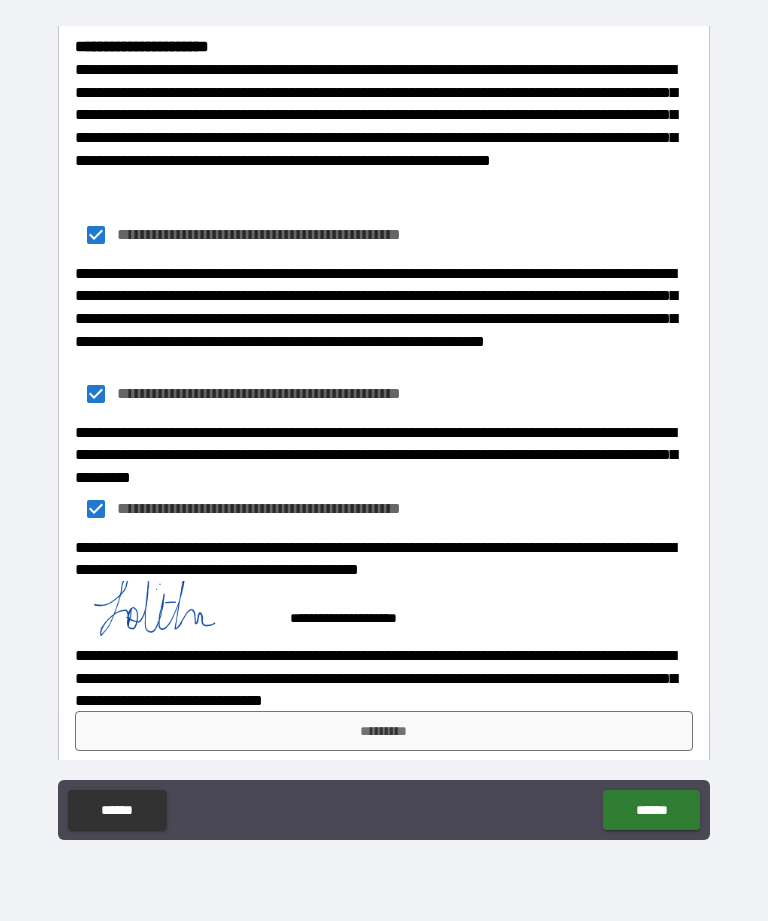 scroll, scrollTop: 1802, scrollLeft: 0, axis: vertical 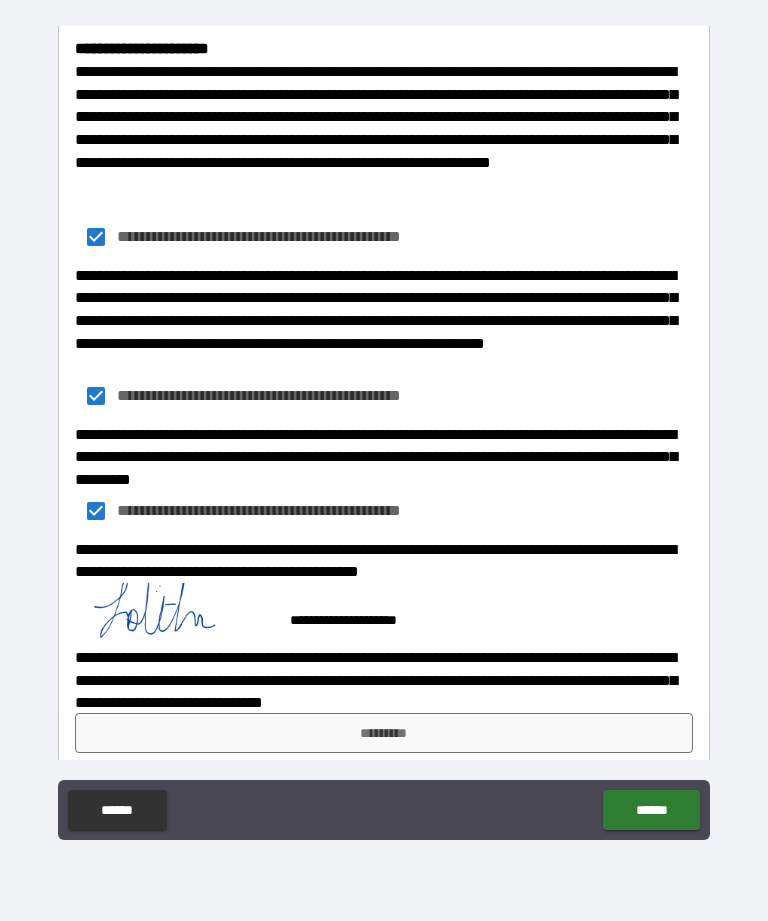 click on "*********" at bounding box center (384, 733) 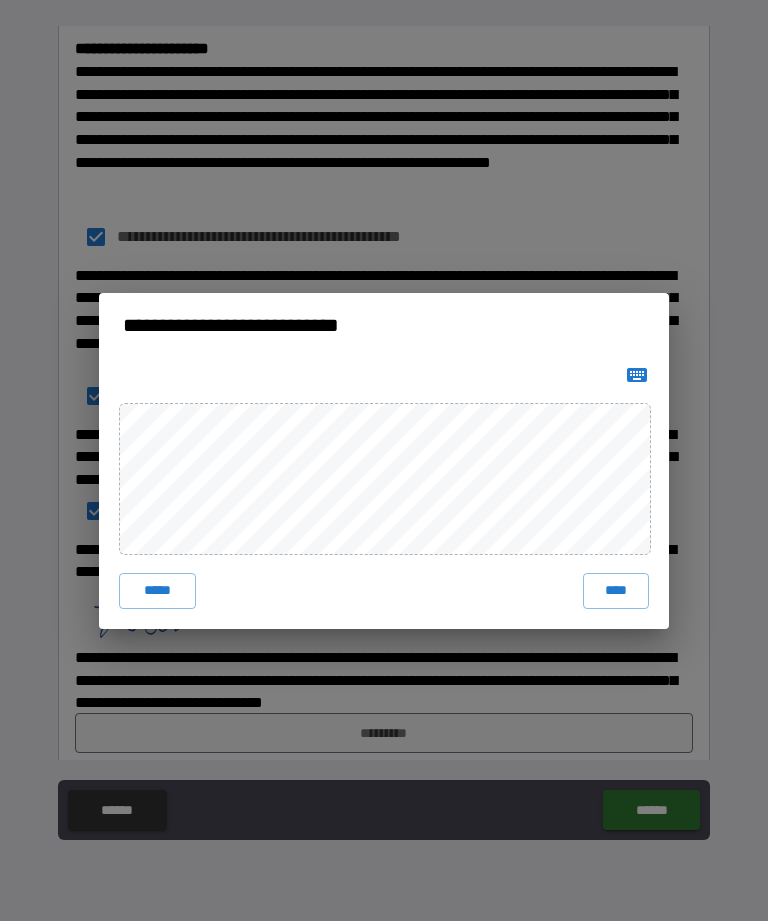 click on "****" at bounding box center (616, 591) 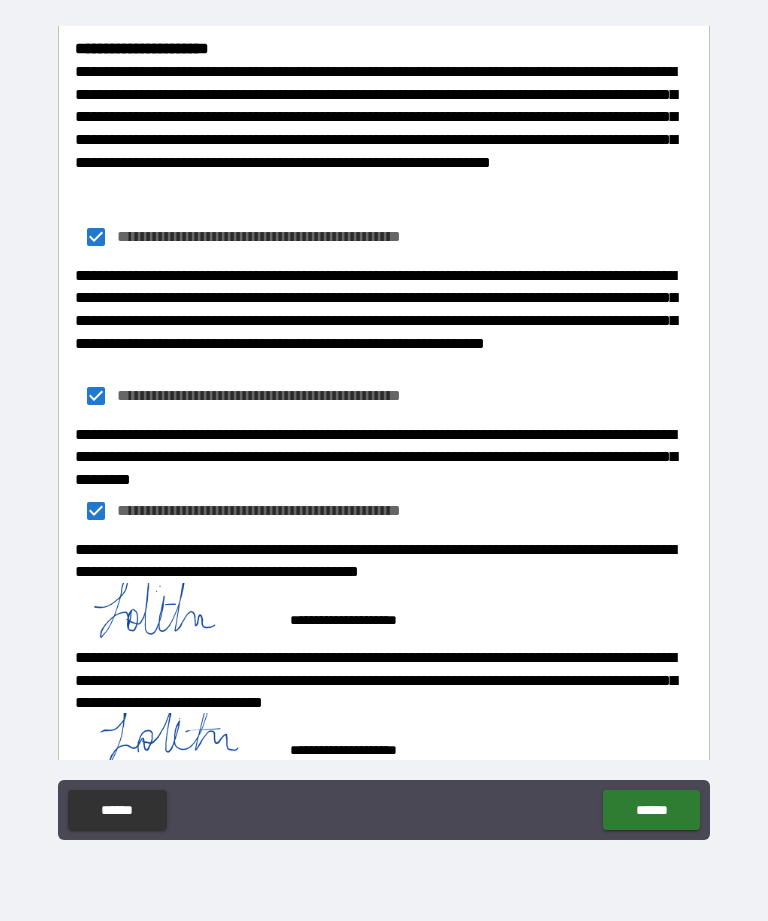 scroll, scrollTop: 1792, scrollLeft: 0, axis: vertical 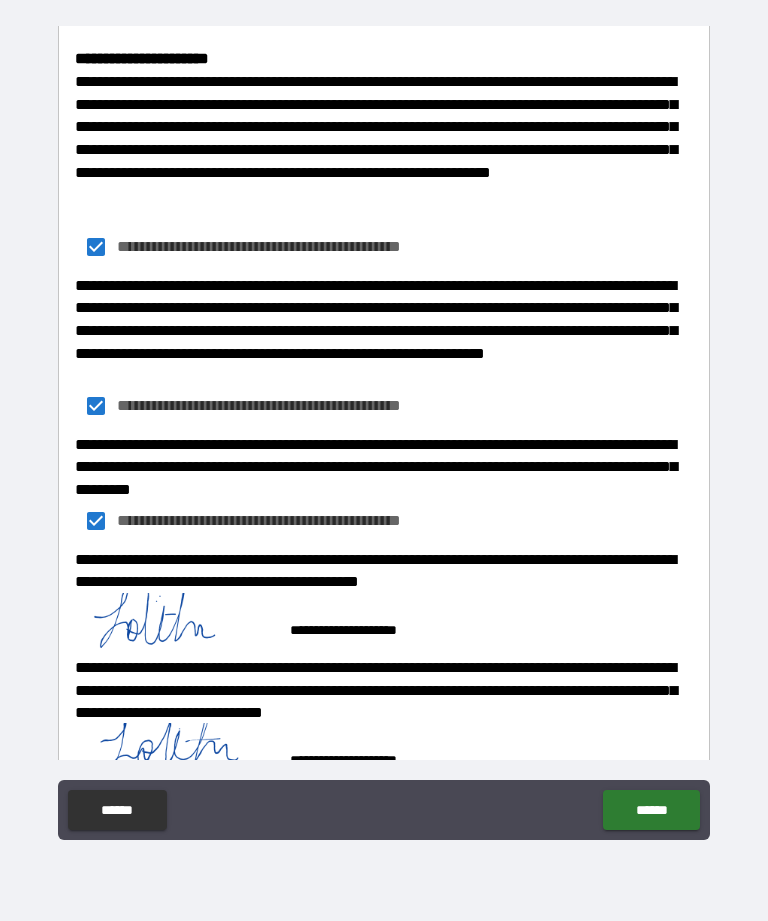 click on "******" at bounding box center (651, 810) 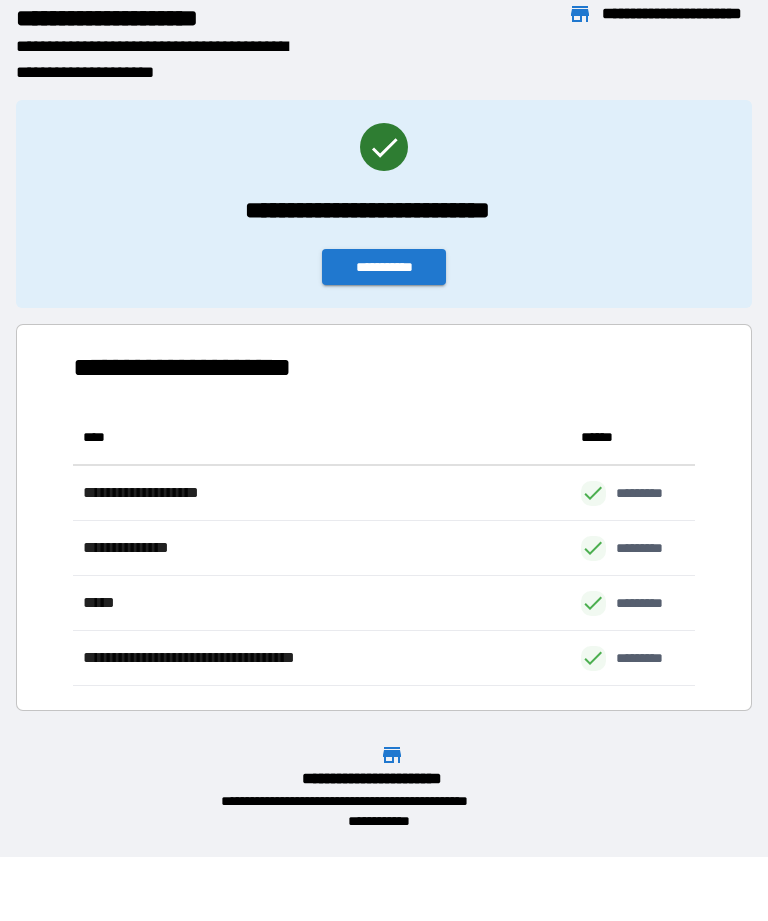 scroll, scrollTop: 1, scrollLeft: 1, axis: both 